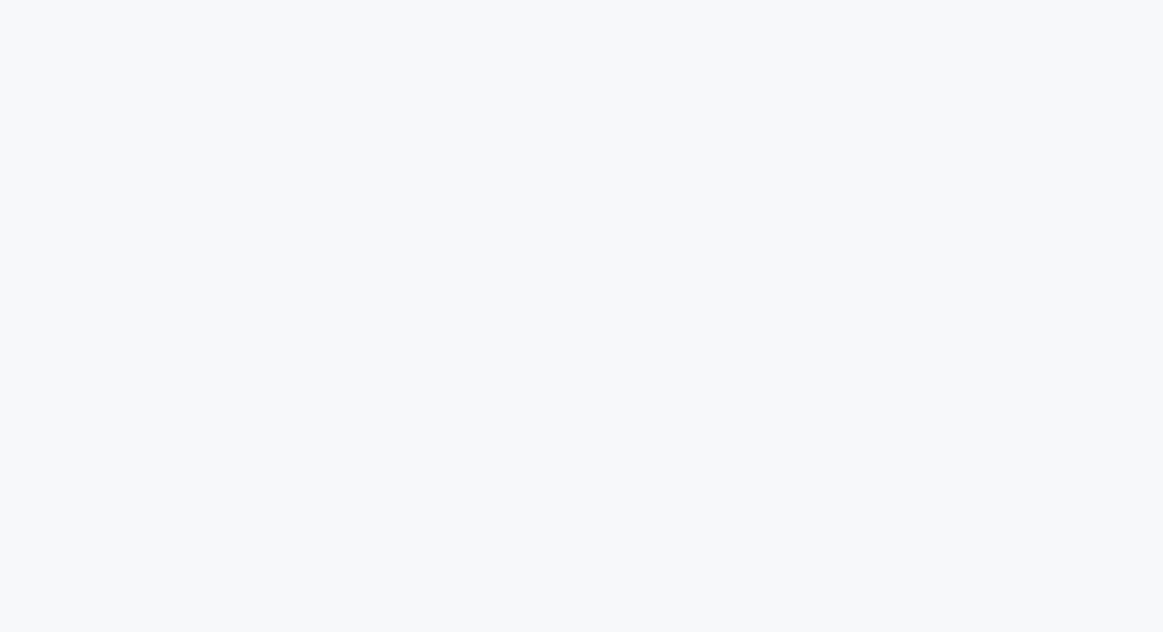 scroll, scrollTop: 0, scrollLeft: 0, axis: both 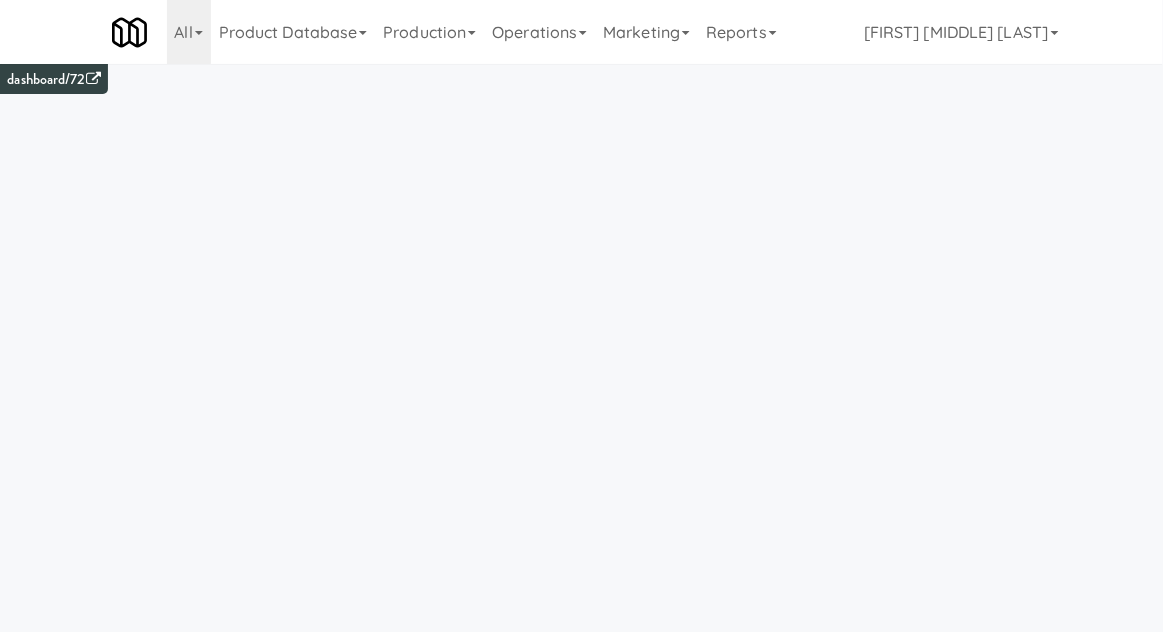 click on "Operations" at bounding box center [539, 32] 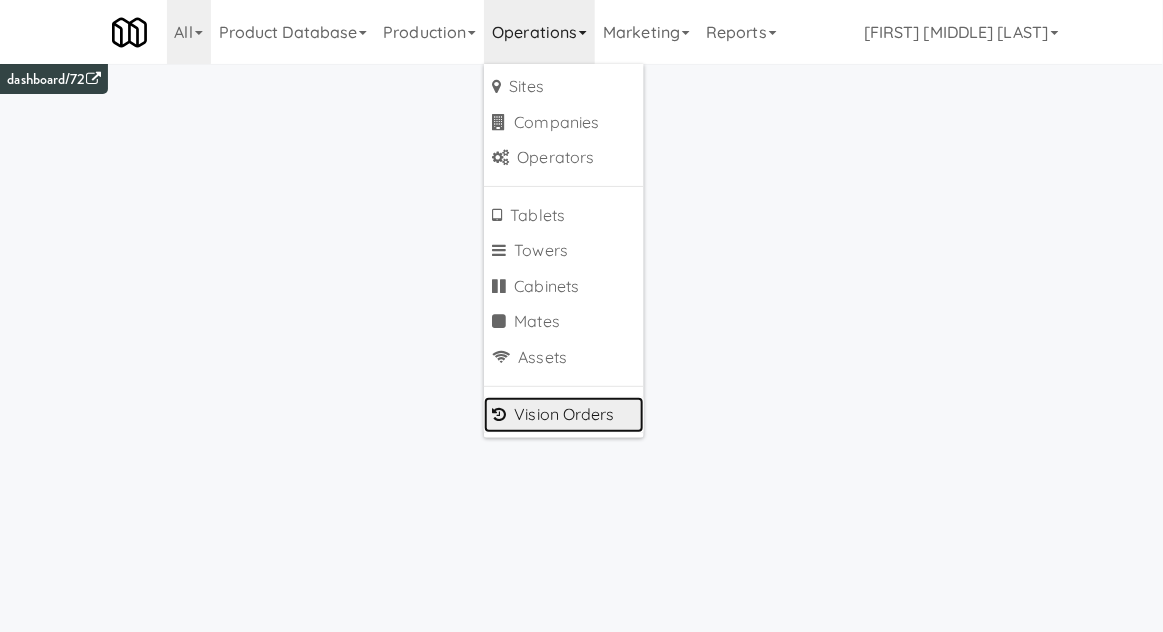 click on "Vision Orders" at bounding box center (564, 415) 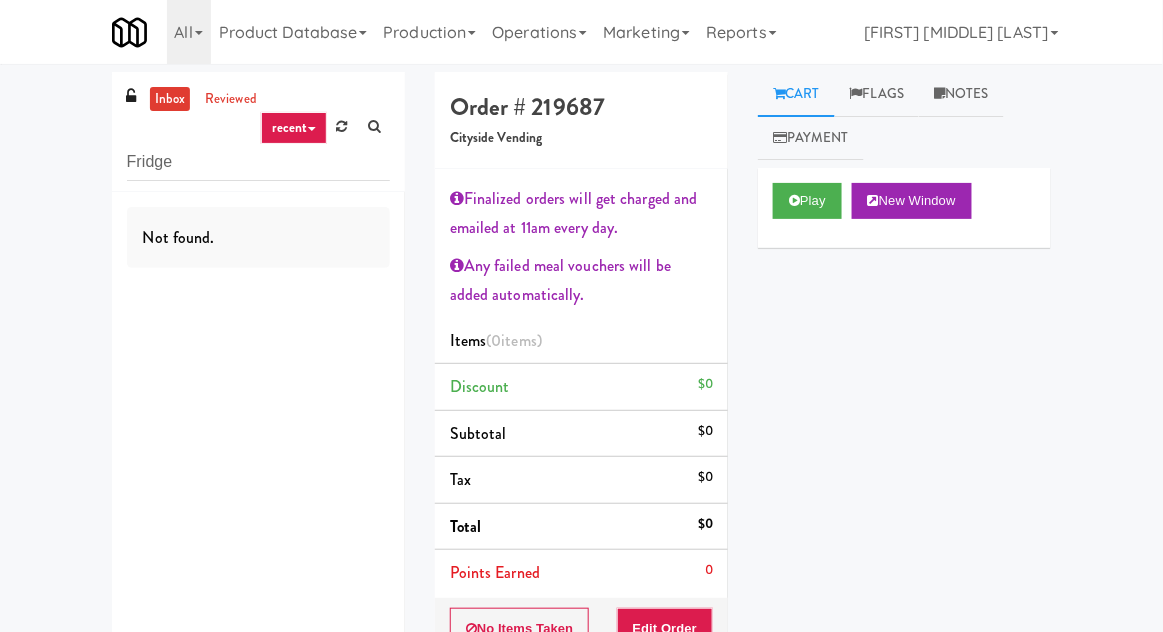 type on "Fridge" 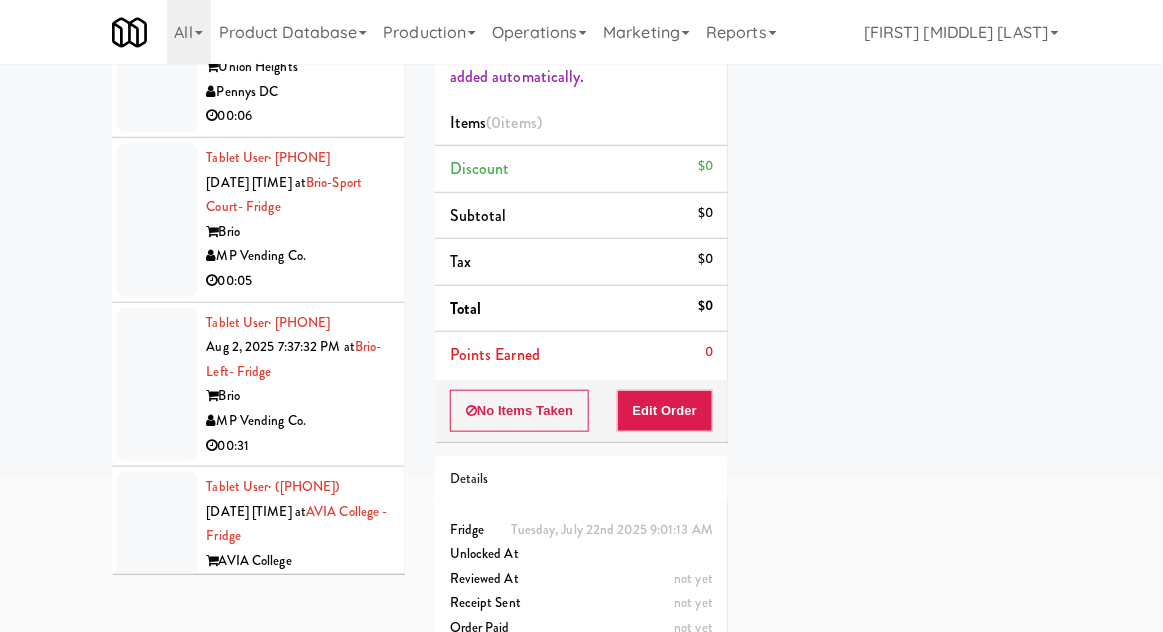 scroll, scrollTop: 254, scrollLeft: 0, axis: vertical 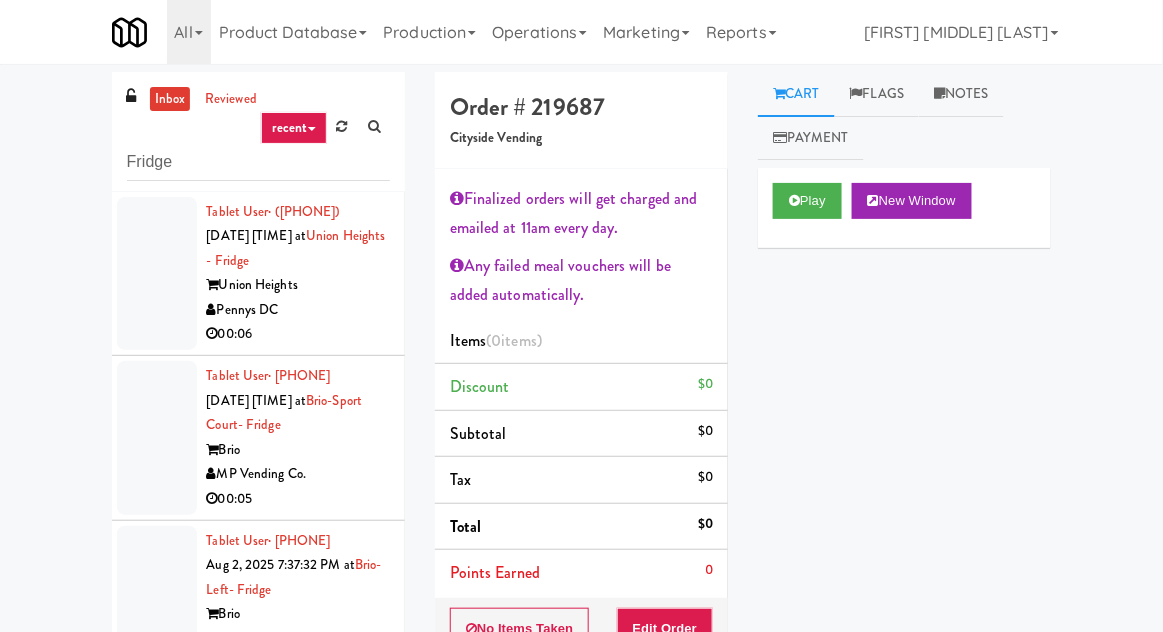click at bounding box center (157, 274) 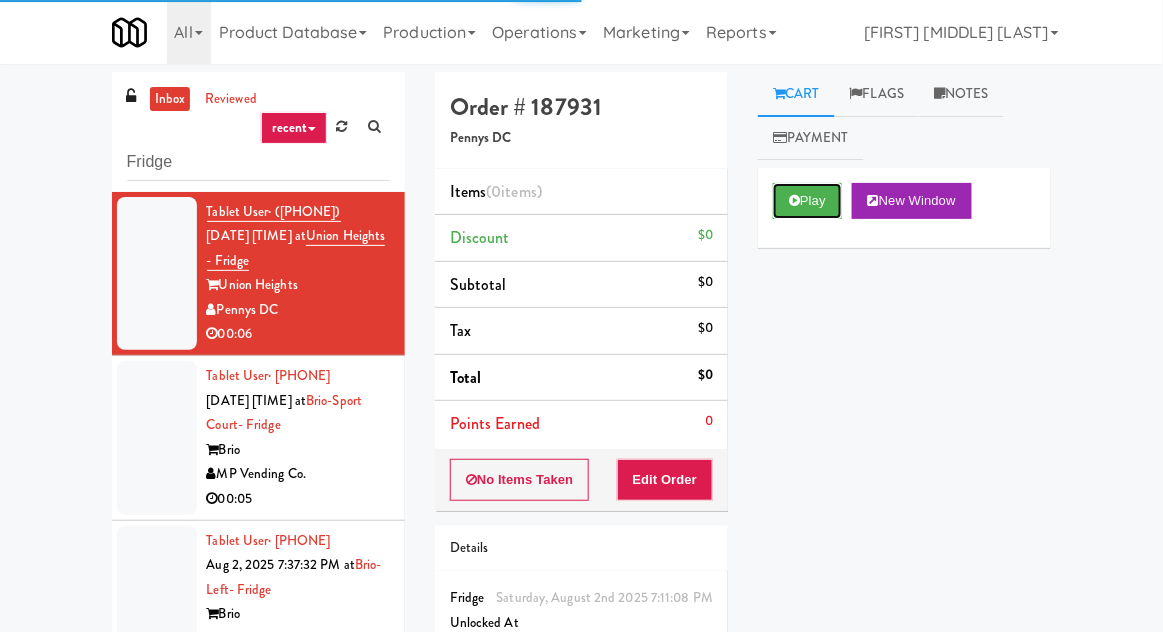 click on "Play" at bounding box center [807, 201] 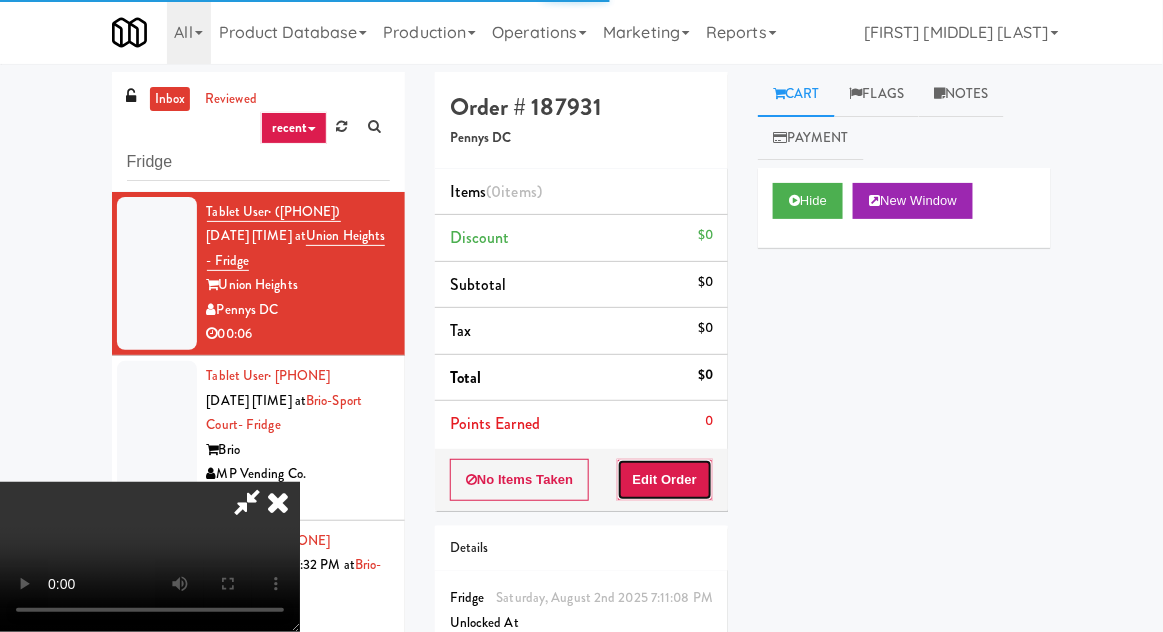 click on "Edit Order" at bounding box center [665, 480] 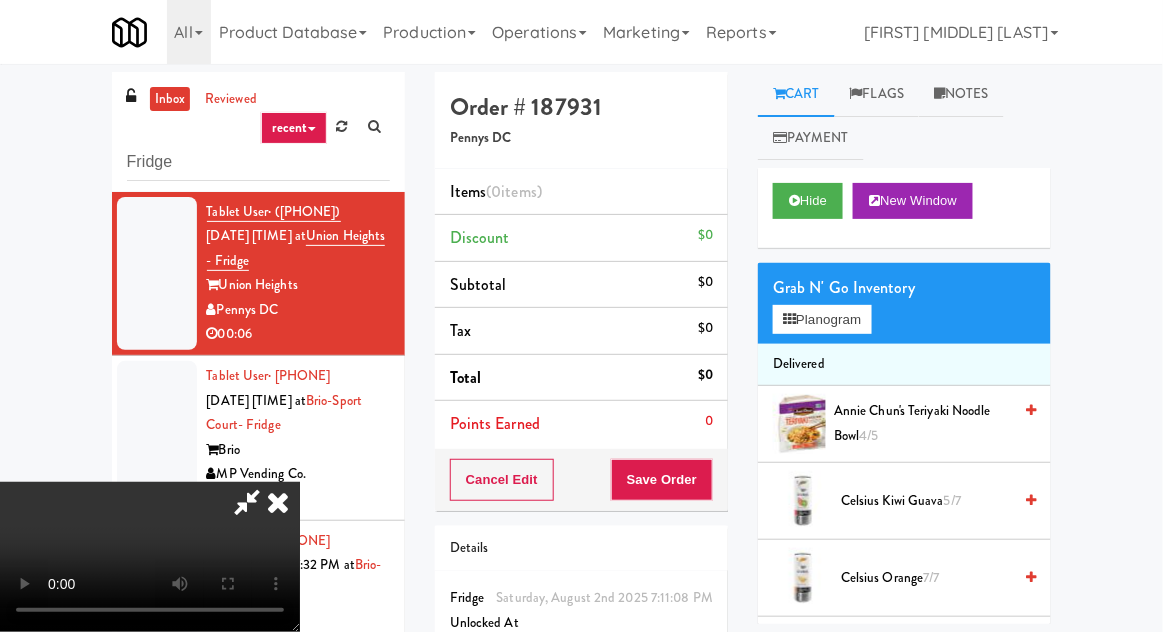 scroll, scrollTop: 73, scrollLeft: 0, axis: vertical 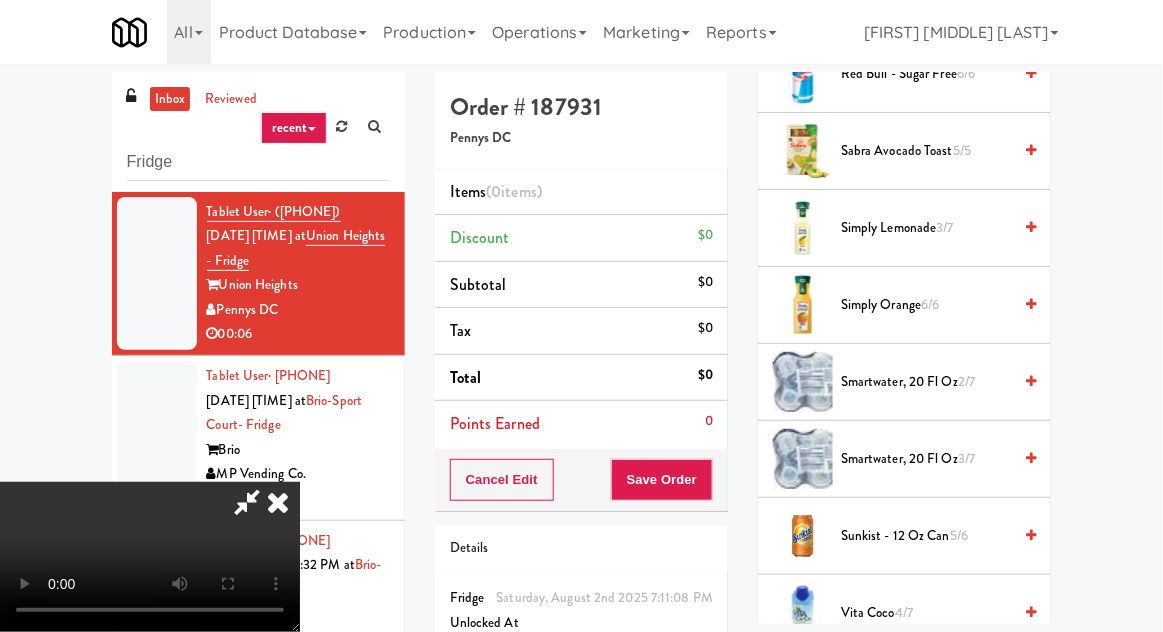 click on "smartwater, 20 fl oz  3/7" at bounding box center (926, 459) 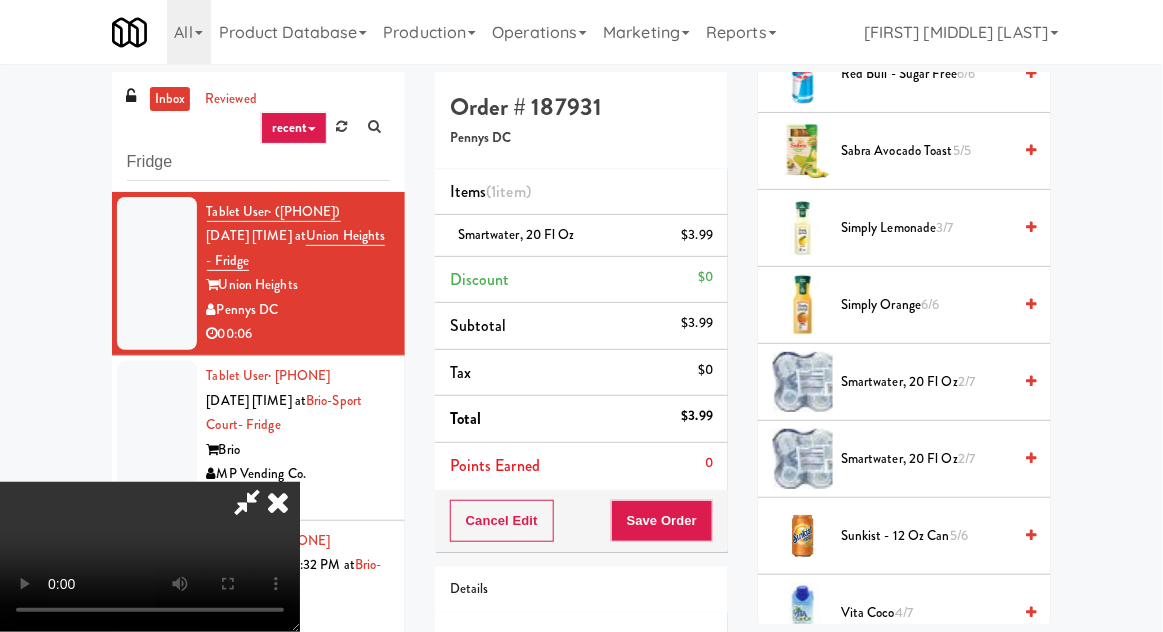 scroll, scrollTop: 73, scrollLeft: 0, axis: vertical 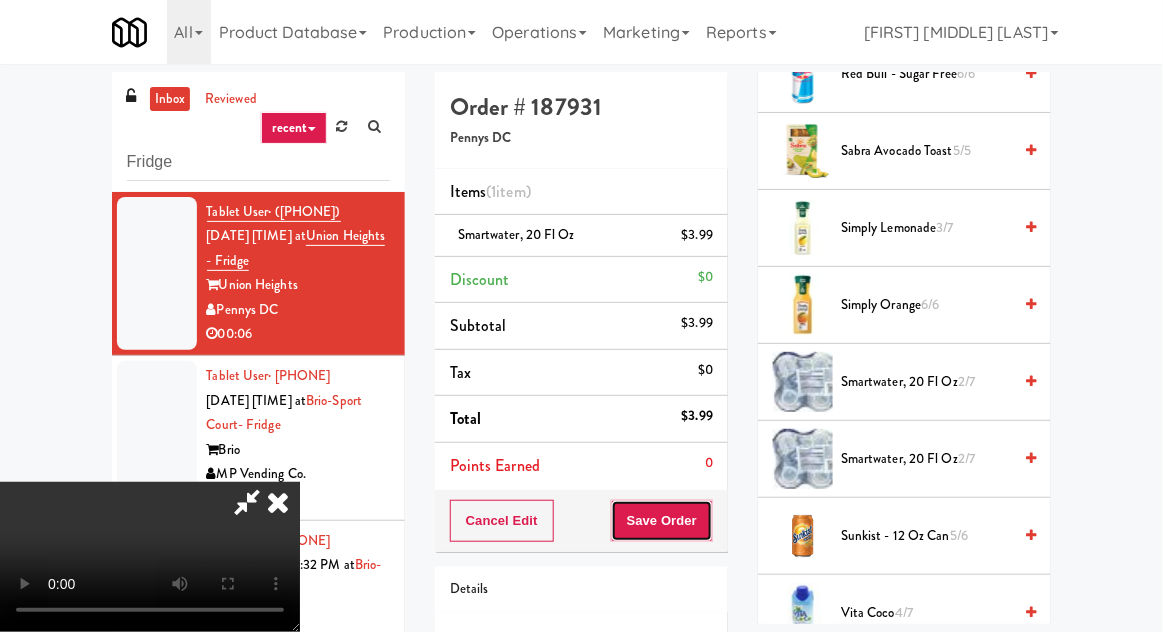 click on "Save Order" at bounding box center (662, 521) 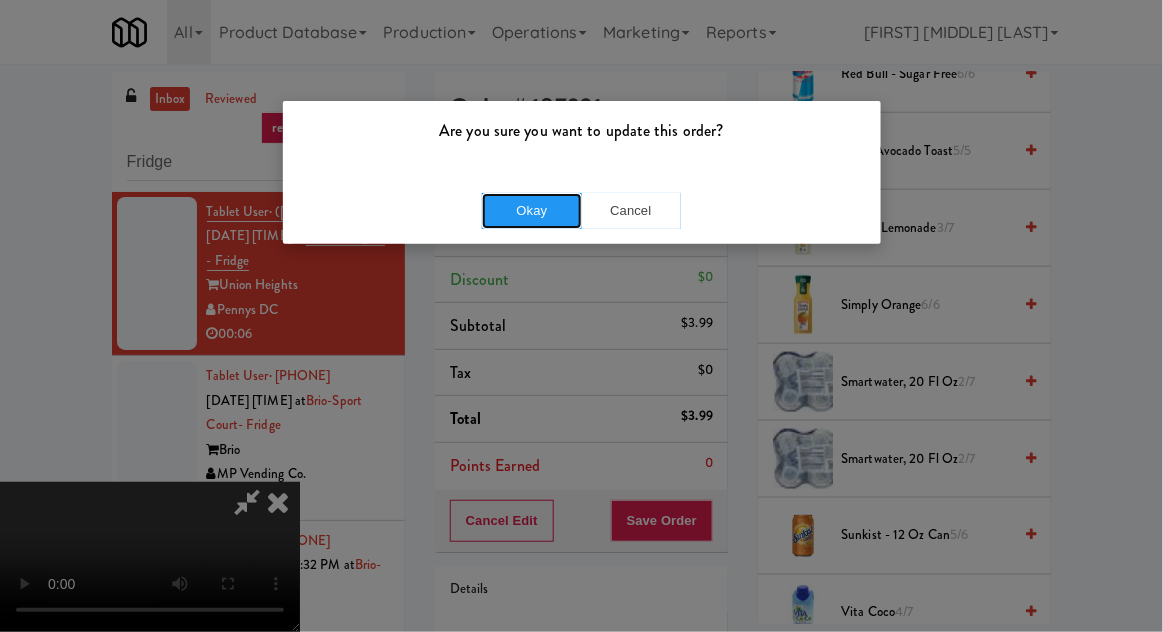click on "Okay" at bounding box center (532, 211) 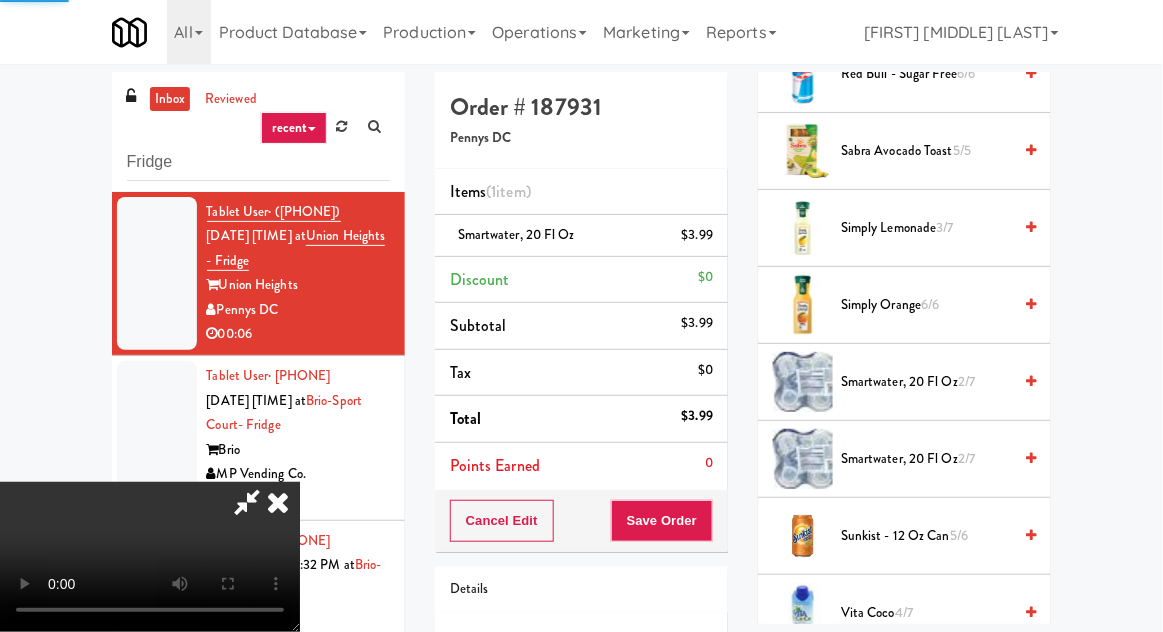 scroll, scrollTop: 197, scrollLeft: 0, axis: vertical 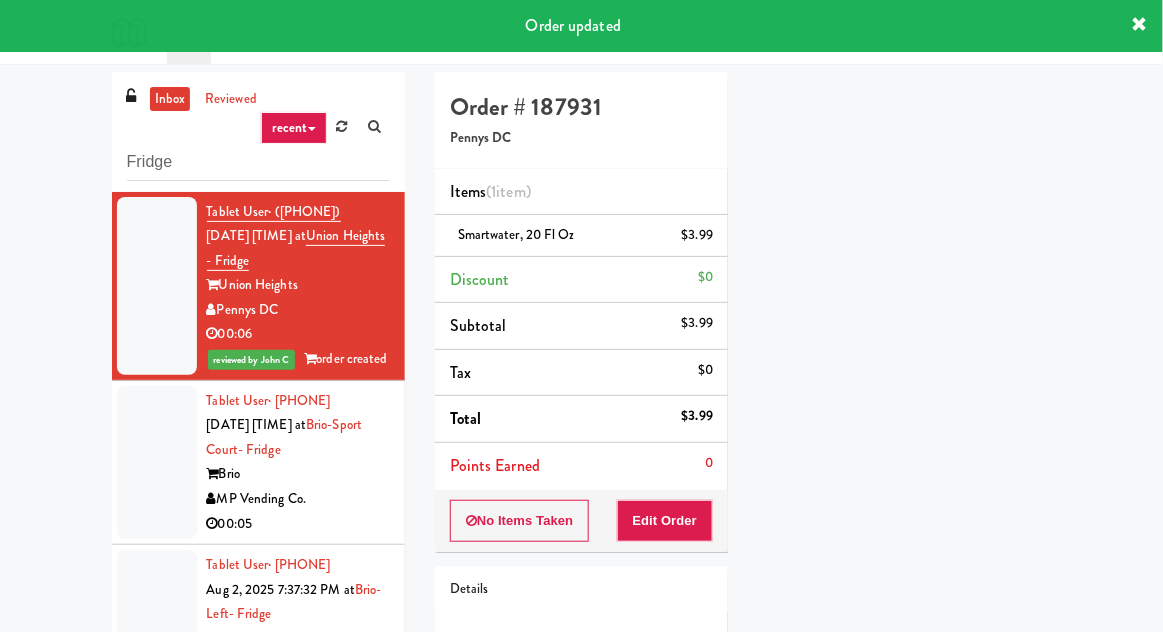 click at bounding box center (157, 463) 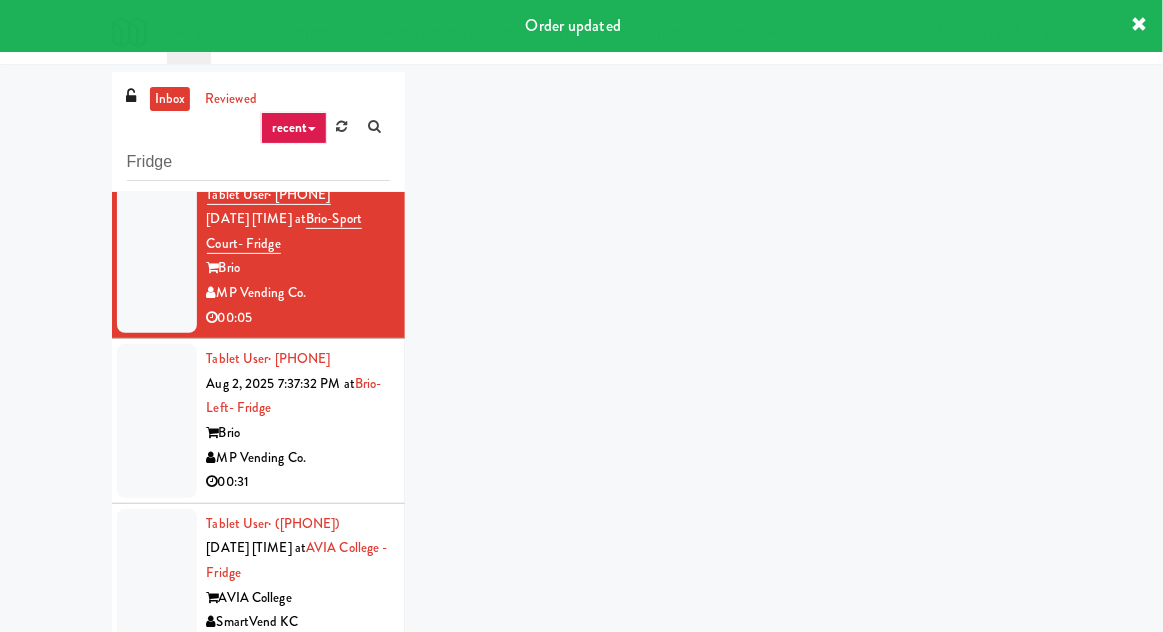 scroll, scrollTop: 434, scrollLeft: 0, axis: vertical 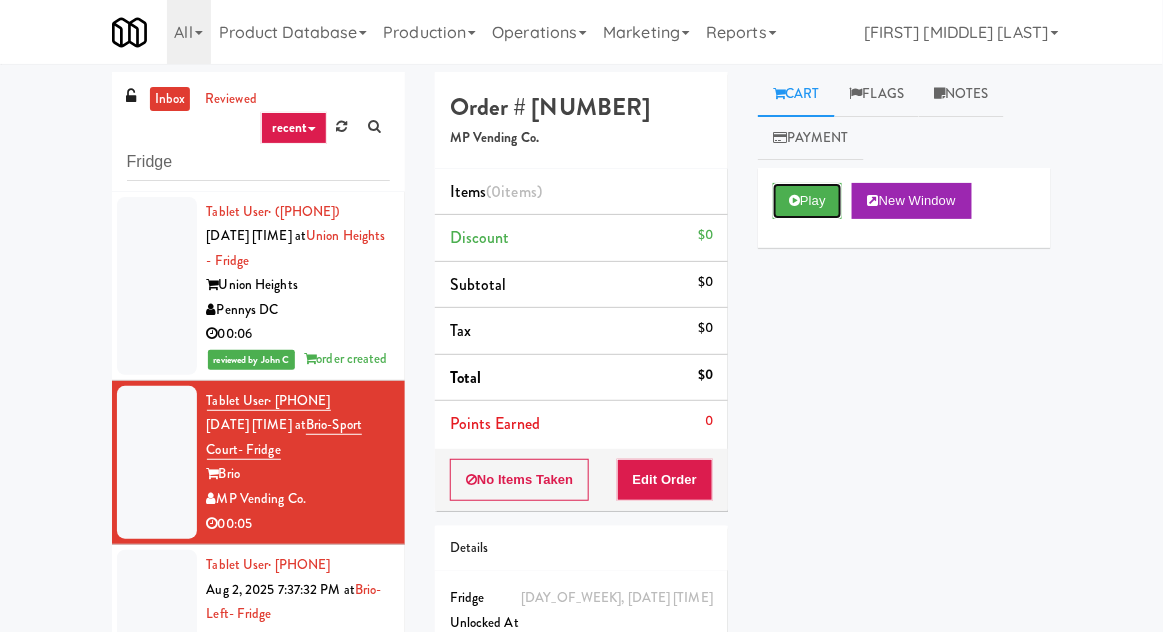 click on "Play" at bounding box center [807, 201] 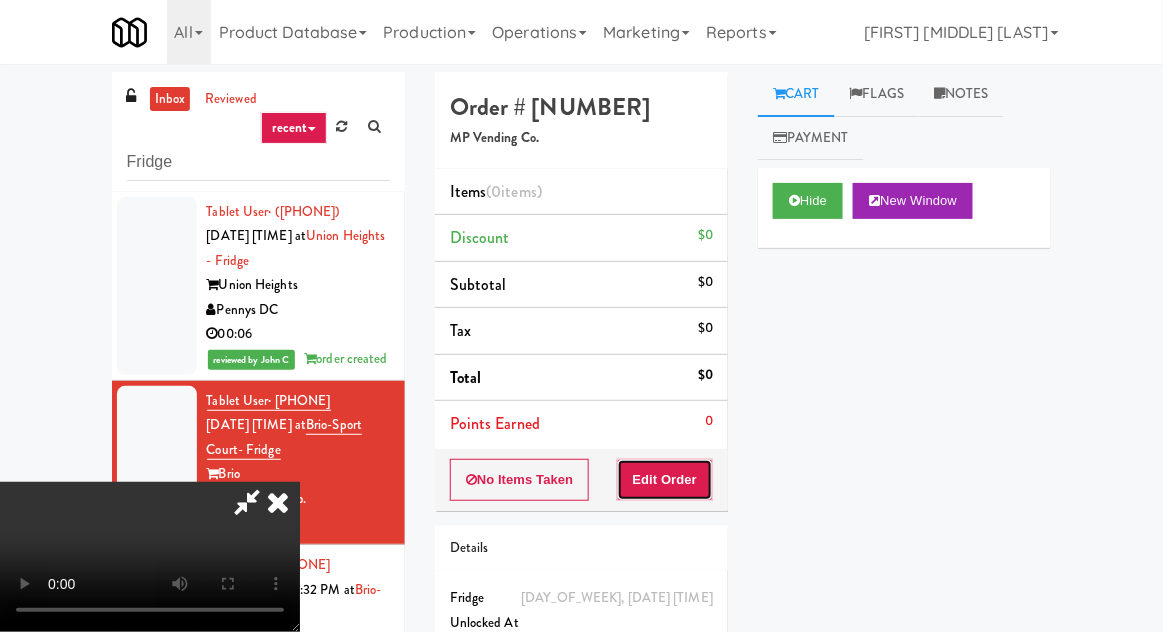click on "Edit Order" at bounding box center [665, 480] 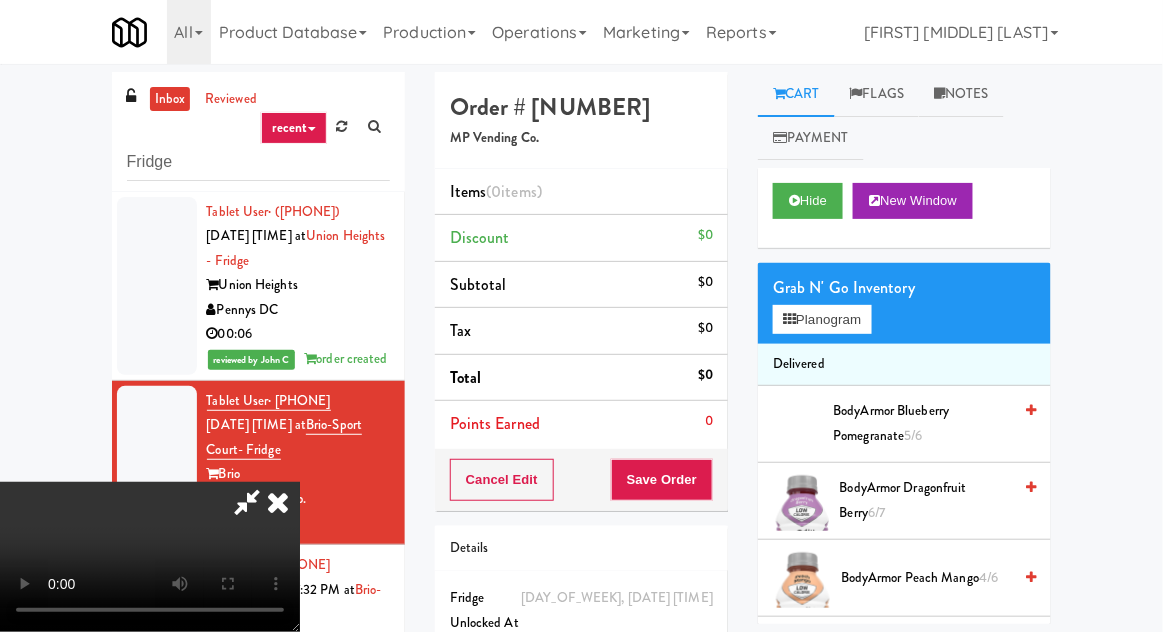 scroll, scrollTop: 77, scrollLeft: 0, axis: vertical 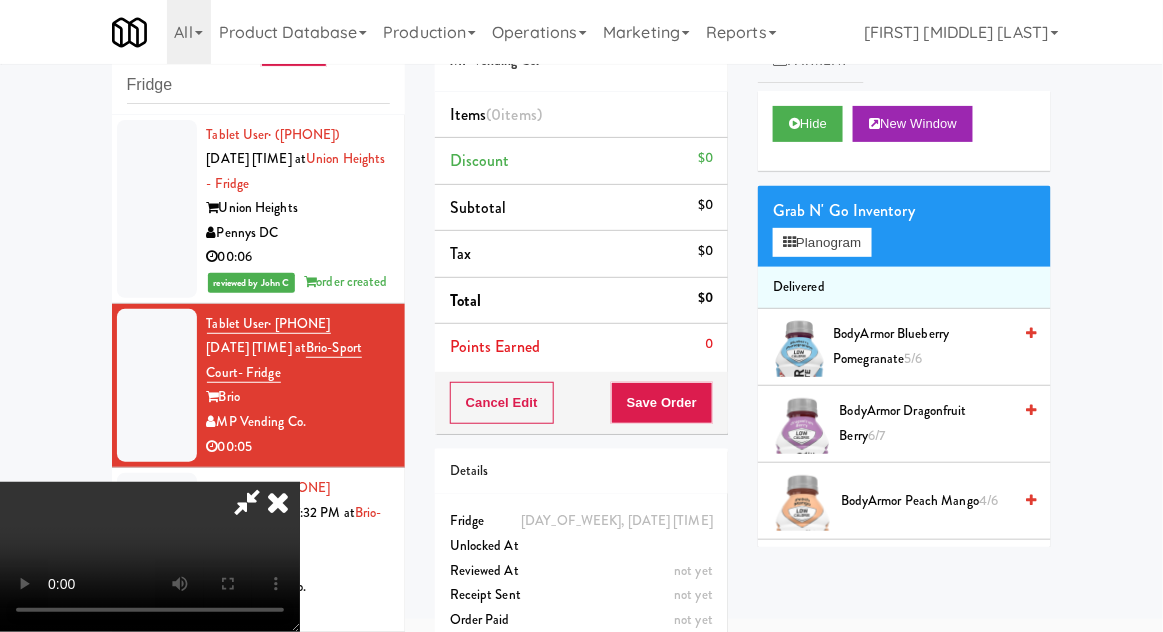type 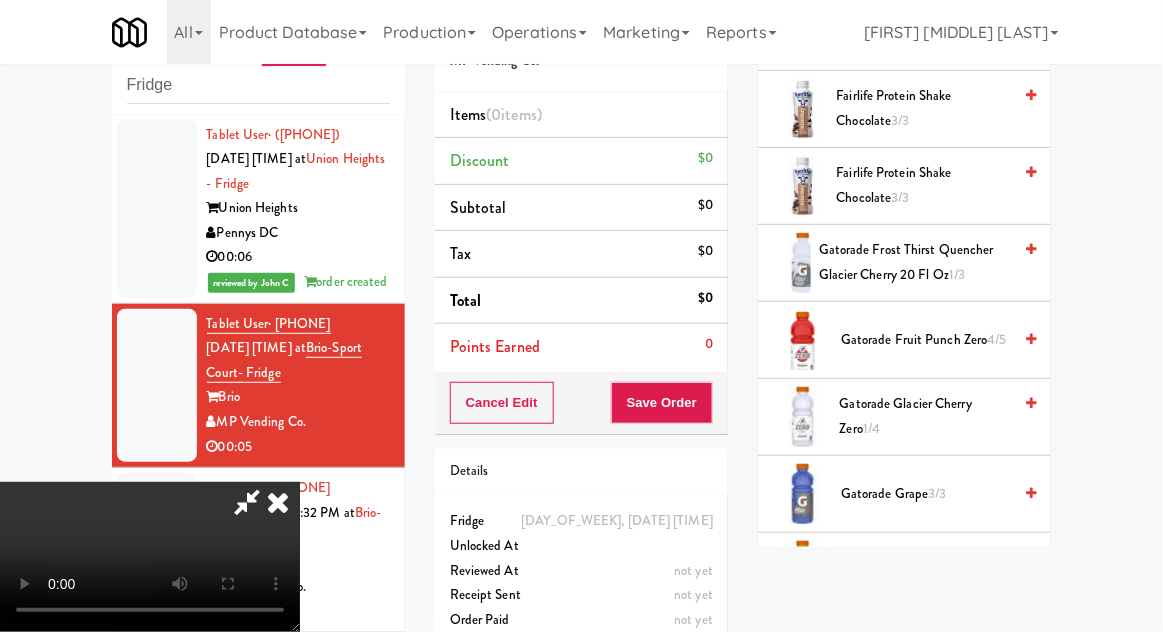 scroll, scrollTop: 1012, scrollLeft: 0, axis: vertical 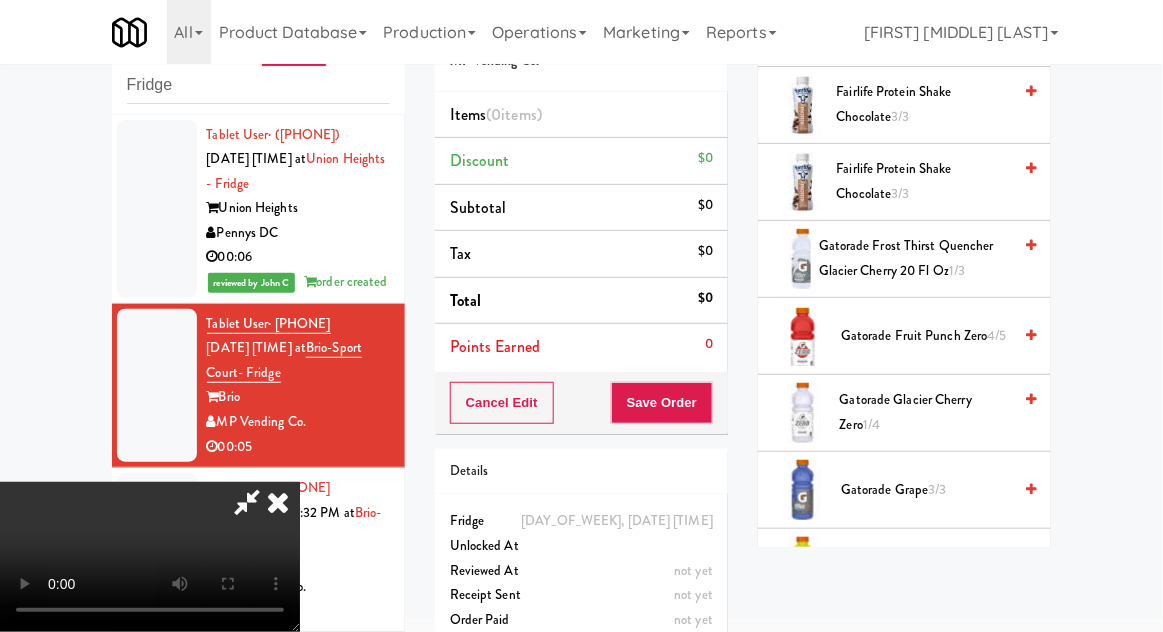 click on "Gatorade Lemon Lime Zero  1/5" at bounding box center (926, 567) 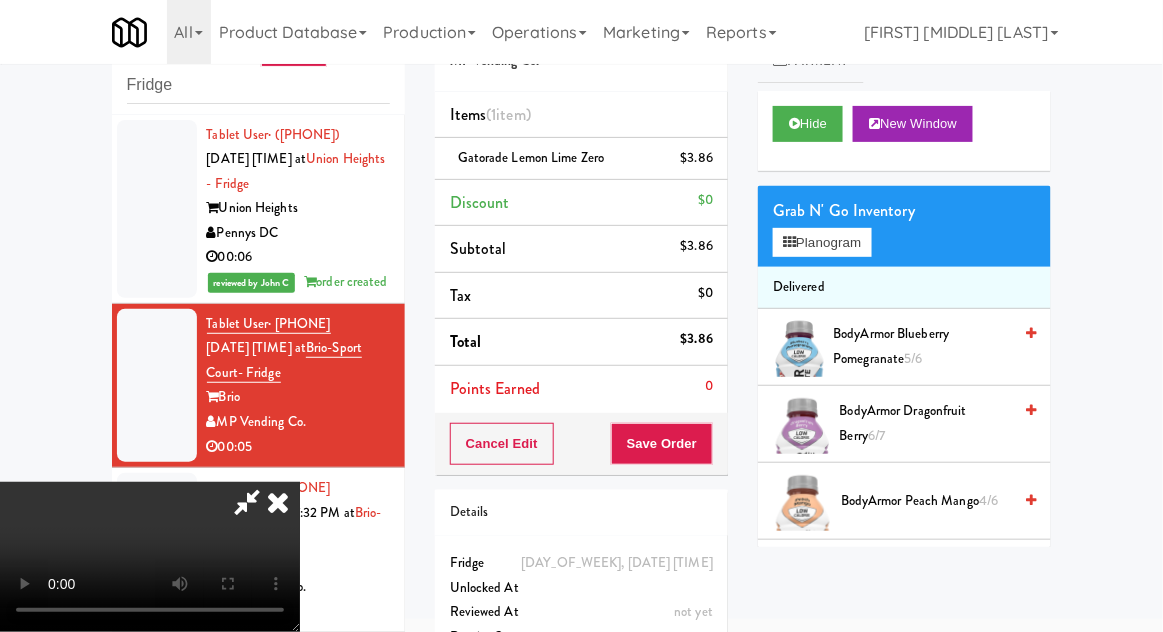 scroll, scrollTop: 0, scrollLeft: 0, axis: both 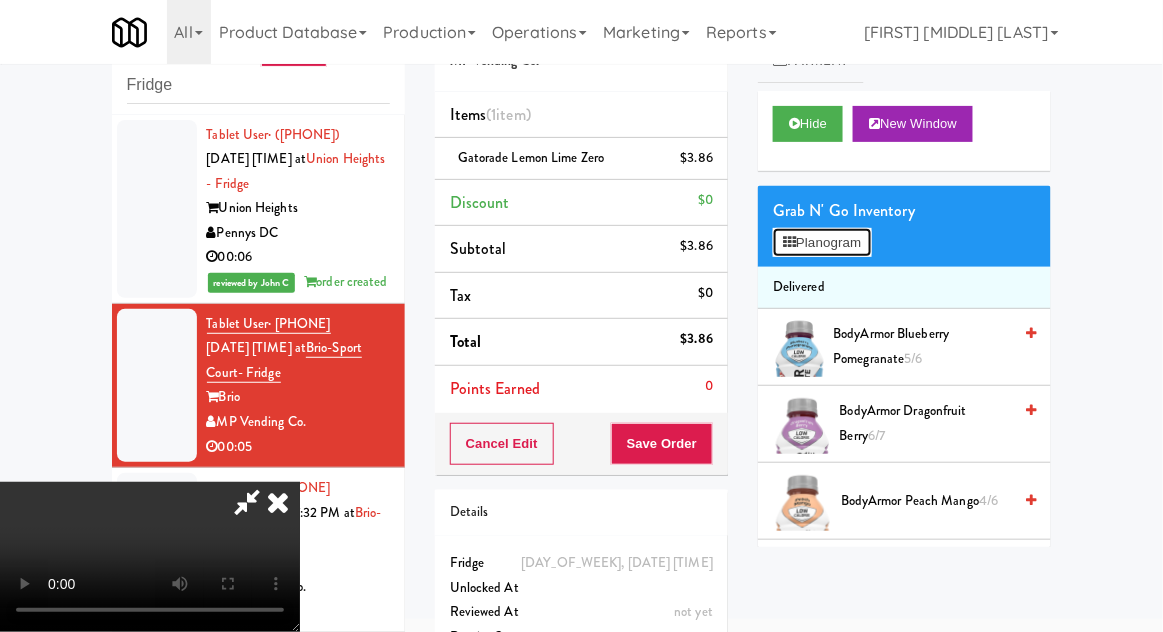 click on "Planogram" at bounding box center [822, 243] 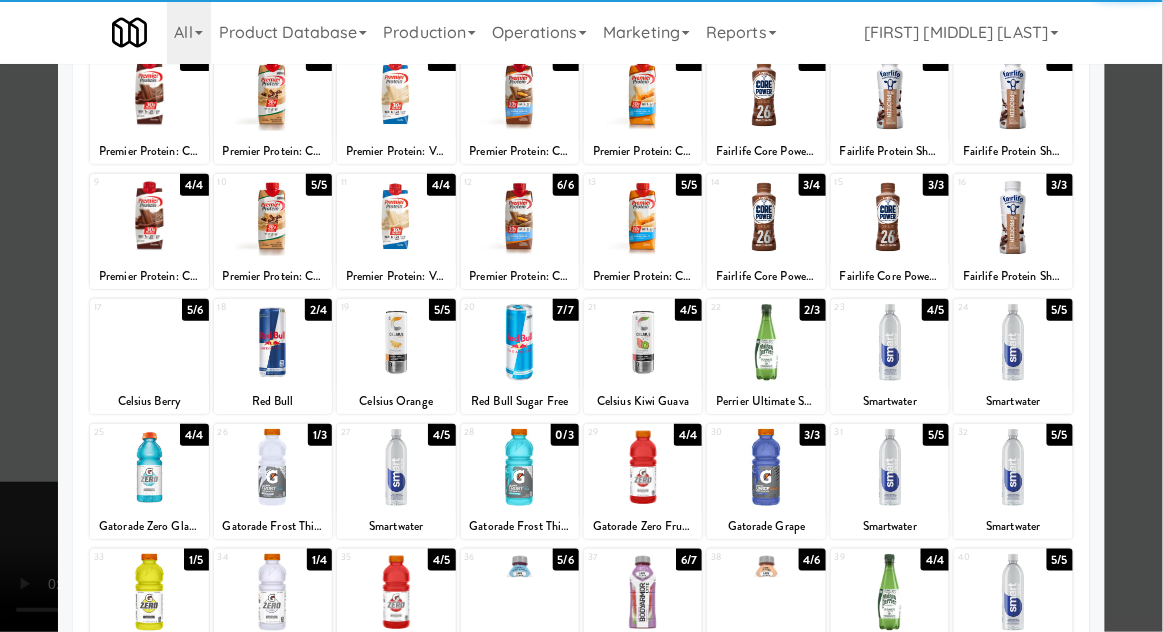 scroll, scrollTop: 253, scrollLeft: 0, axis: vertical 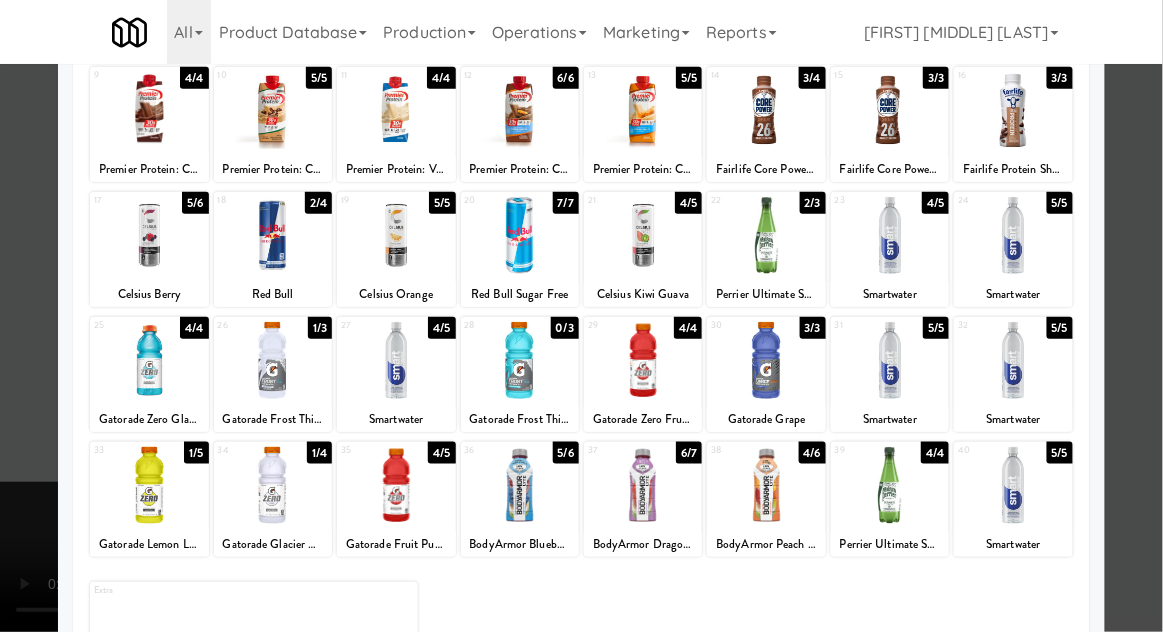 click at bounding box center [581, 316] 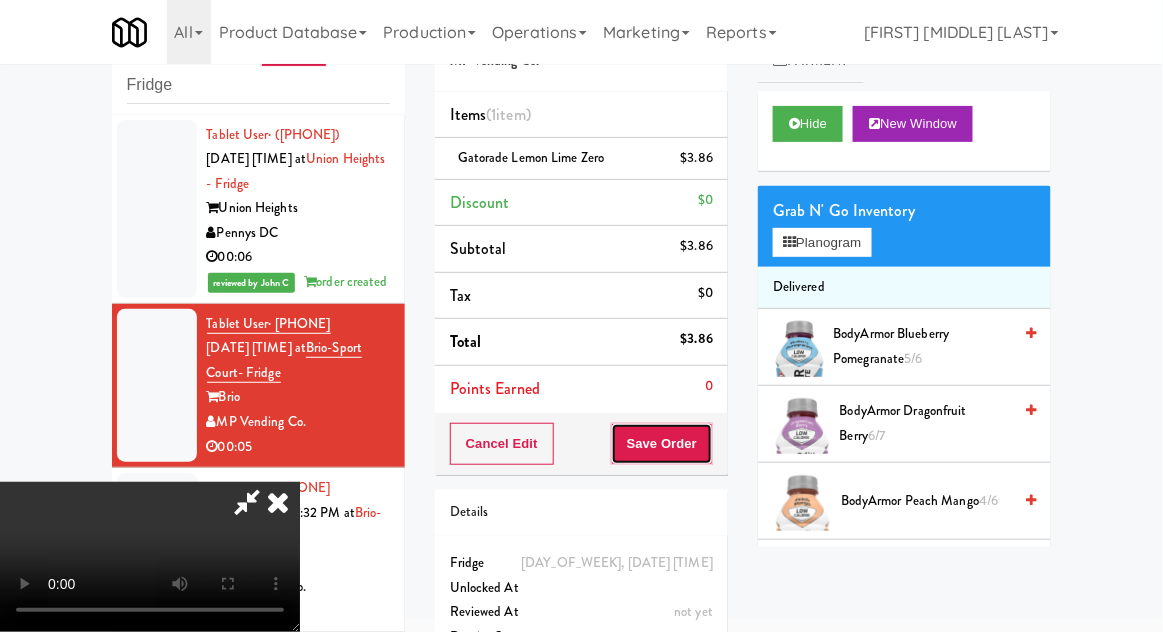 click on "Save Order" at bounding box center (662, 444) 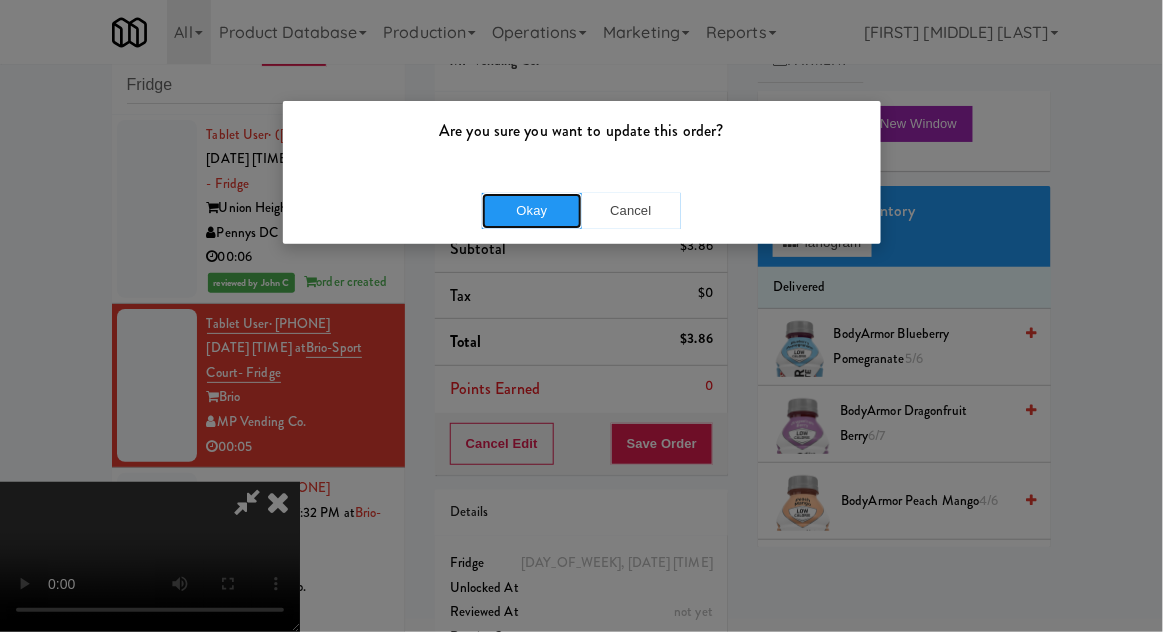 click on "Okay" at bounding box center (532, 211) 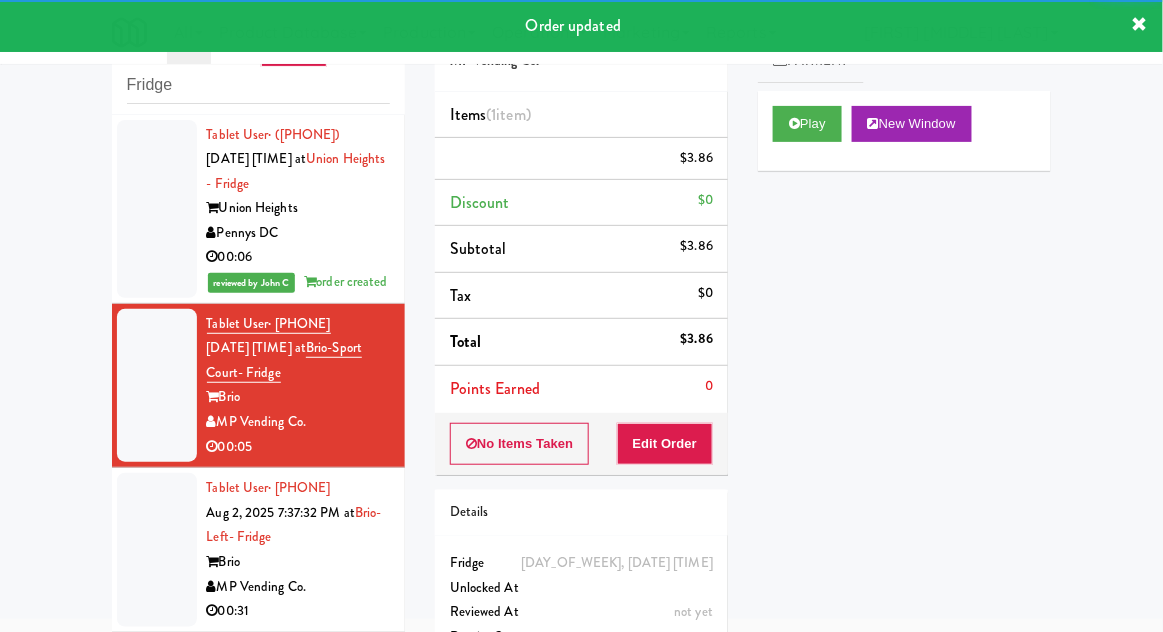 click at bounding box center [157, 550] 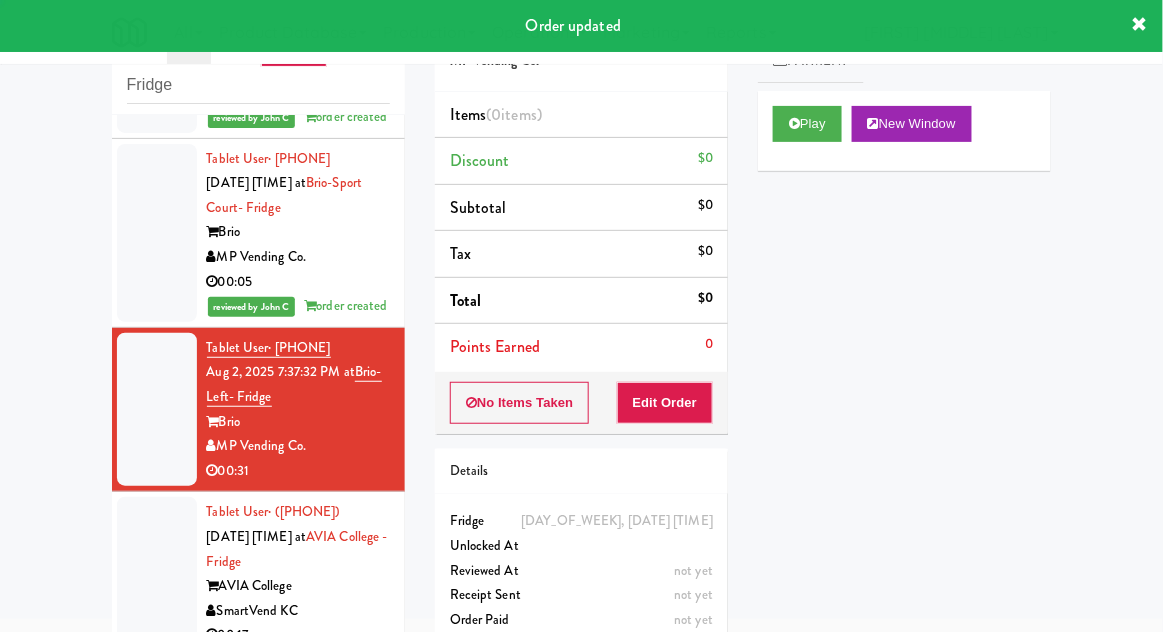 scroll, scrollTop: 484, scrollLeft: 0, axis: vertical 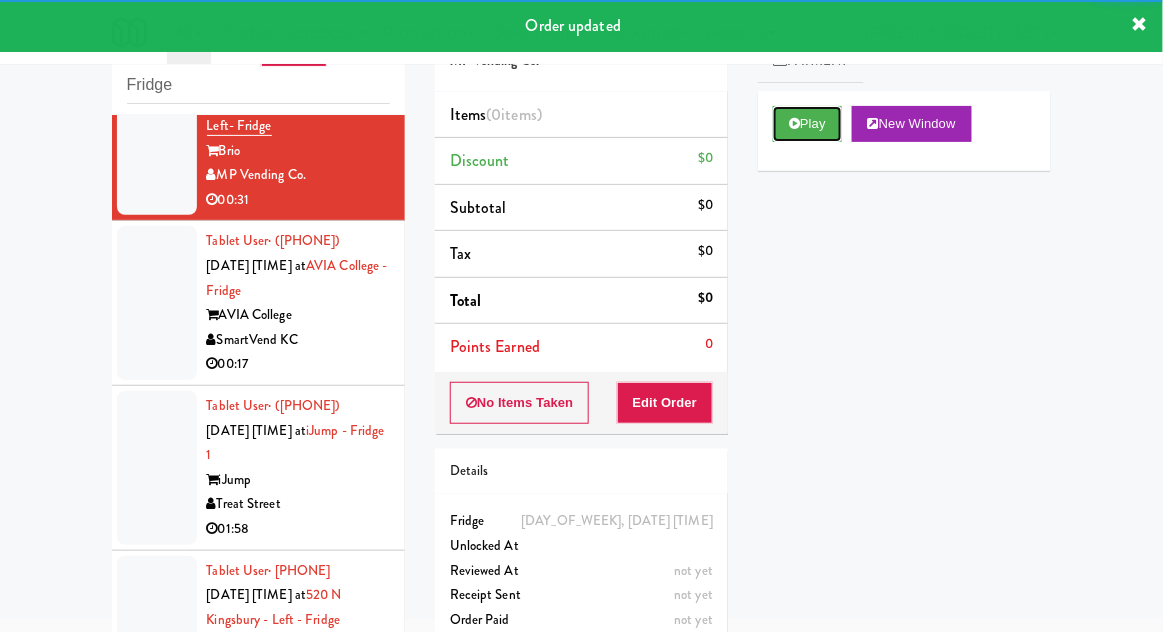 click on "Play" at bounding box center (807, 124) 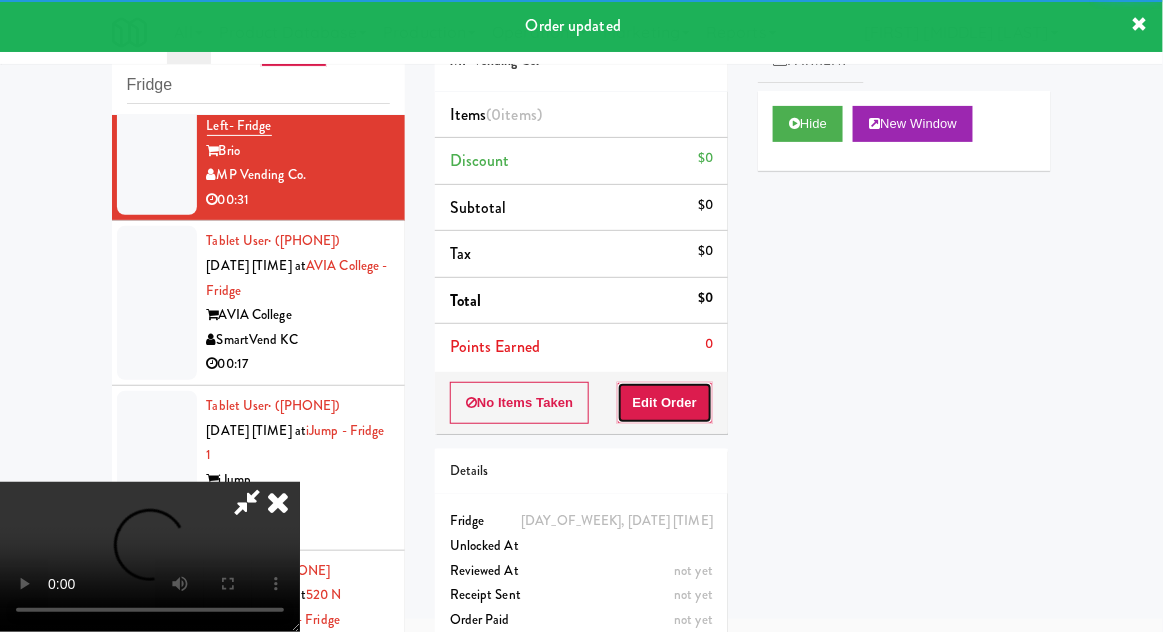 click on "Edit Order" at bounding box center [665, 403] 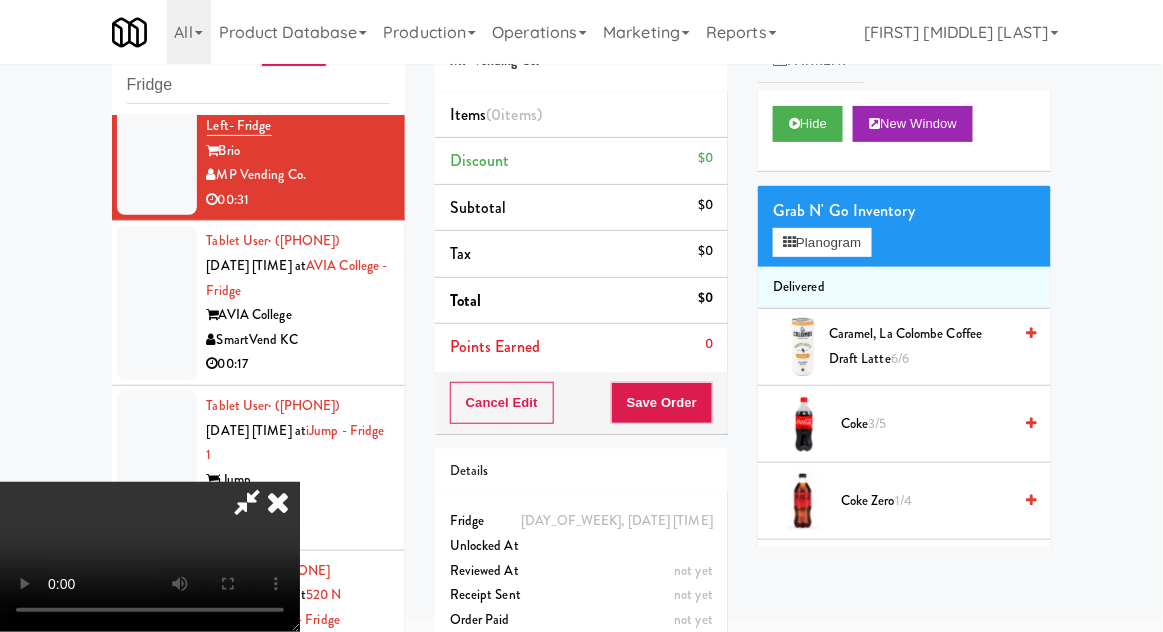type 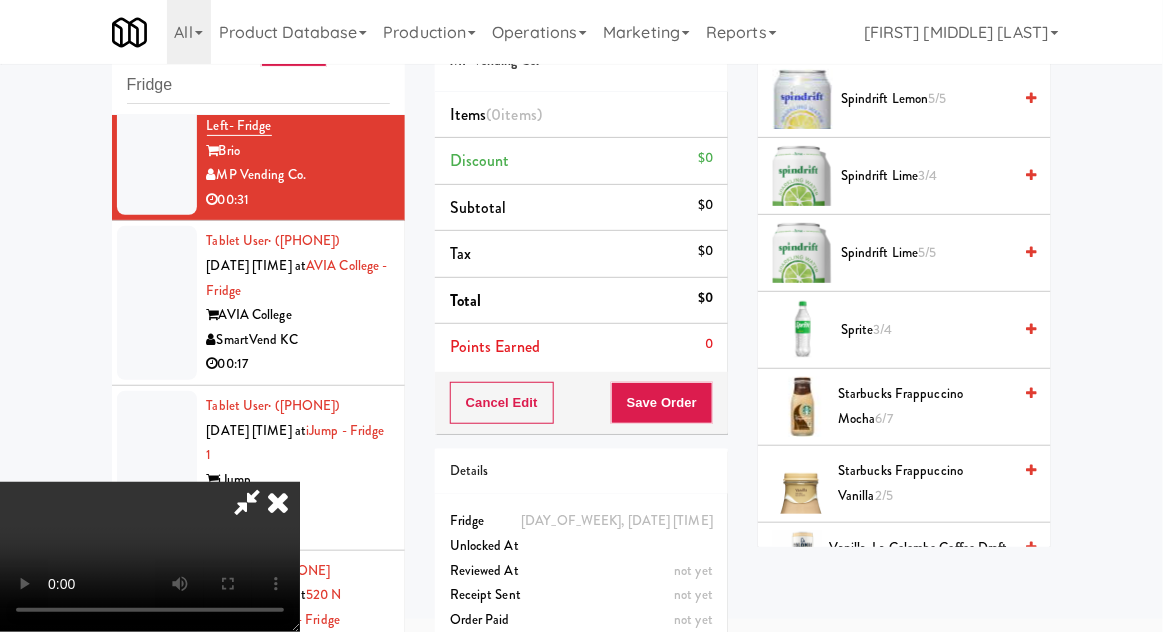 scroll, scrollTop: 2407, scrollLeft: 0, axis: vertical 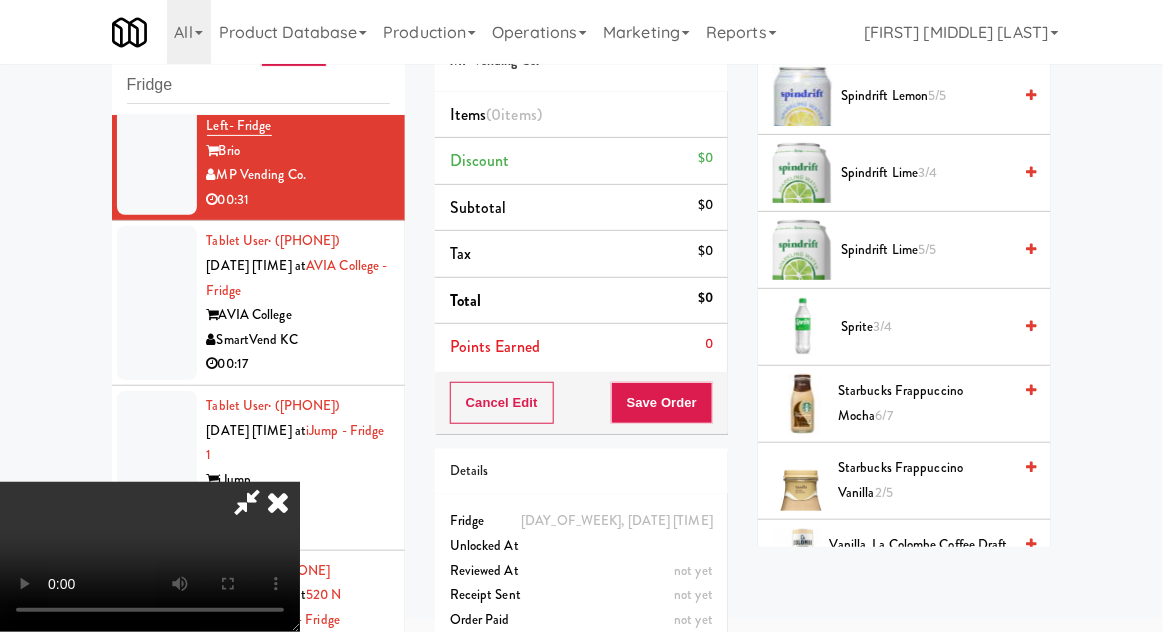 click on "Starbucks Frappuccino Vanilla  2/5" at bounding box center [924, 480] 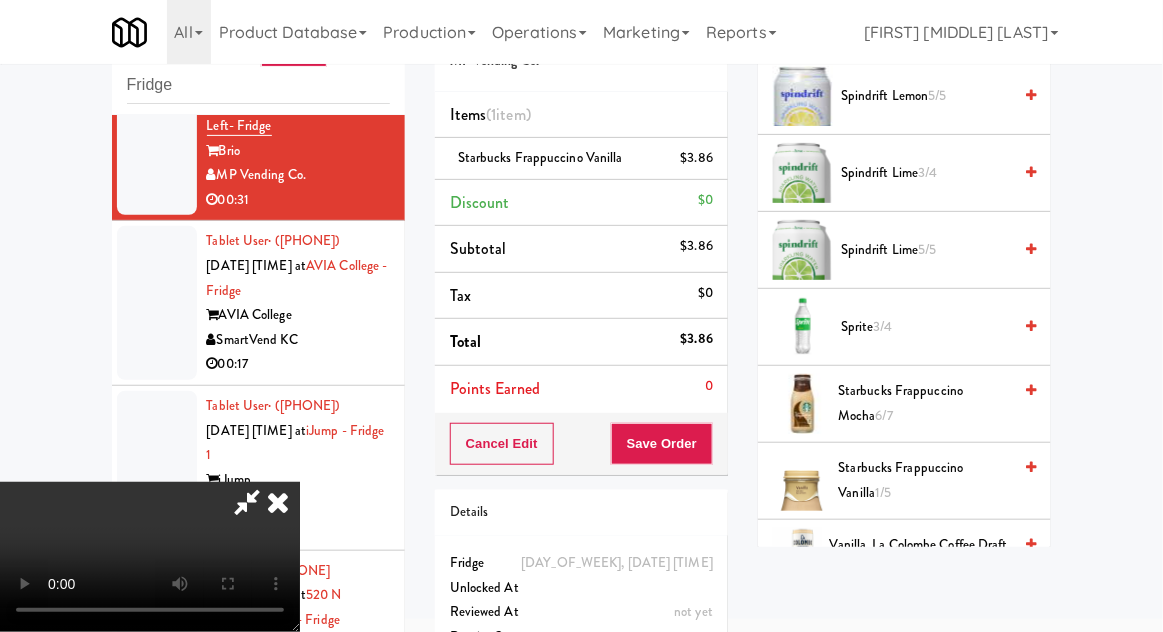 click on "Starbucks Frappuccino Vanilla  1/5" at bounding box center [925, 480] 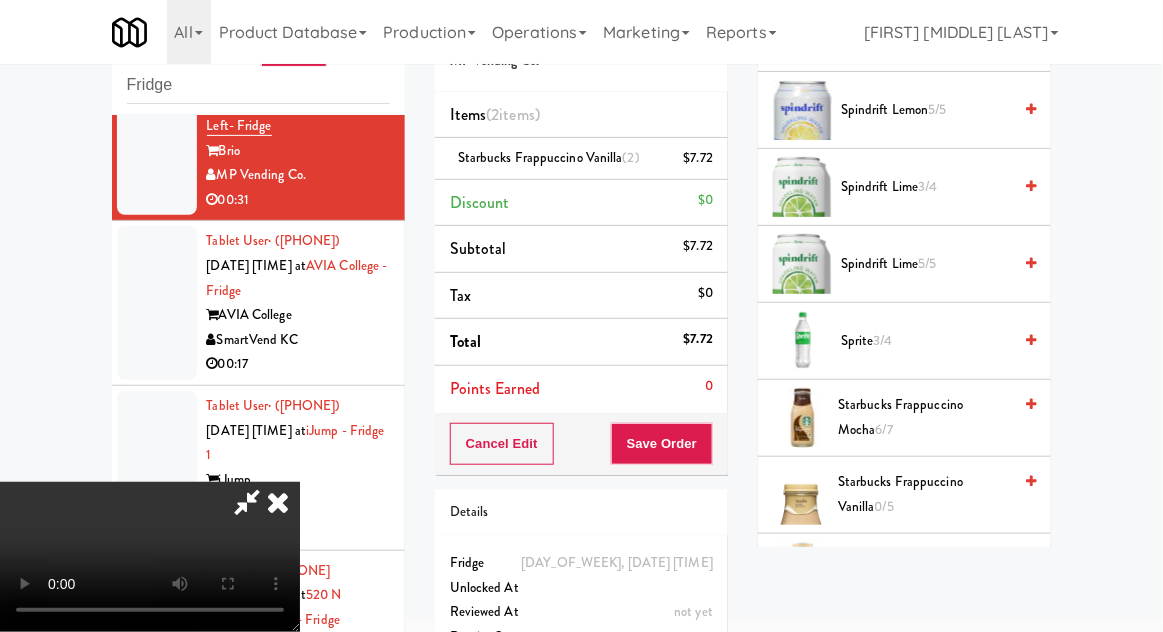 scroll, scrollTop: 2402, scrollLeft: 0, axis: vertical 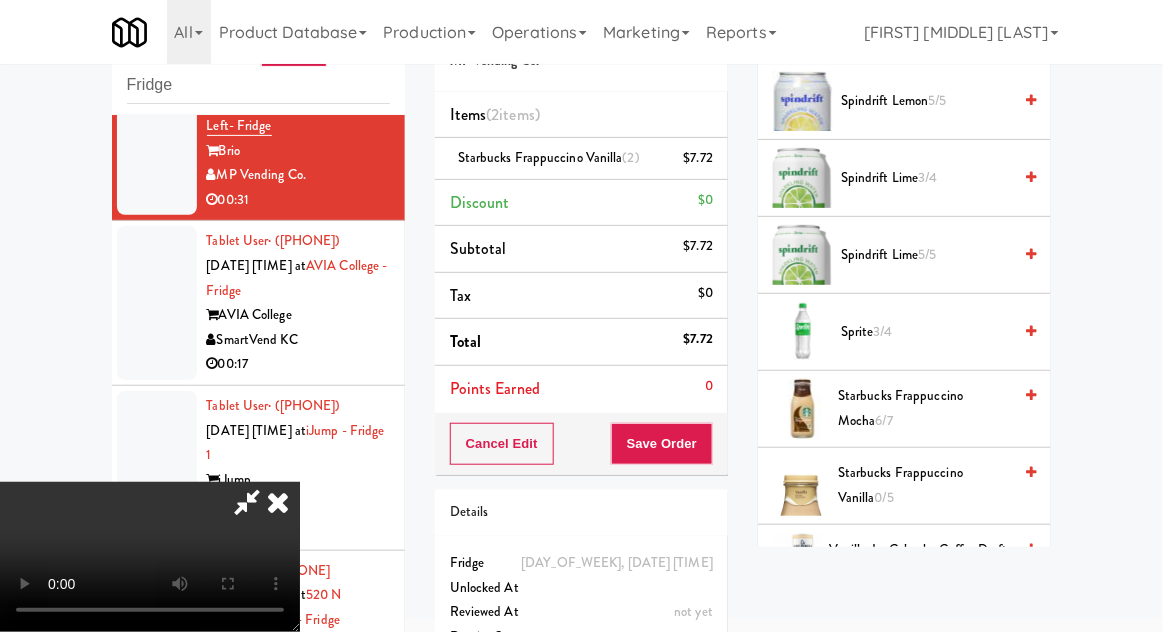 click on "Vanilla, La Colombe Coffee Draft Latte  4/4" at bounding box center (920, 562) 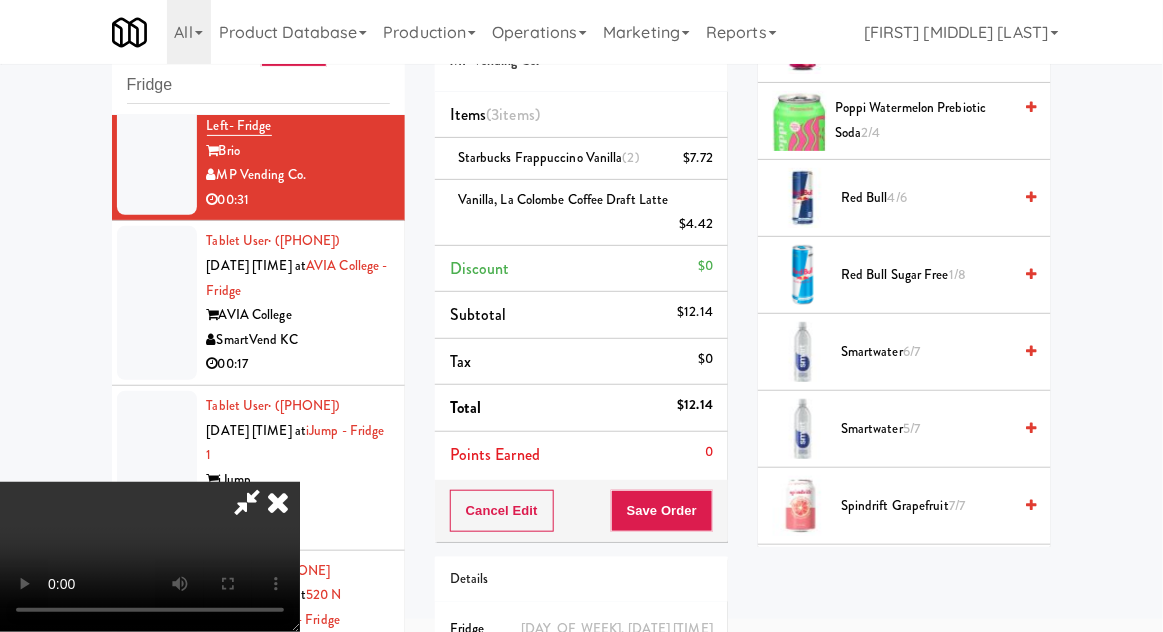 scroll, scrollTop: 1912, scrollLeft: 0, axis: vertical 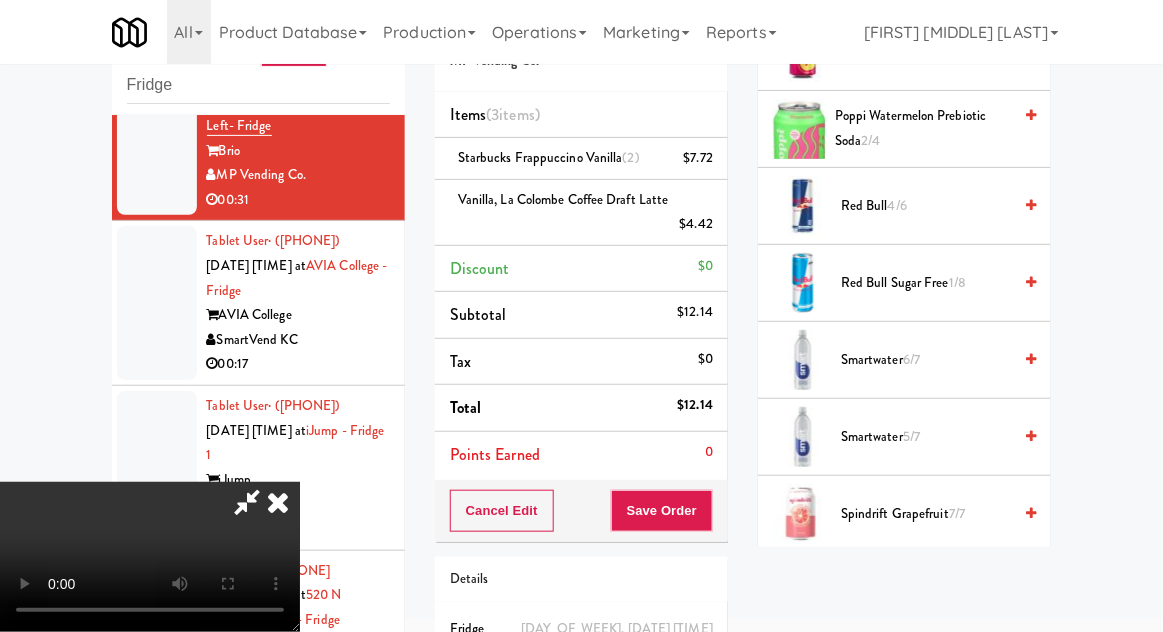 click on "Smartwater  5/7" at bounding box center [926, 437] 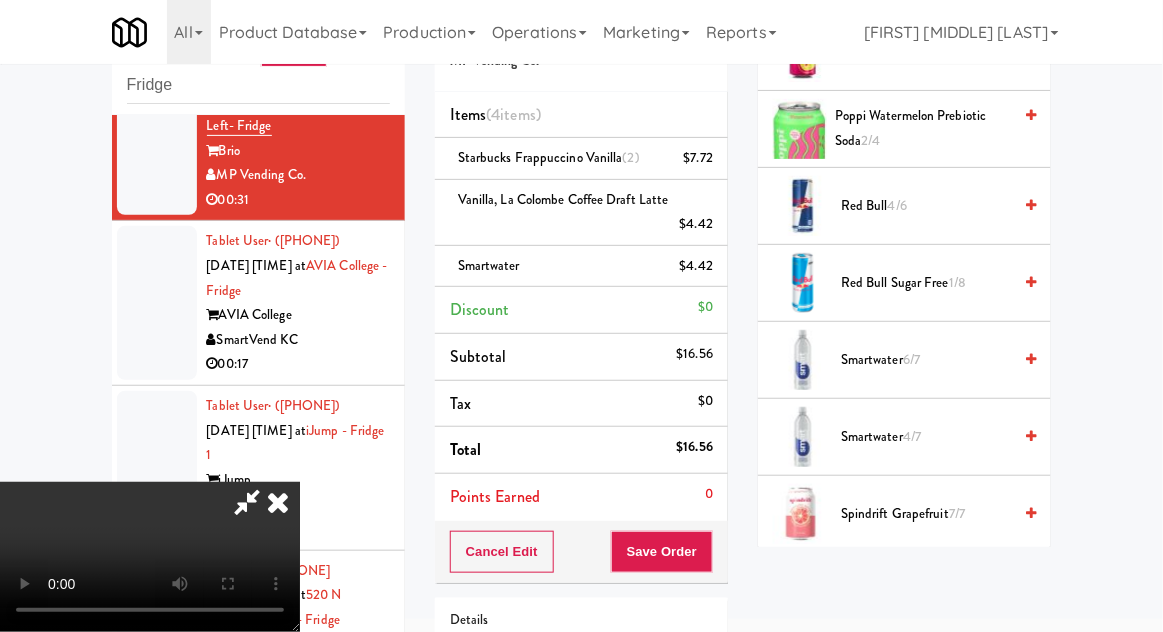 click on "Smartwater  6/7" at bounding box center (926, 360) 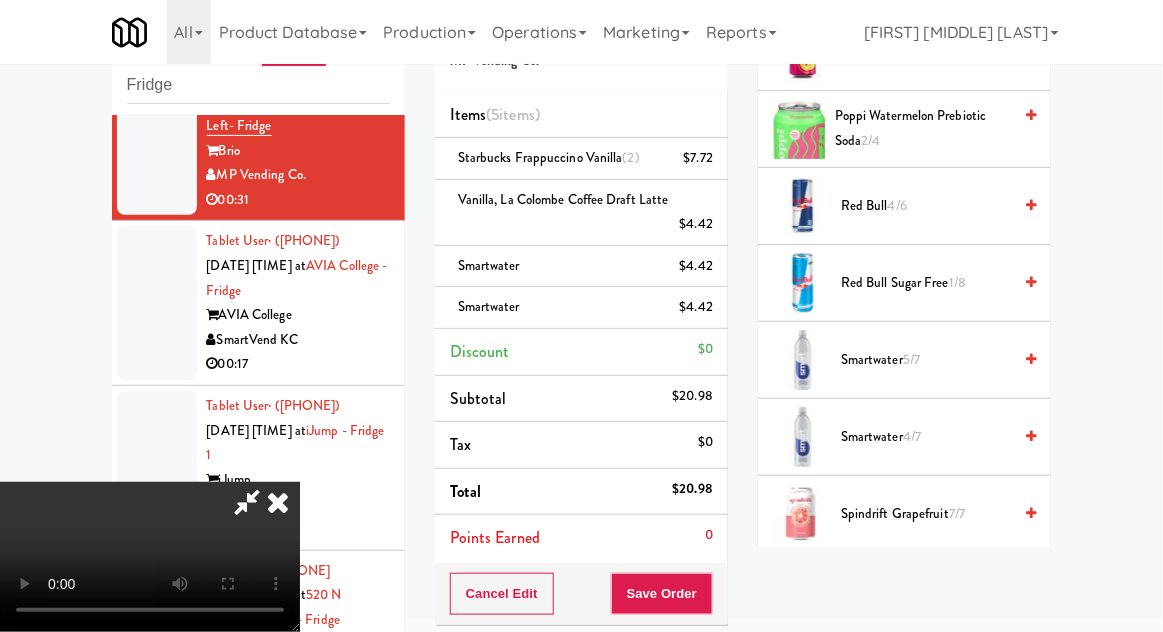 click on "Smartwater  5/7" at bounding box center (926, 360) 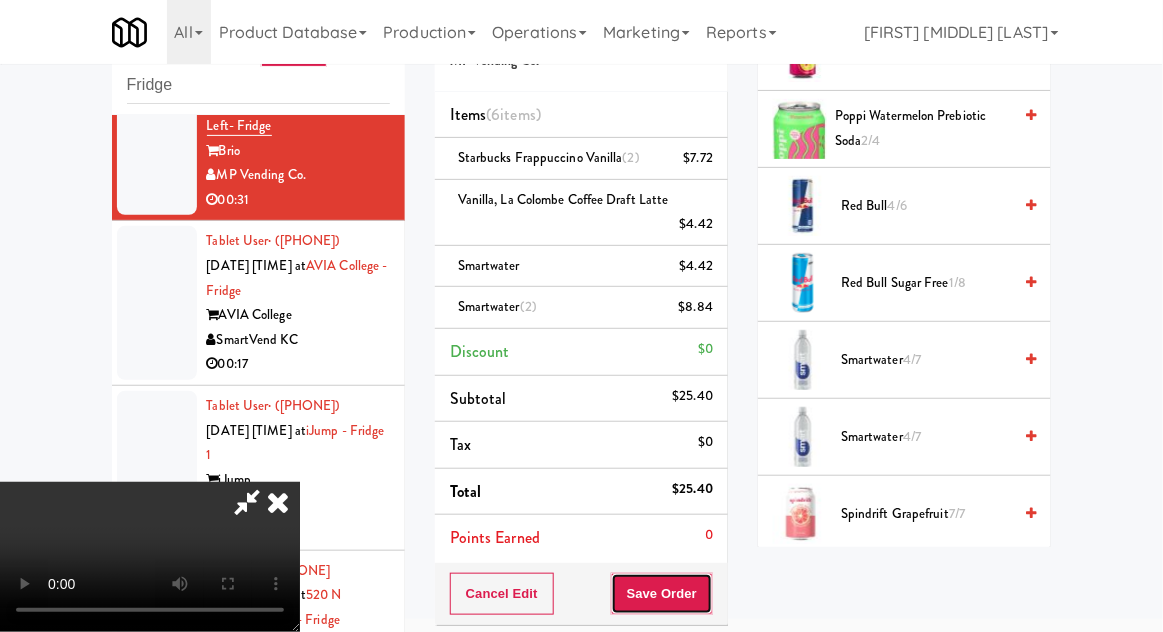 click on "Save Order" at bounding box center [662, 594] 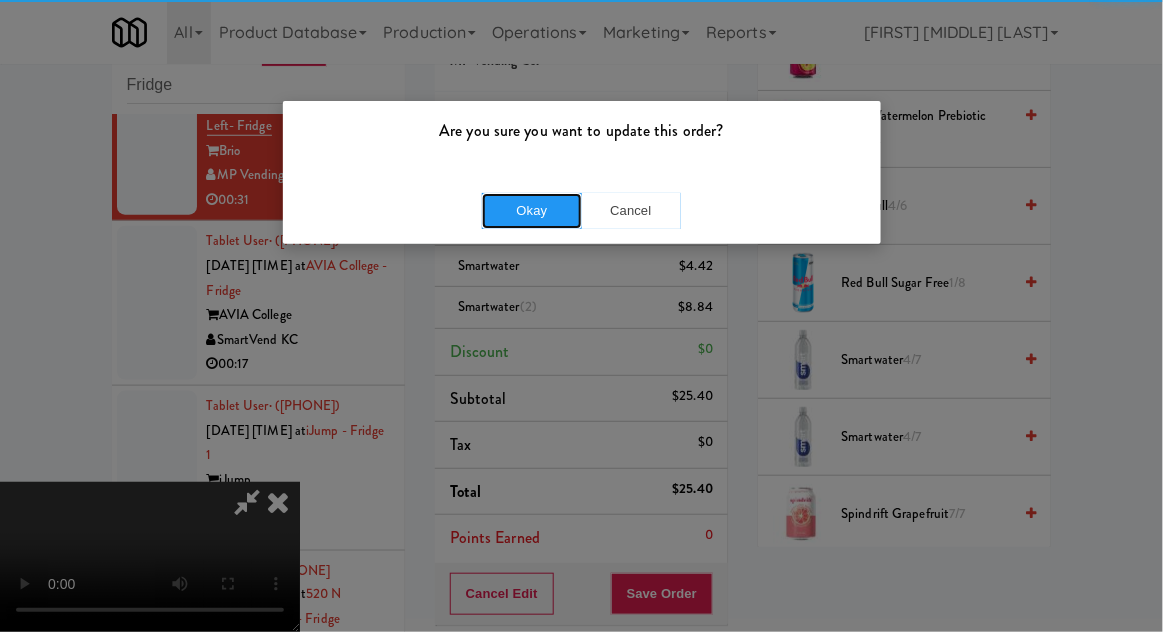 click on "Okay" at bounding box center (532, 211) 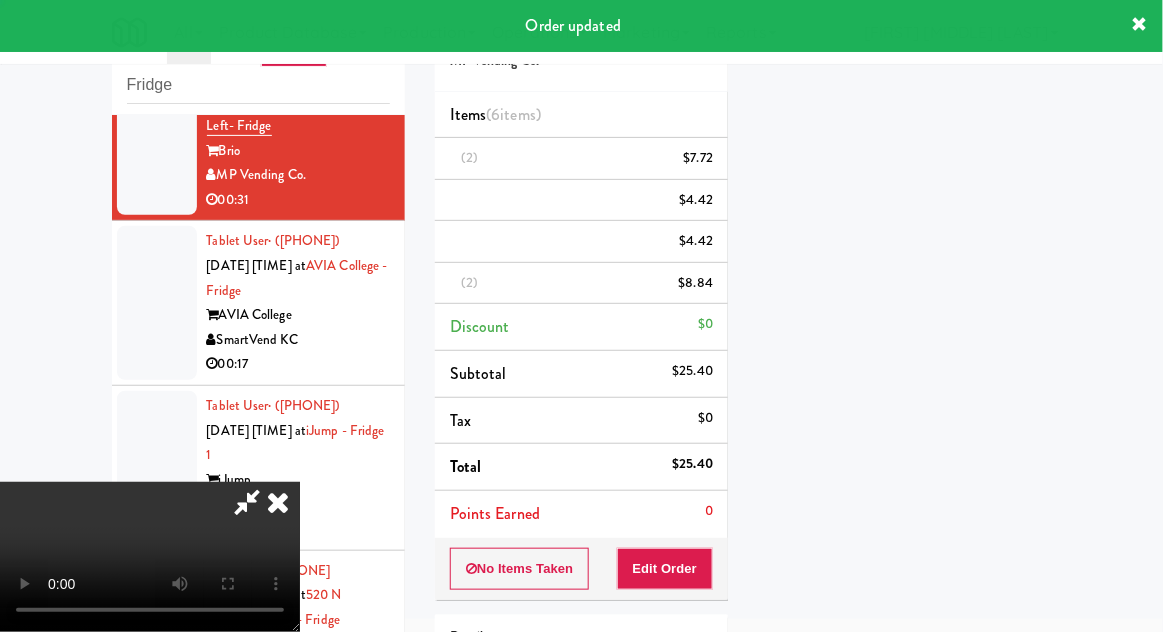 scroll, scrollTop: 197, scrollLeft: 0, axis: vertical 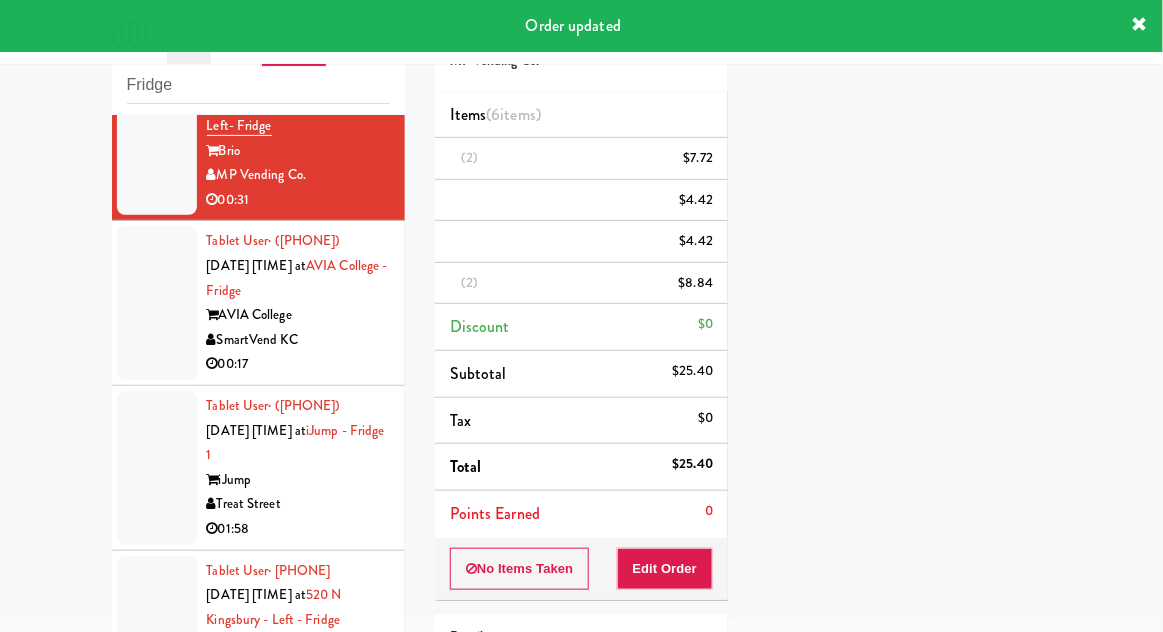 click at bounding box center (157, 303) 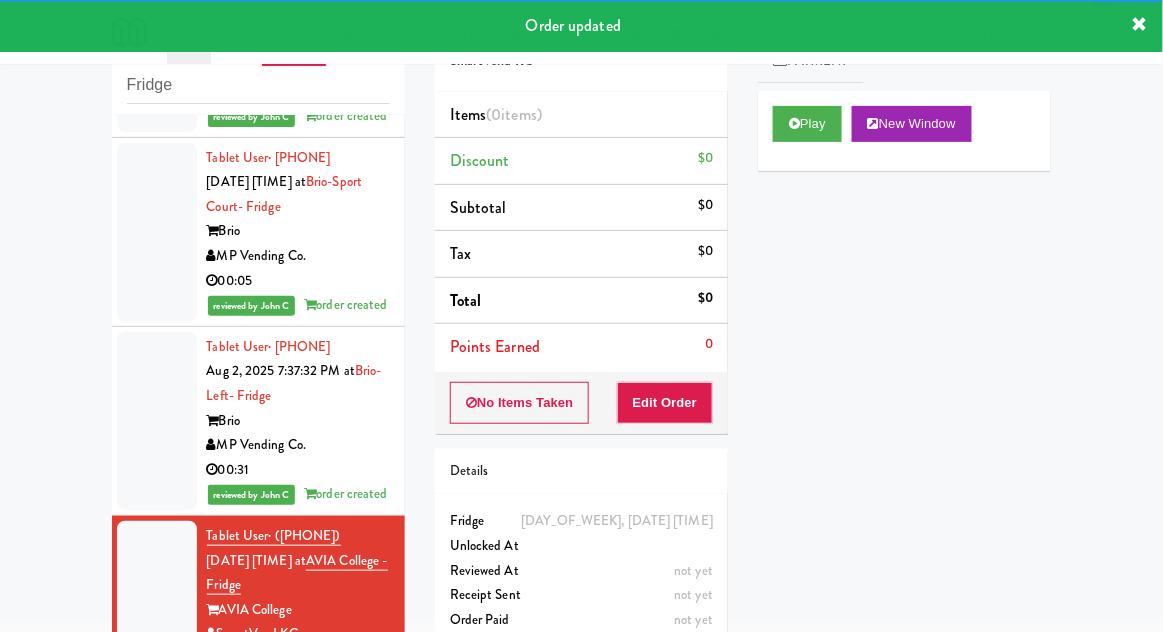 scroll, scrollTop: 533, scrollLeft: 0, axis: vertical 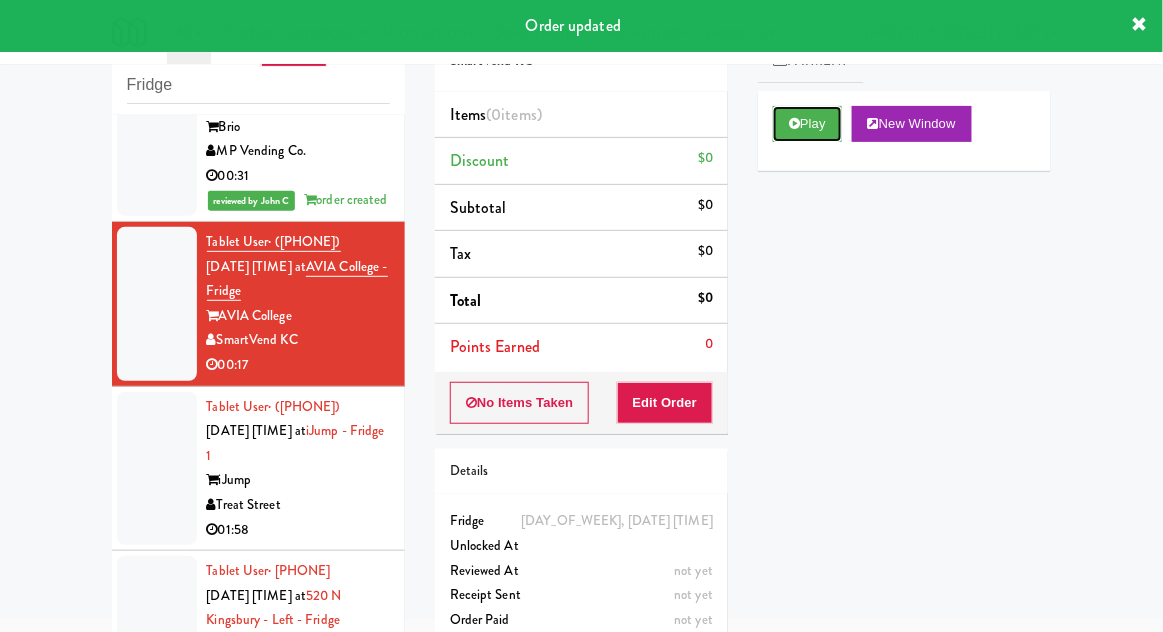 click on "Play" at bounding box center [807, 124] 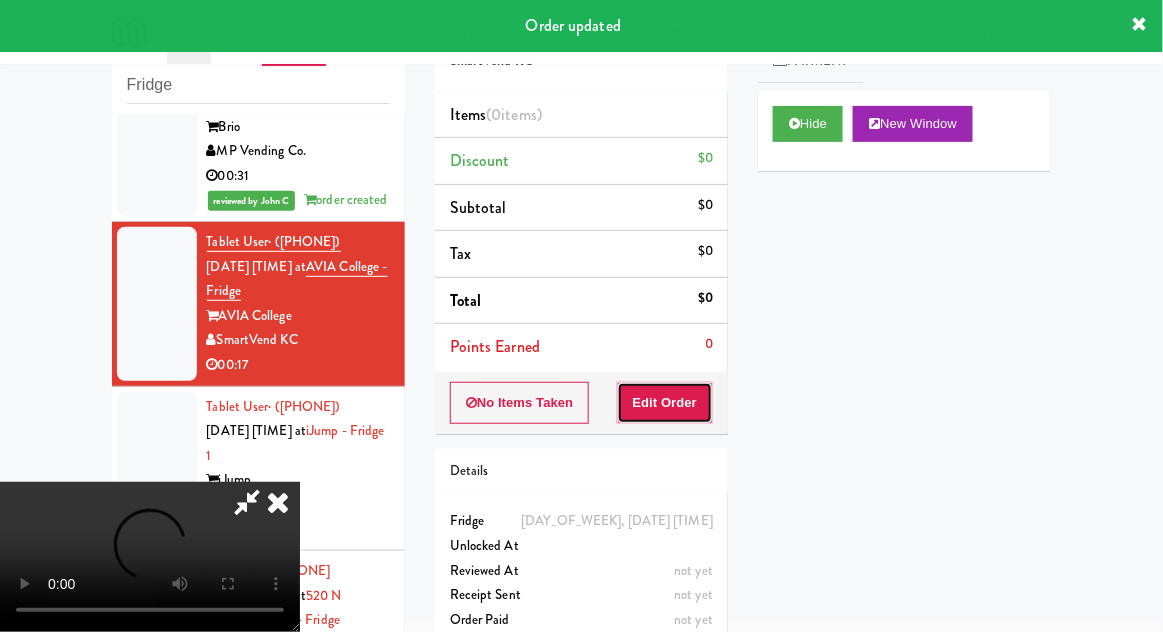 click on "Edit Order" at bounding box center [665, 403] 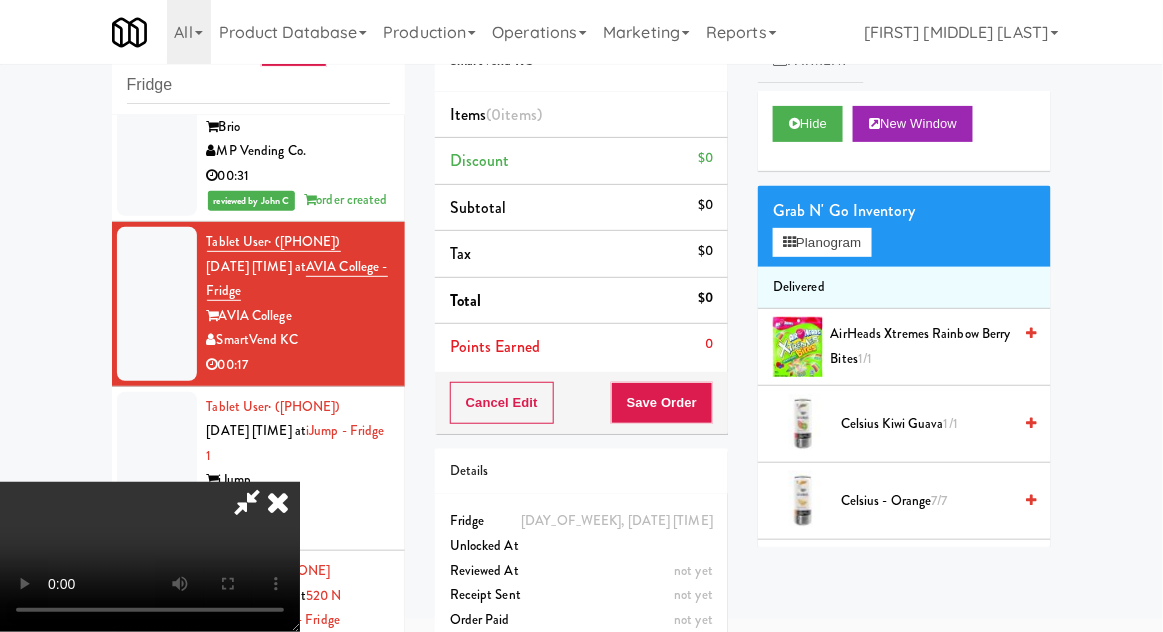 type 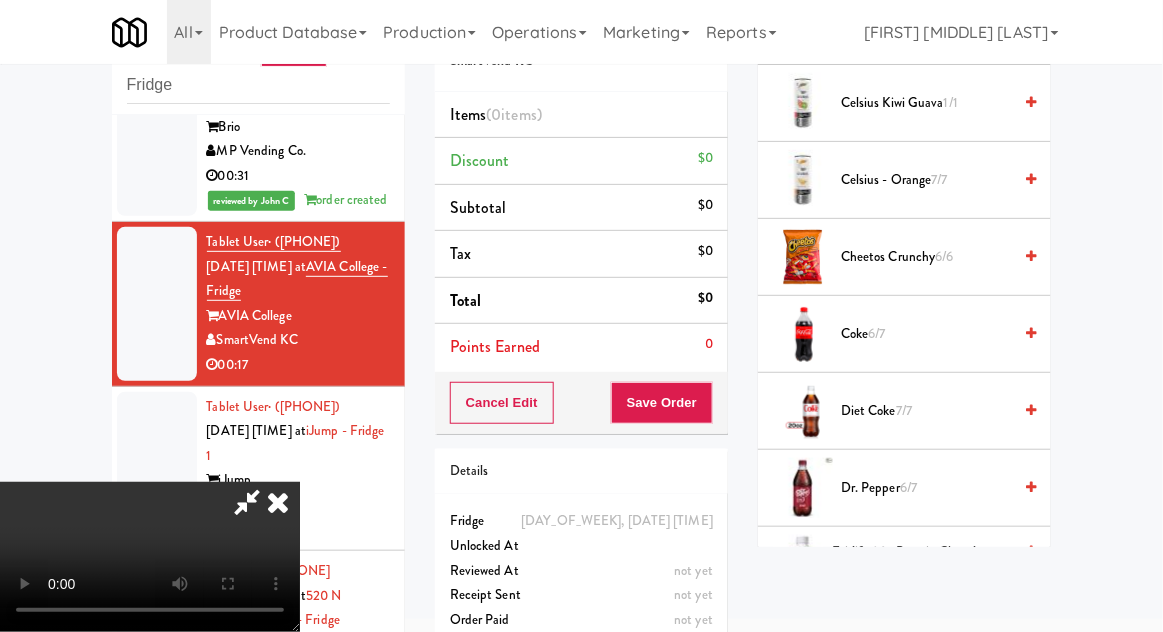 scroll, scrollTop: 297, scrollLeft: 0, axis: vertical 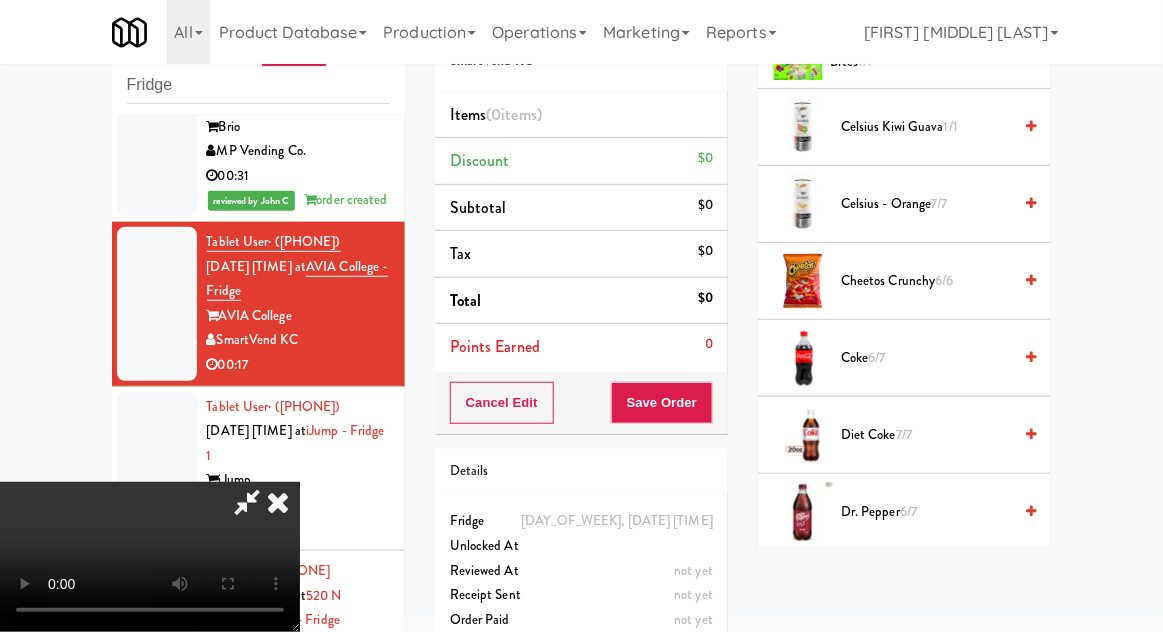 click on "Coke  6/7" at bounding box center (926, 358) 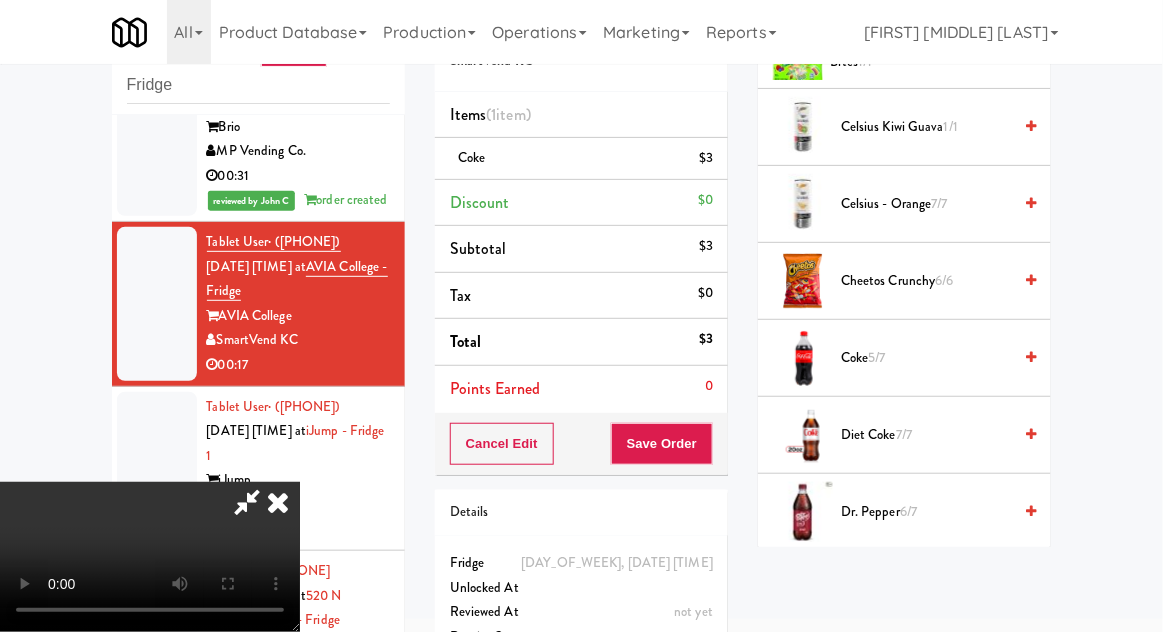 click on "Coke  5/7" at bounding box center (926, 358) 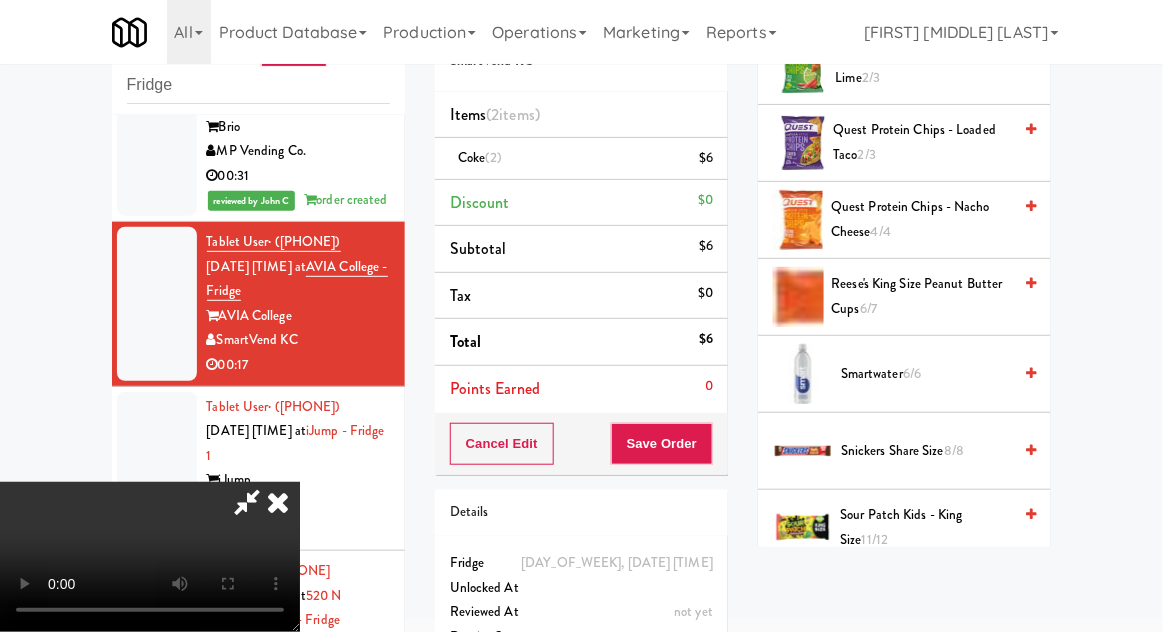scroll, scrollTop: 1985, scrollLeft: 0, axis: vertical 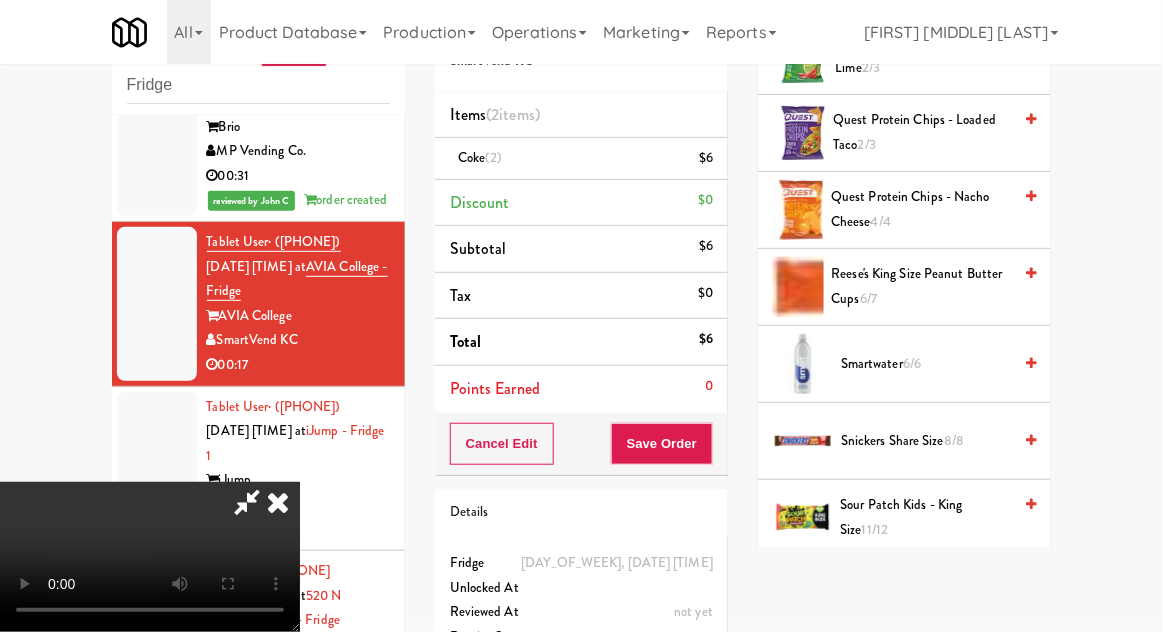 click on "Snickers Share Size  8/8" at bounding box center (926, 441) 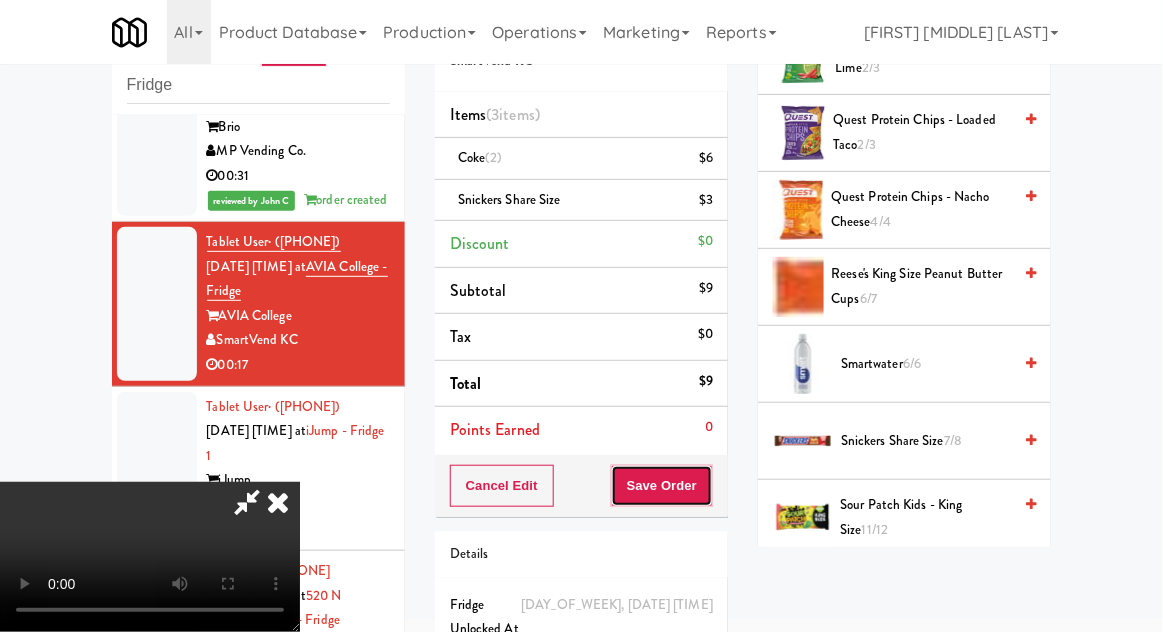 click on "Save Order" at bounding box center [662, 486] 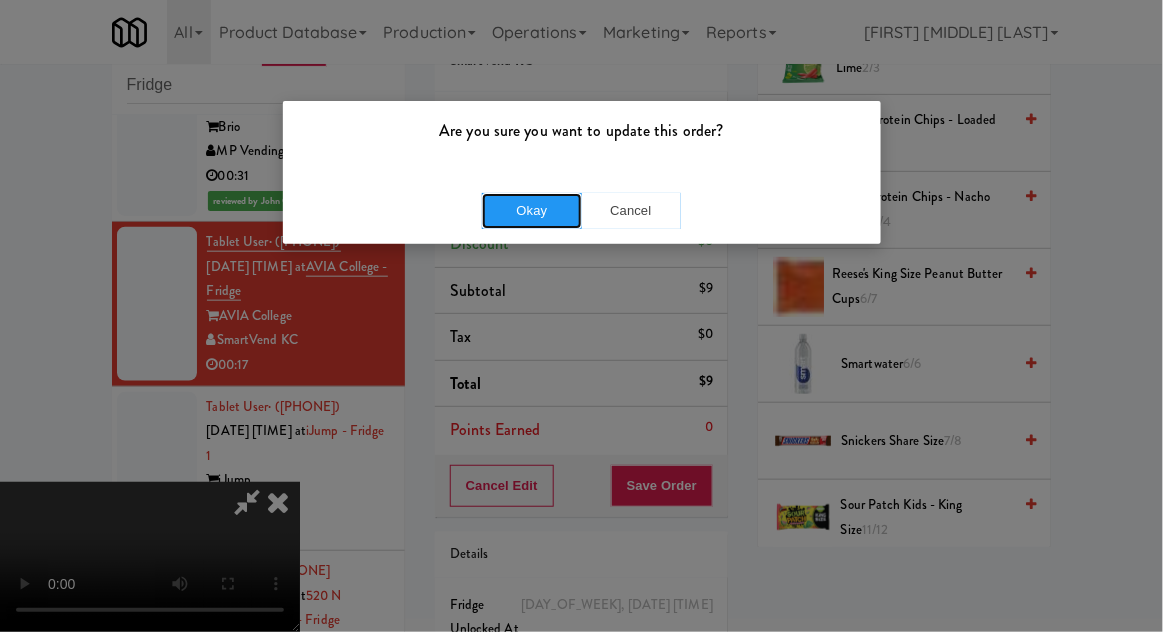 click on "Okay" at bounding box center [532, 211] 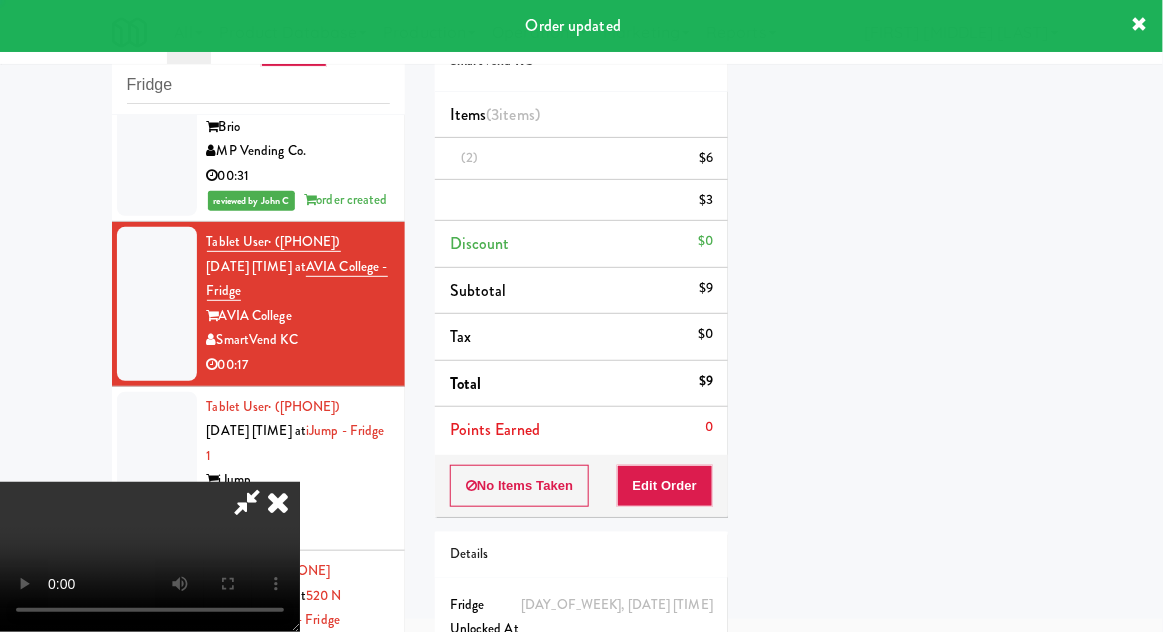 scroll, scrollTop: 197, scrollLeft: 0, axis: vertical 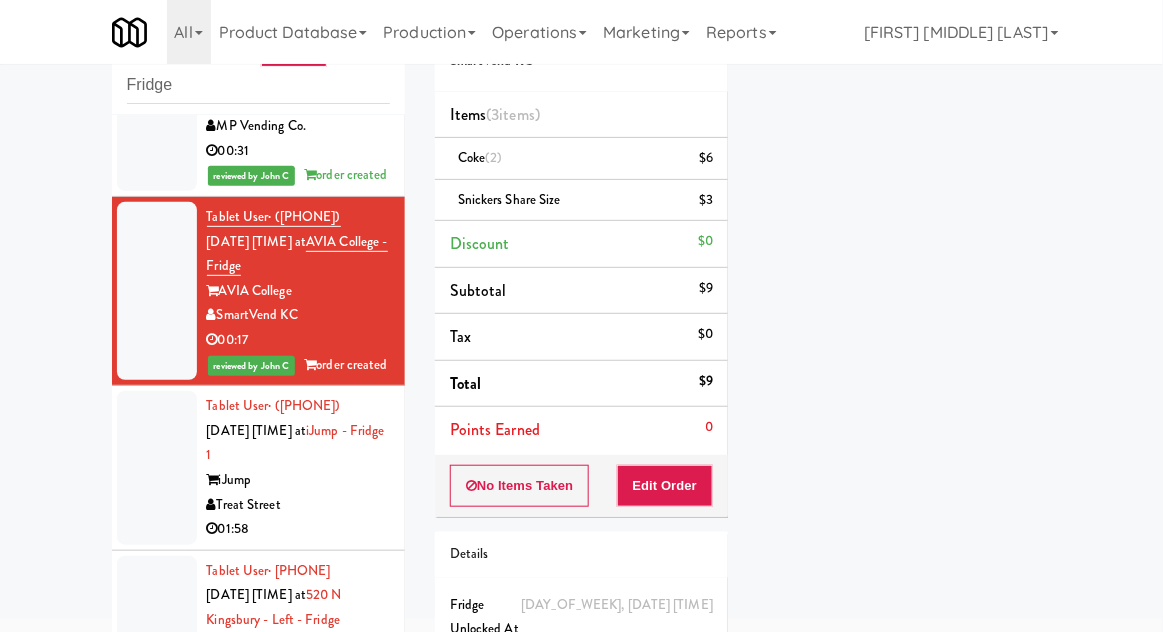 click at bounding box center (157, 468) 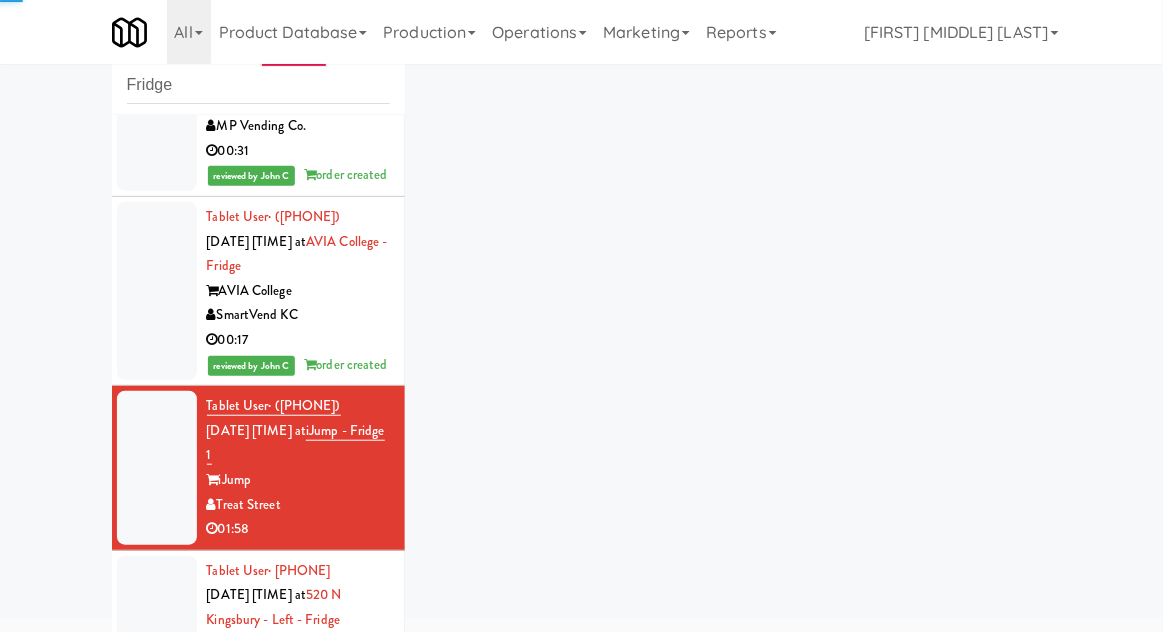 scroll, scrollTop: 582, scrollLeft: 0, axis: vertical 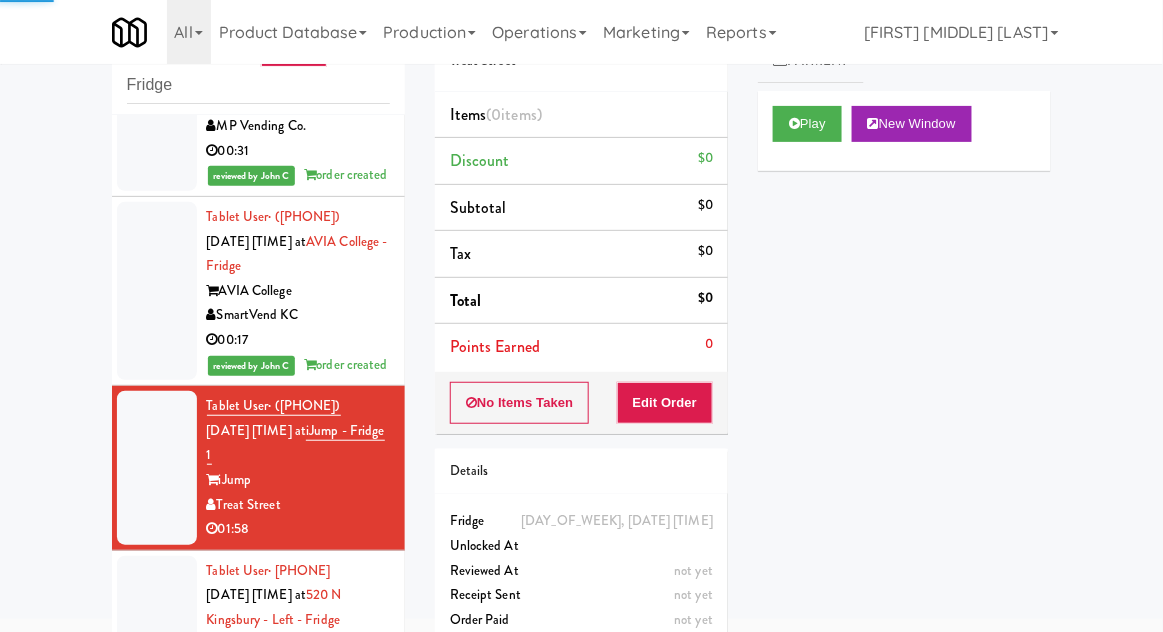 click at bounding box center [157, 633] 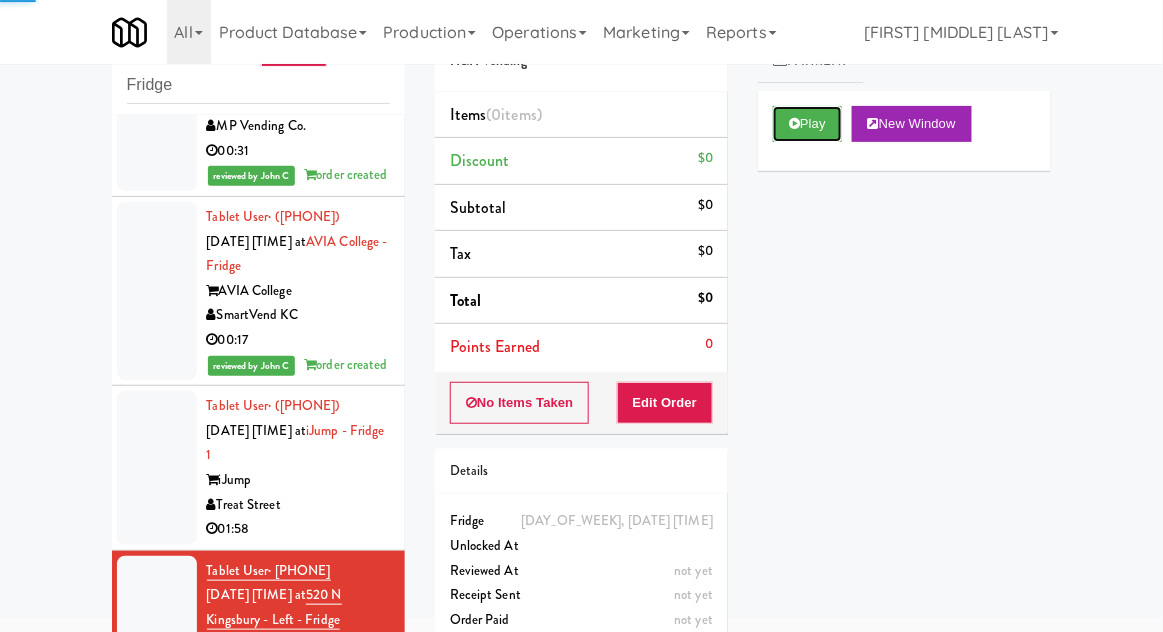 click on "Play" at bounding box center [807, 124] 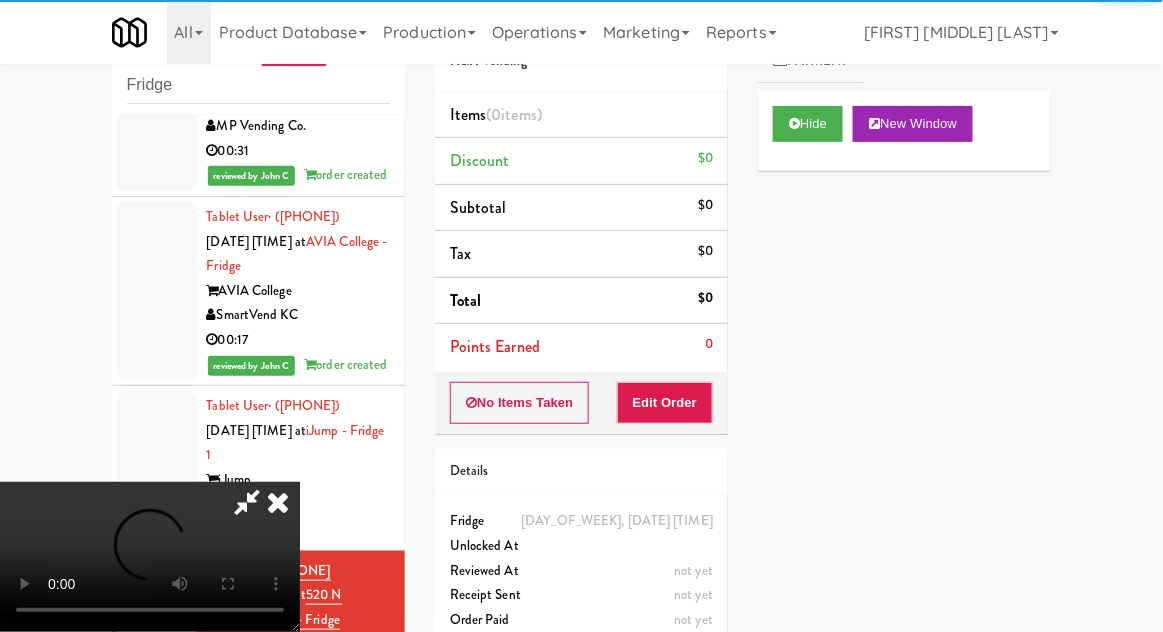 click on "Edit Order" at bounding box center [665, 403] 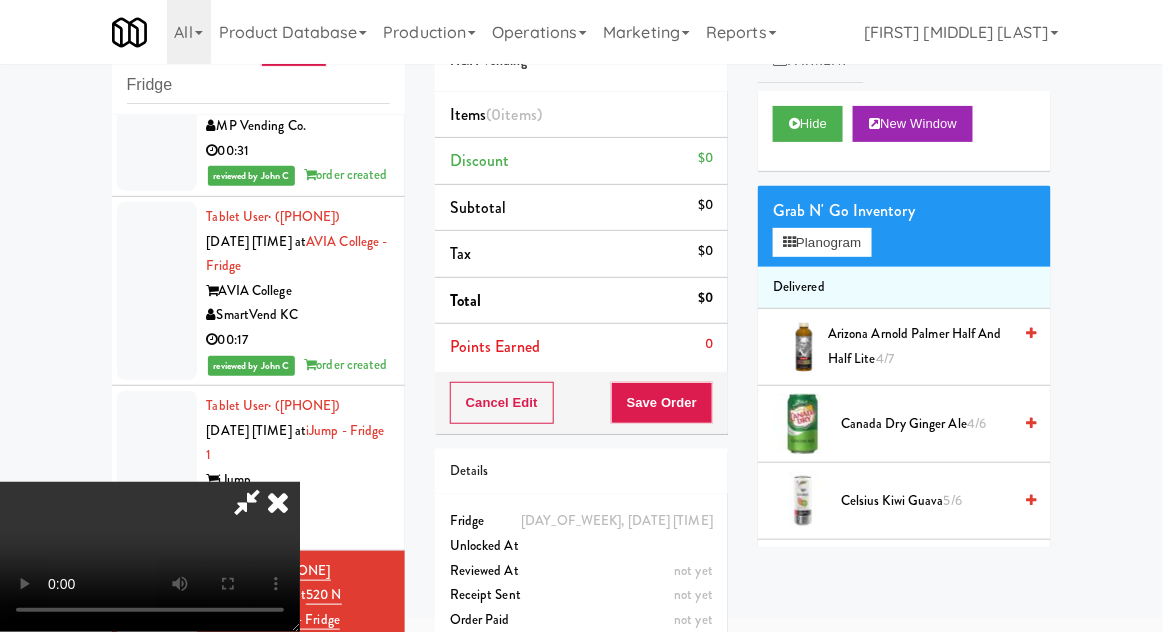 scroll, scrollTop: 73, scrollLeft: 0, axis: vertical 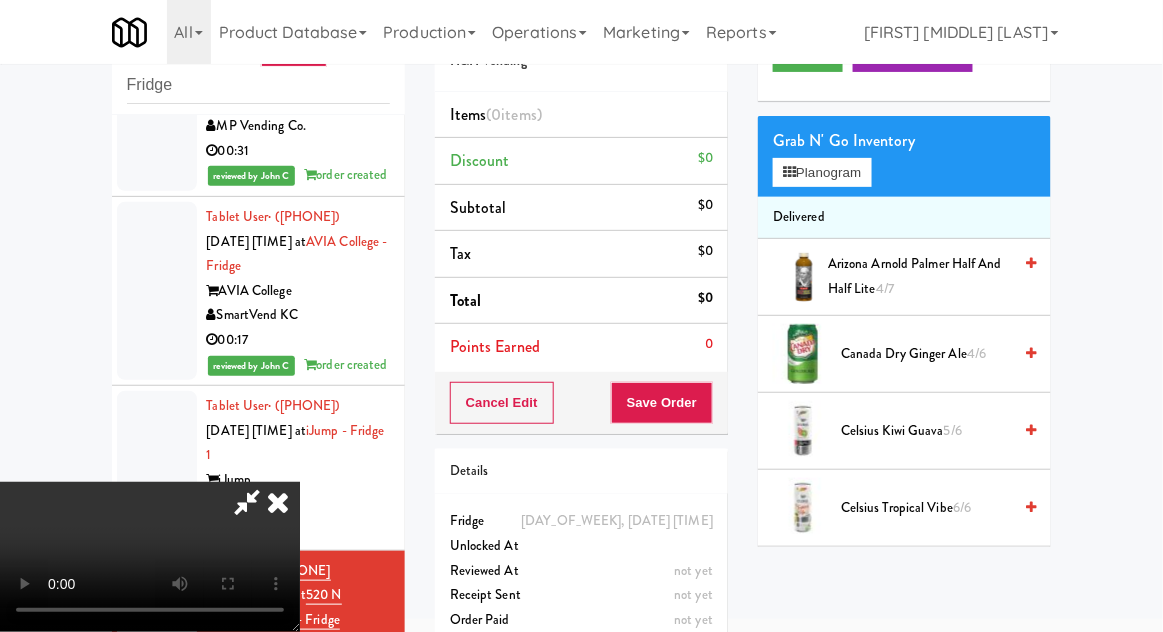 click on "Arizona Arnold Palmer Half and Half Lite  4/7" at bounding box center (919, 276) 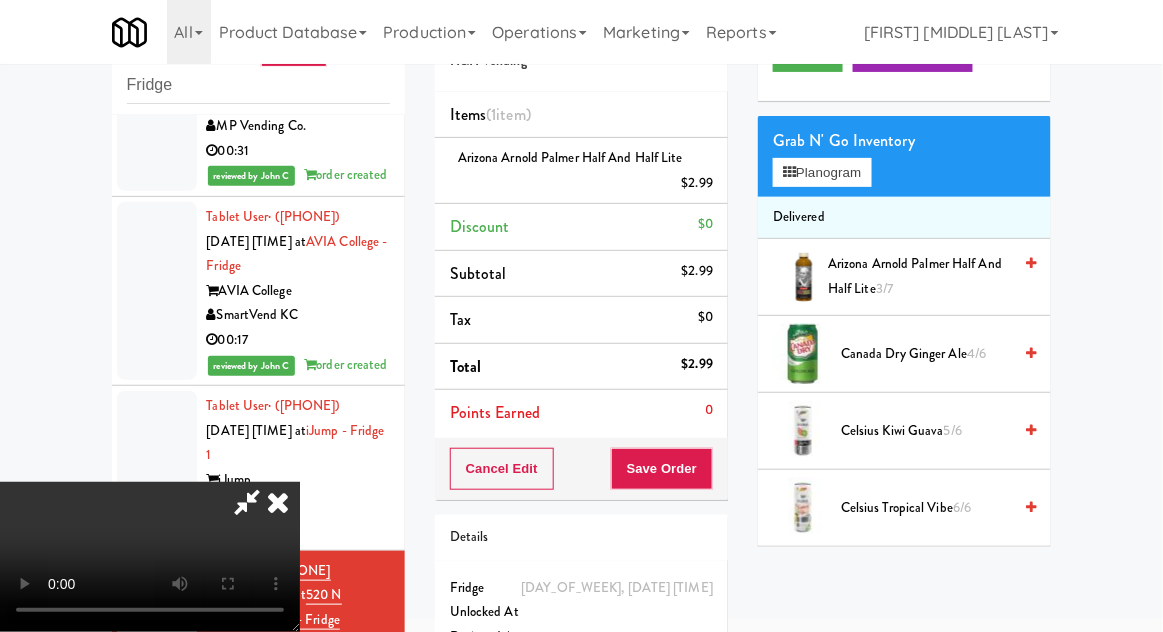scroll, scrollTop: 73, scrollLeft: 0, axis: vertical 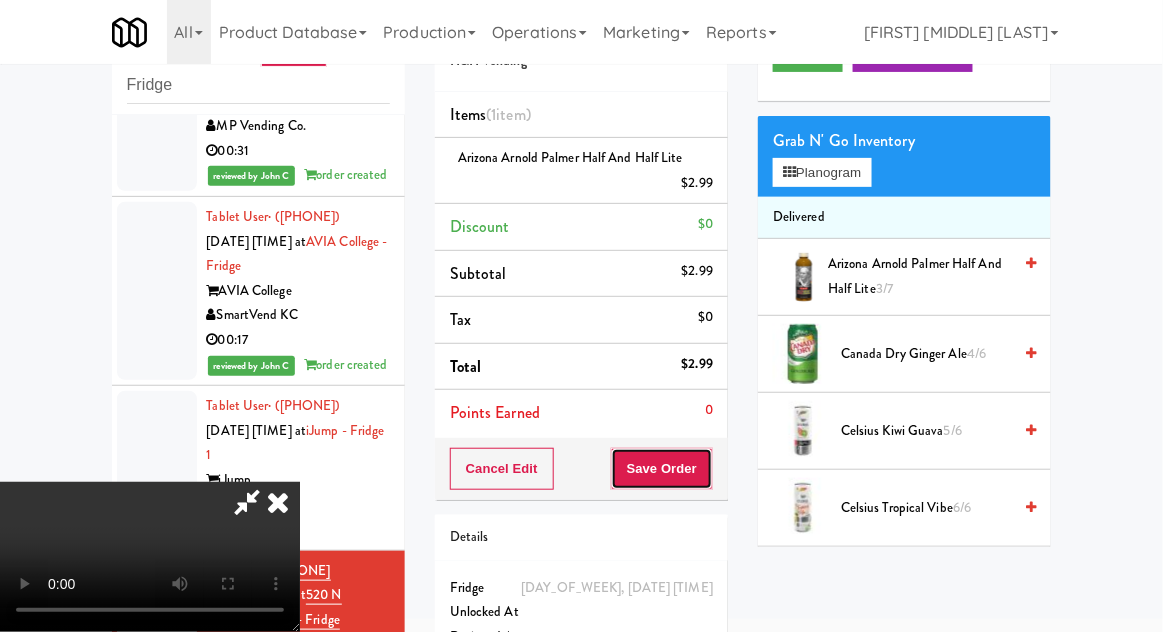 click on "Save Order" at bounding box center [662, 469] 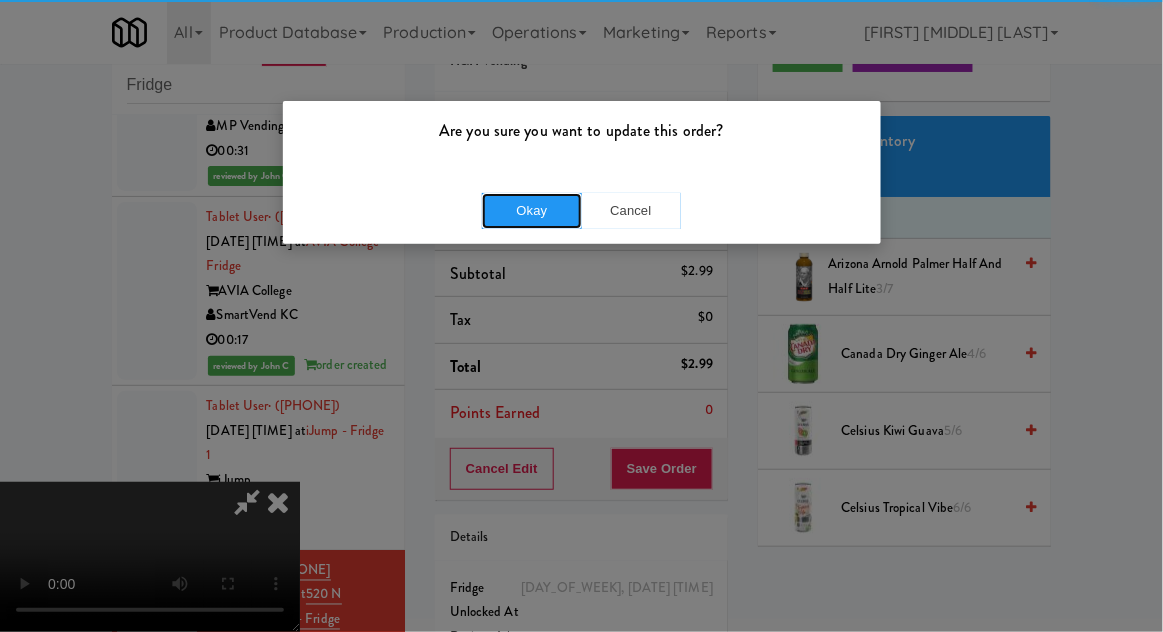 click on "Okay" at bounding box center (532, 211) 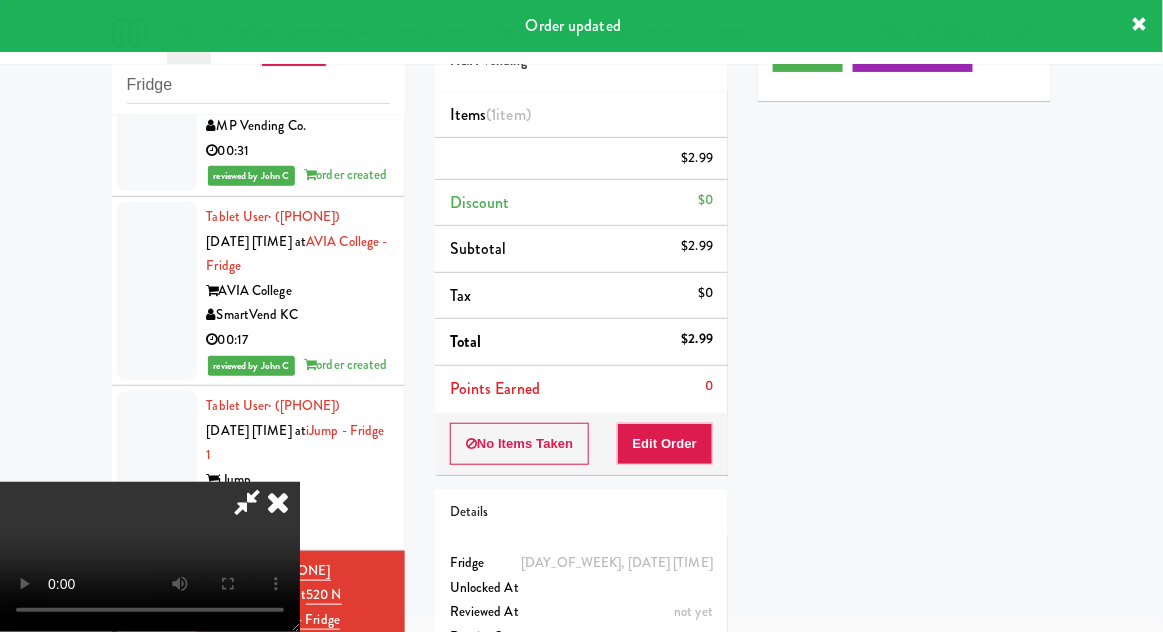 scroll, scrollTop: 0, scrollLeft: 0, axis: both 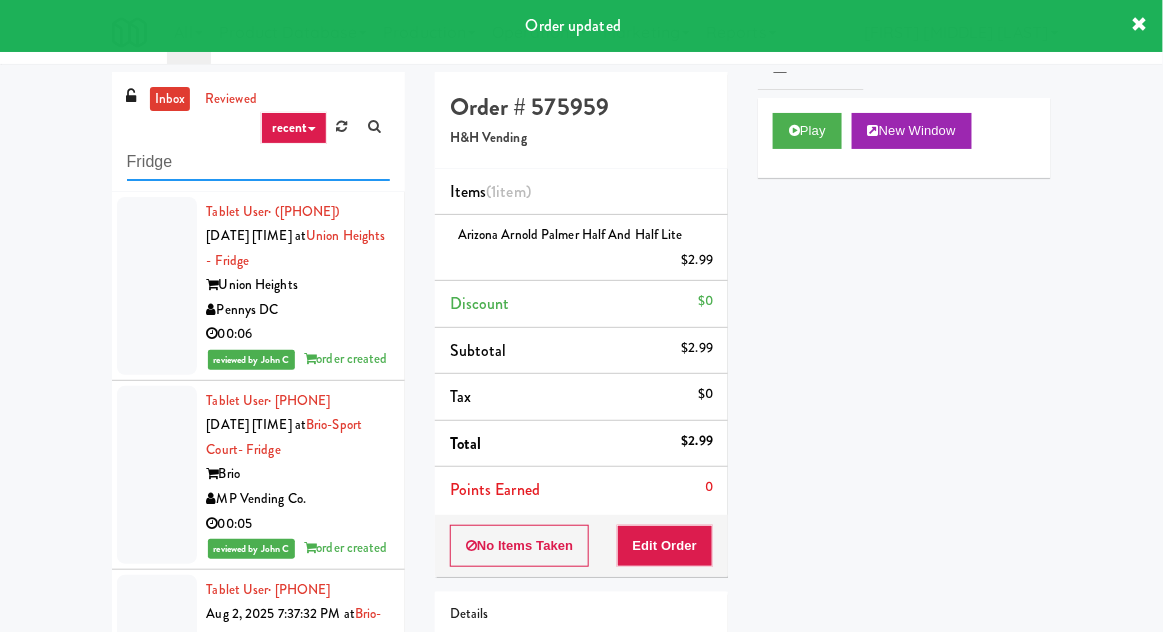 click on "Fridge" at bounding box center [258, 162] 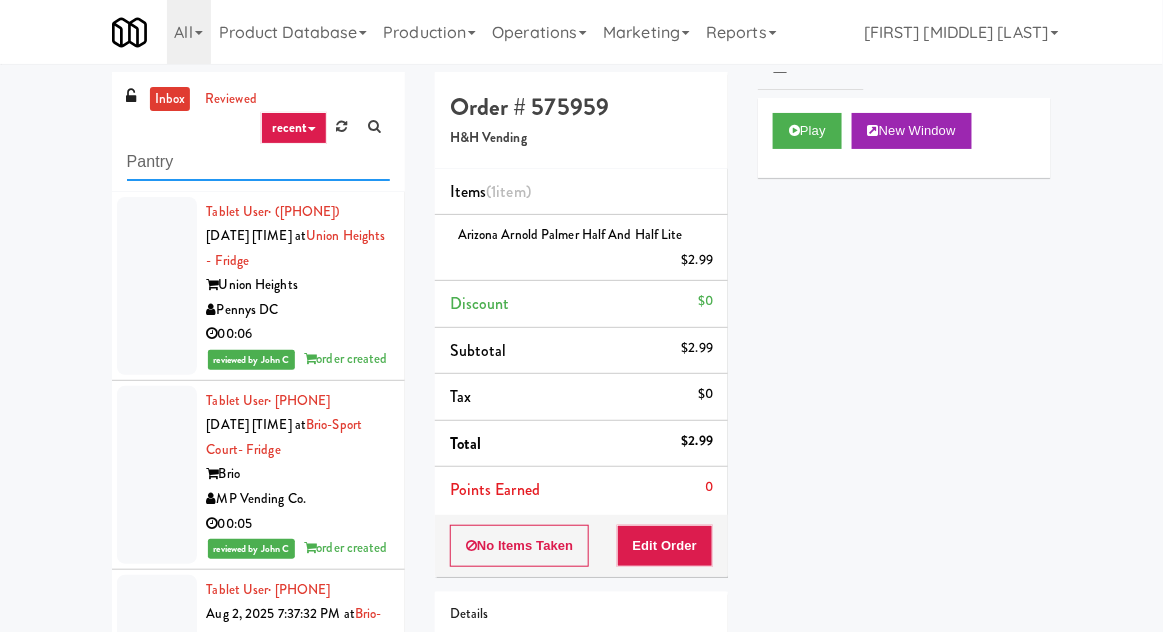 type on "Pantry" 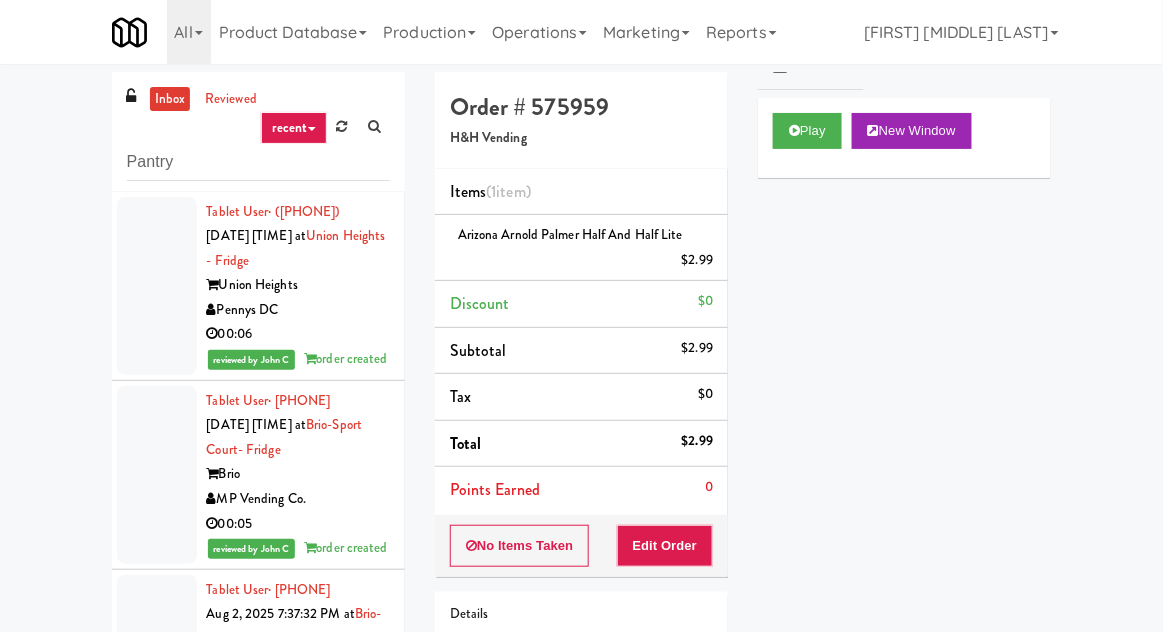 click on "inbox reviewed recent    all     unclear take     inventory issue     suspicious     failed     recent   Pantry Tablet User  · ([PHONE]) [DATE] [TIME] at  Union Heights - Fridge  Union Heights  Pennys DC  00:06 reviewed by [FIRST] [INITIAL]  order created     Tablet User  · ([PHONE]) [DATE] [TIME] at  Brio-Sport Court- Fridge  Brio  MP Vending Co.  00:05 reviewed by [FIRST] [INITIAL]  order created     Tablet User  · ([PHONE]) [DATE] [TIME] at  Brio-Left- Fridge   Brio  MP Vending Co.  00:31 reviewed by [FIRST] [INITIAL]  order created     Tablet User  · ([PHONE]) [DATE] [TIME] at  AVIA College - Fridge  AVIA College  SmartVend KC  00:17 reviewed by [FIRST] [INITIAL]  order created     Tablet User  · ([PHONE]) [DATE] [TIME] at  iJump - Fridge 1  iJump  Treat Street  01:58     Tablet User  · ([PHONE]) [DATE] [TIME] at  520 N Kingsbury - Left - Fridge  520 N Kingsbury  H&H Vending  00:06 reviewed by [FIRST] [INITIAL]  order created     Order # [NUMBER] H&H Vending" at bounding box center (581, 439) 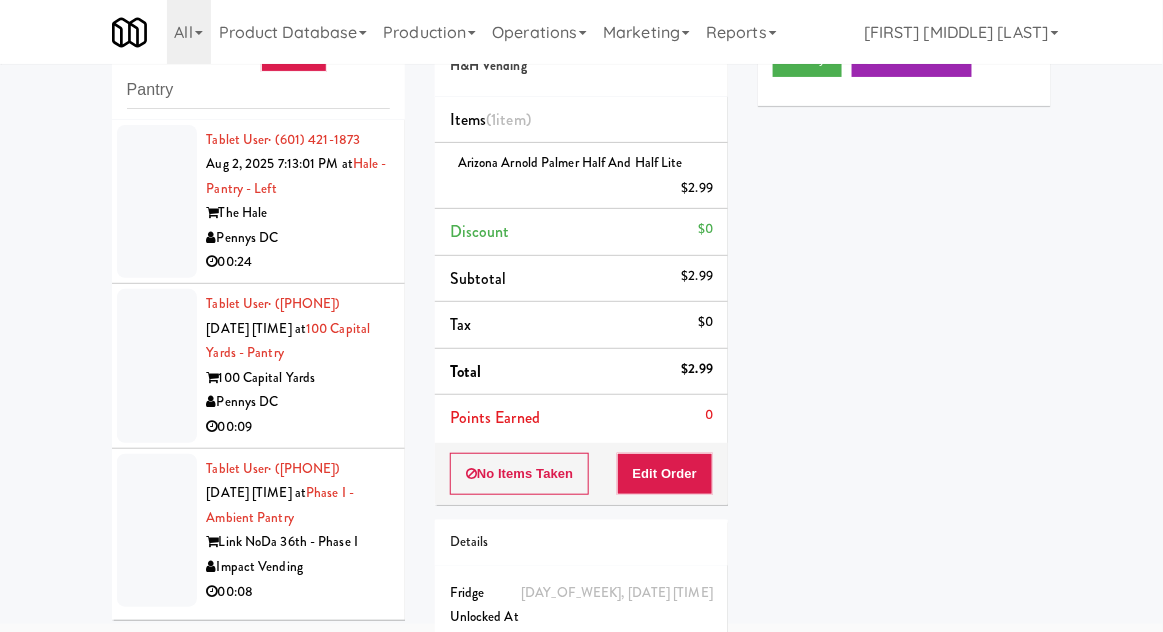 scroll, scrollTop: 0, scrollLeft: 0, axis: both 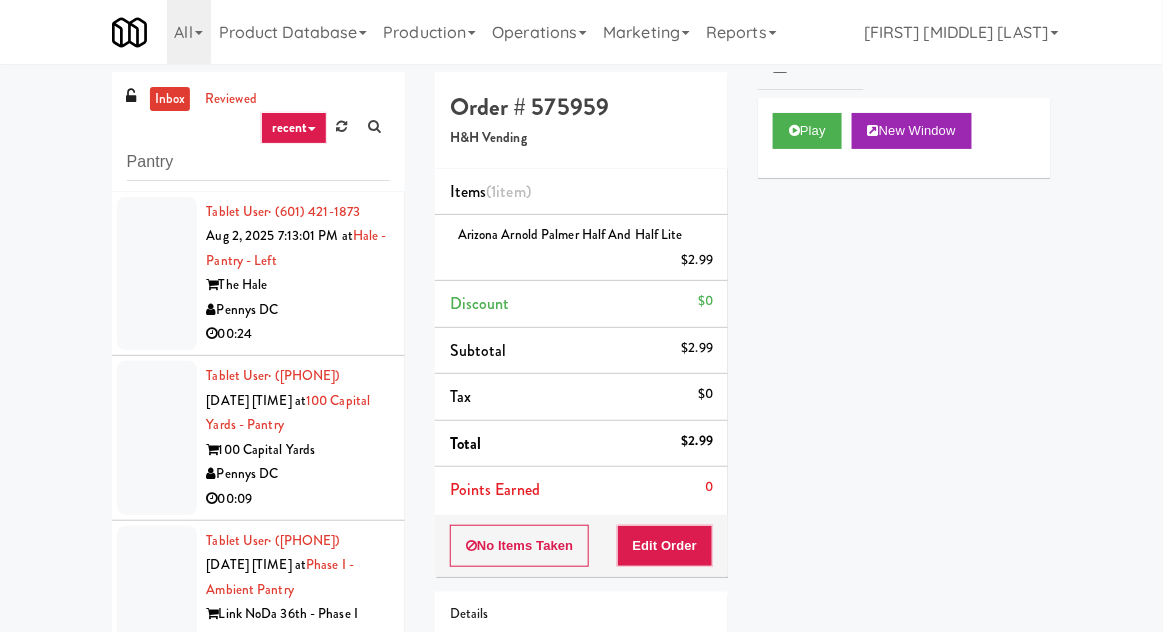 click at bounding box center [157, 274] 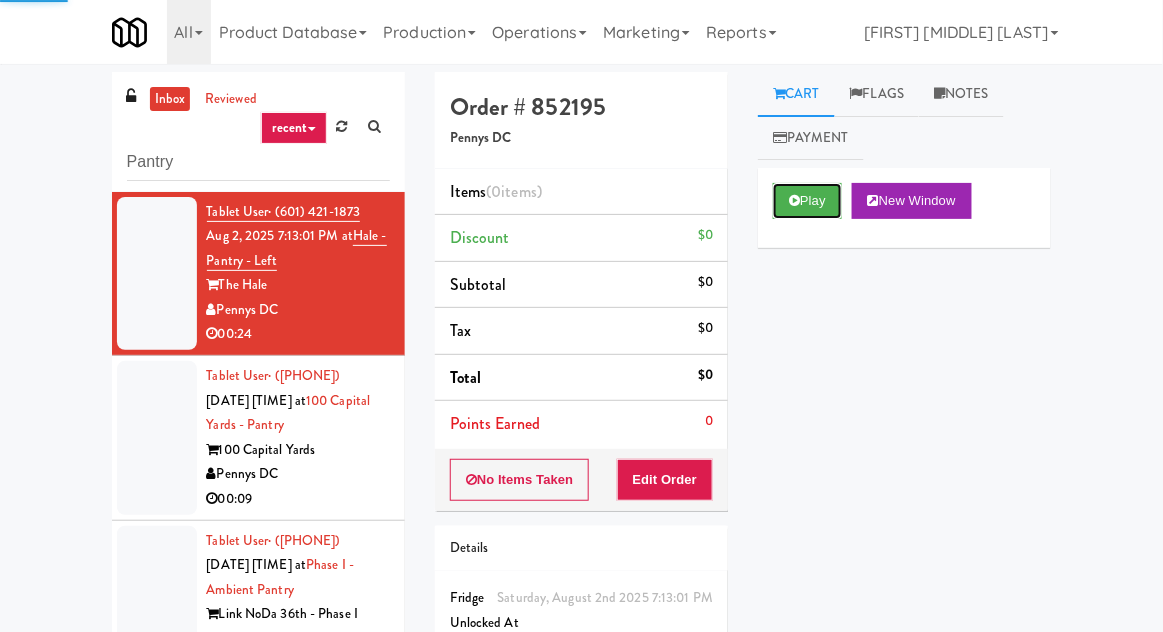 click on "Play" at bounding box center (807, 201) 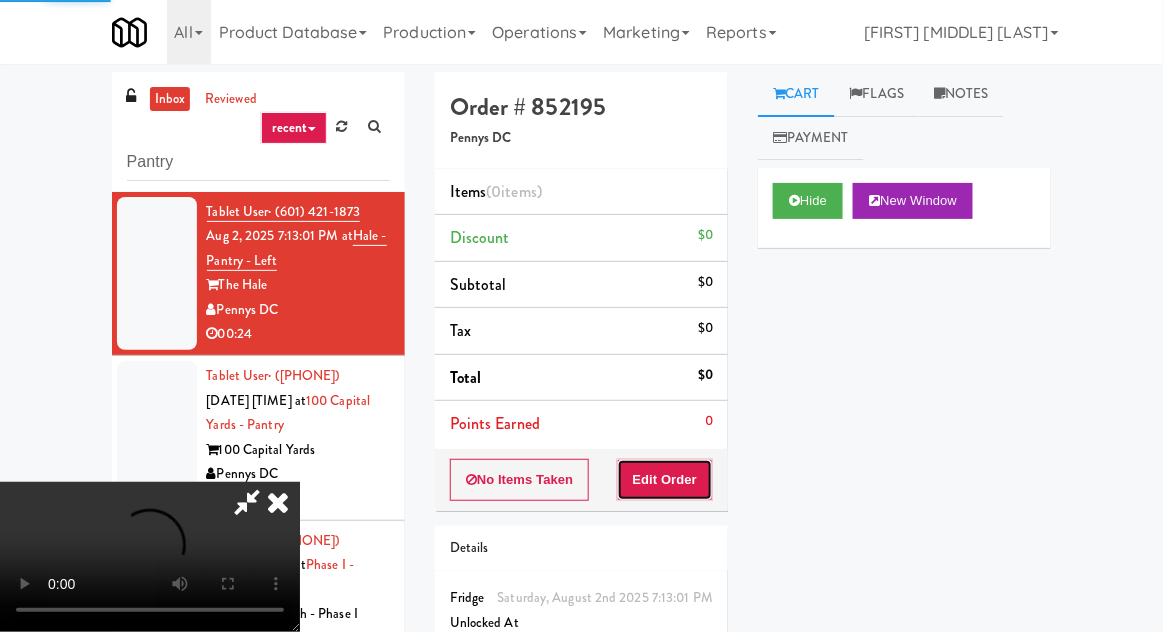click on "Edit Order" at bounding box center (665, 480) 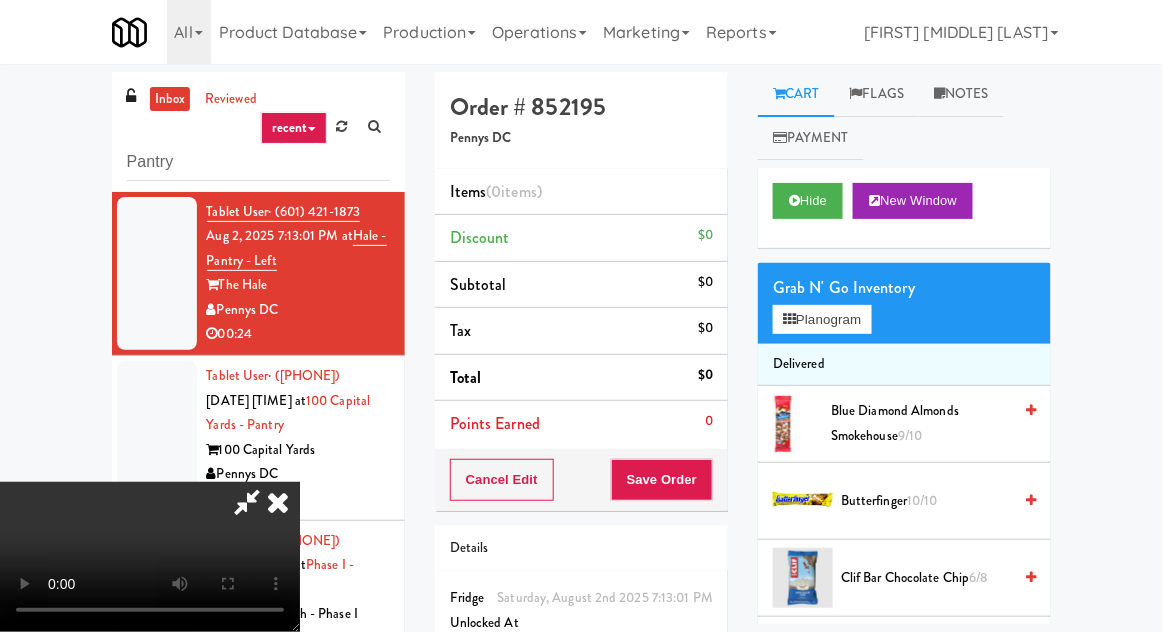 type 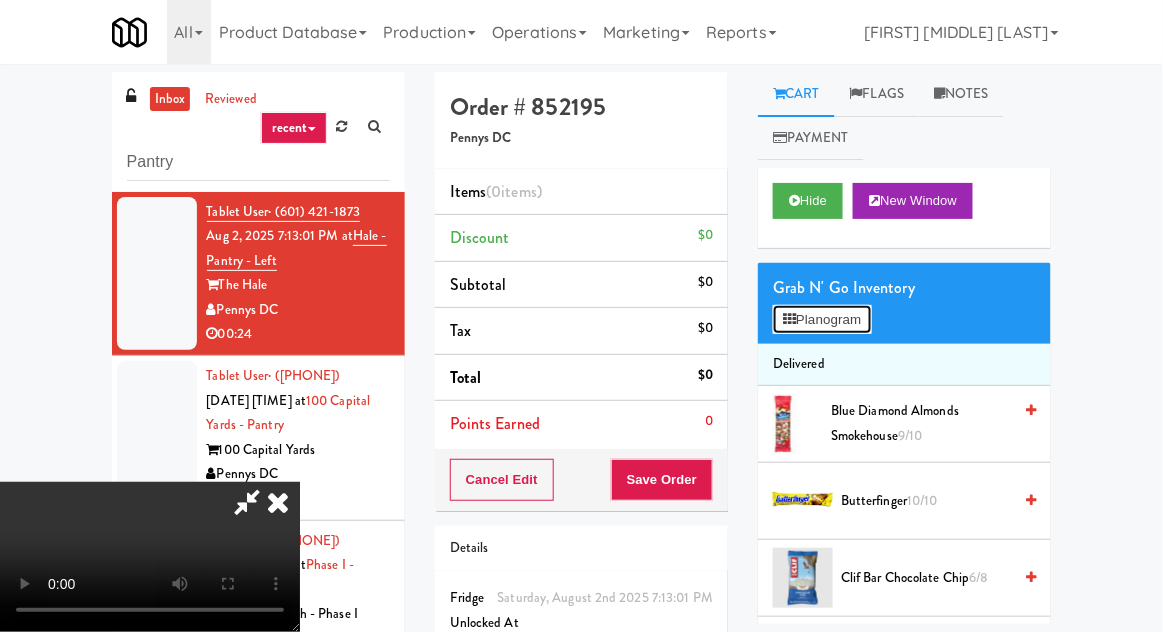 click on "Planogram" at bounding box center (822, 320) 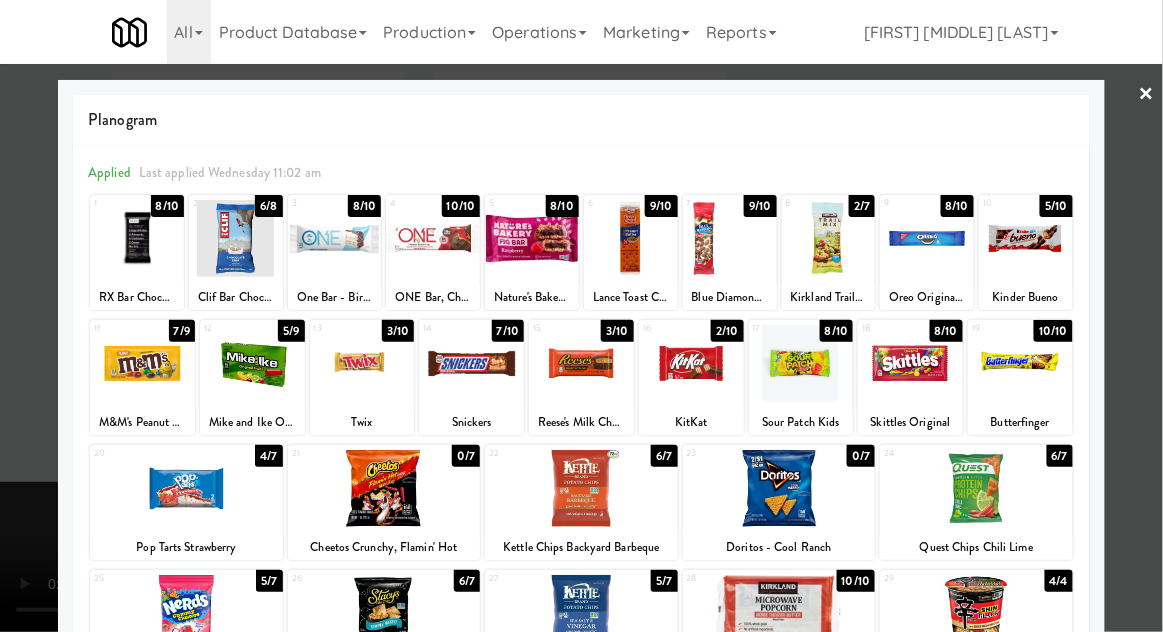 click at bounding box center (910, 363) 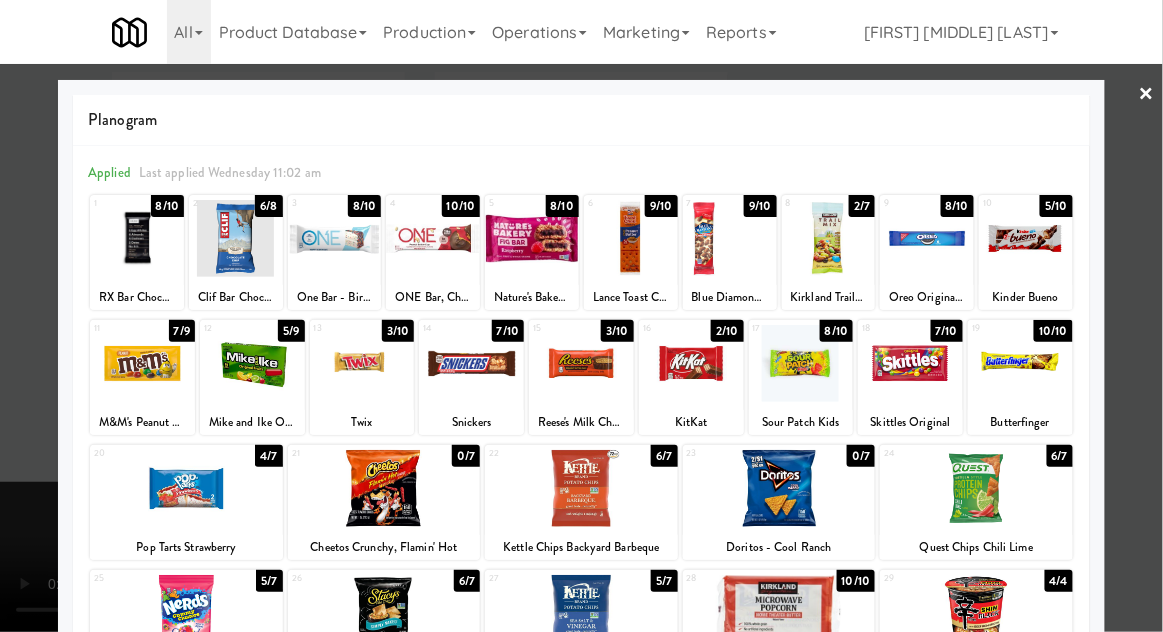 click at bounding box center (581, 316) 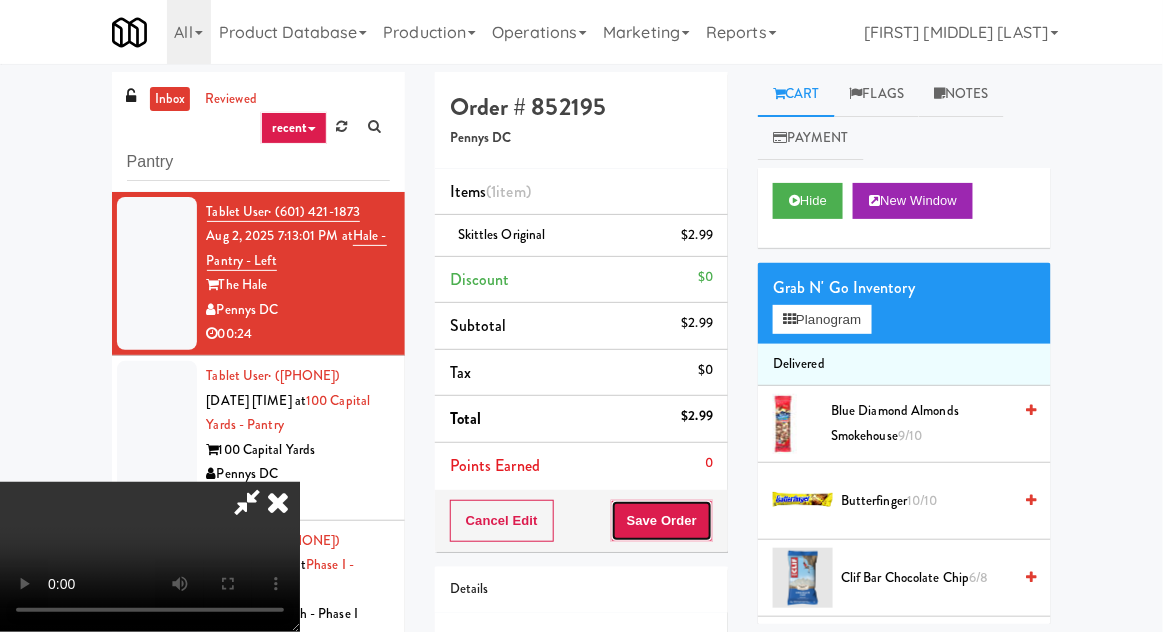 click on "Save Order" at bounding box center (662, 521) 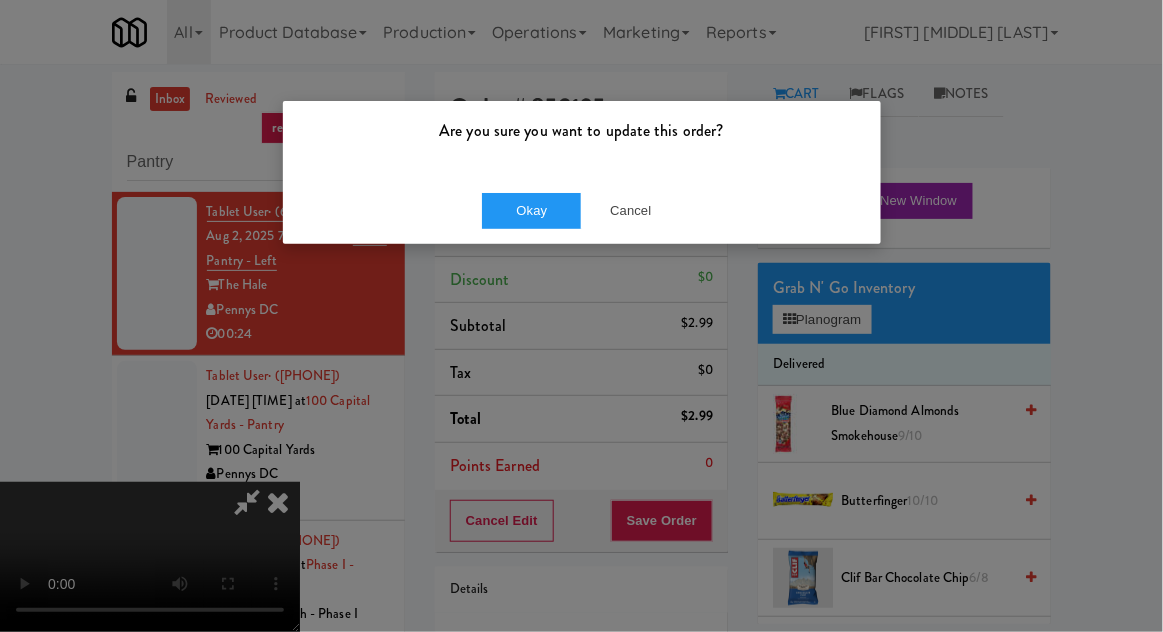 click on "Are you sure you want to update this order?" at bounding box center [582, 139] 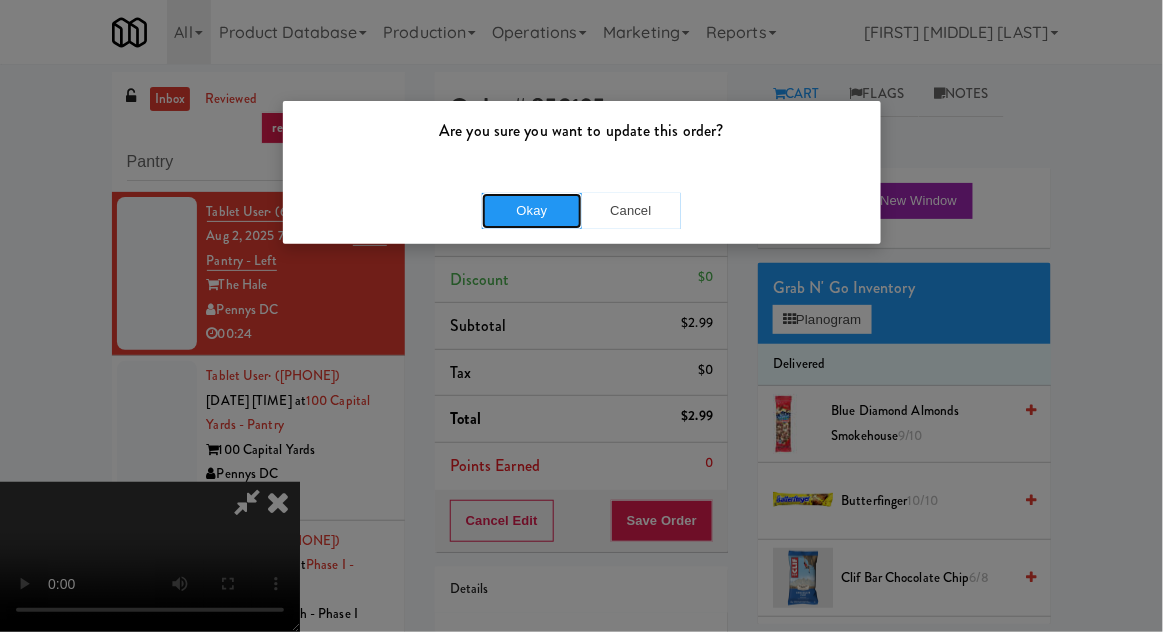 click on "Okay" at bounding box center [532, 211] 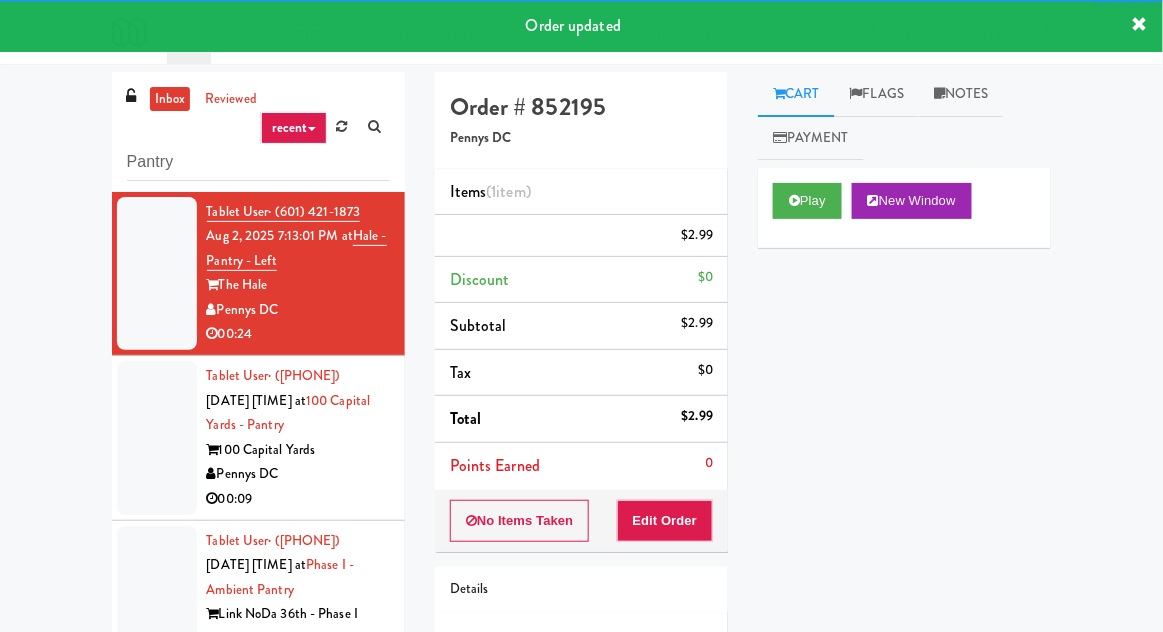 click at bounding box center [157, 438] 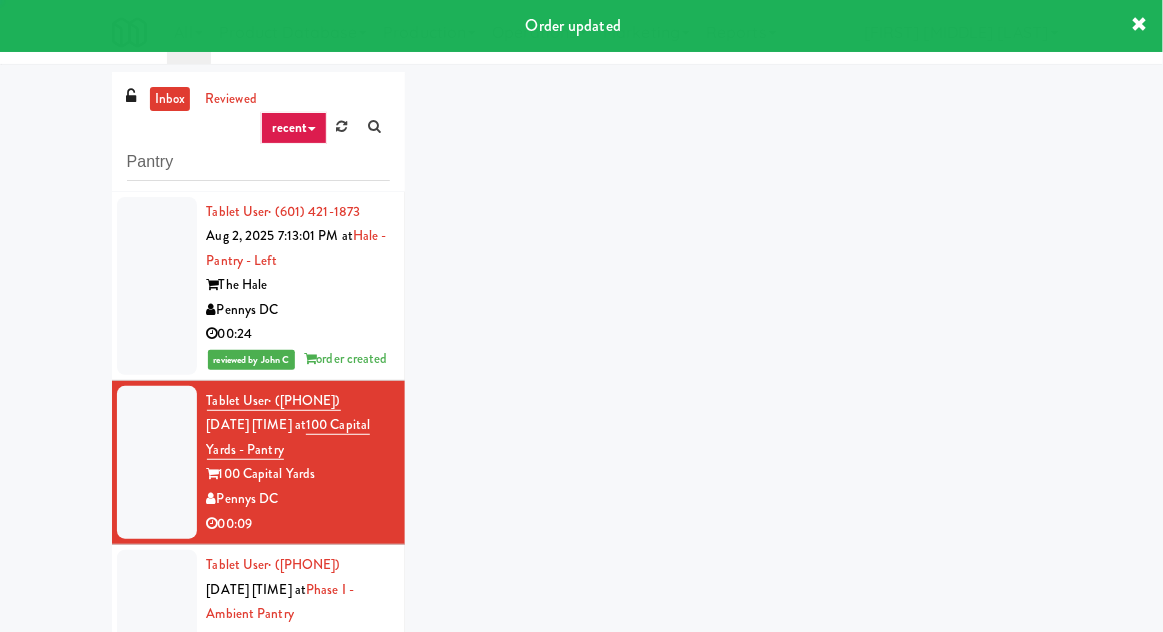 scroll, scrollTop: 115, scrollLeft: 0, axis: vertical 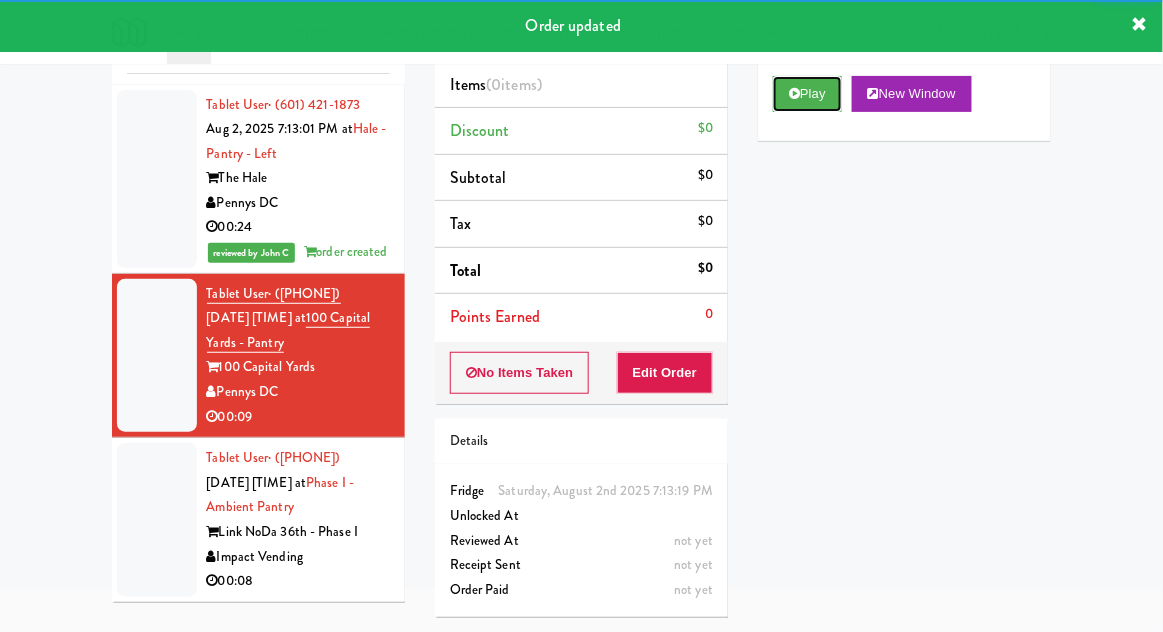 click on "Play" at bounding box center [807, 94] 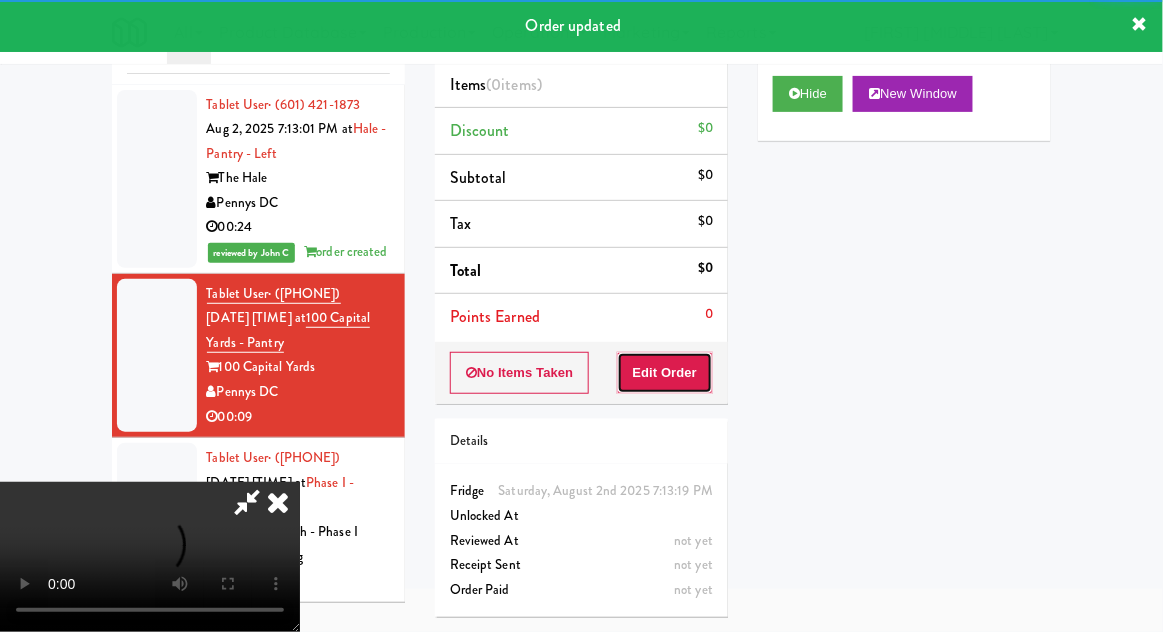 click on "Edit Order" at bounding box center (665, 373) 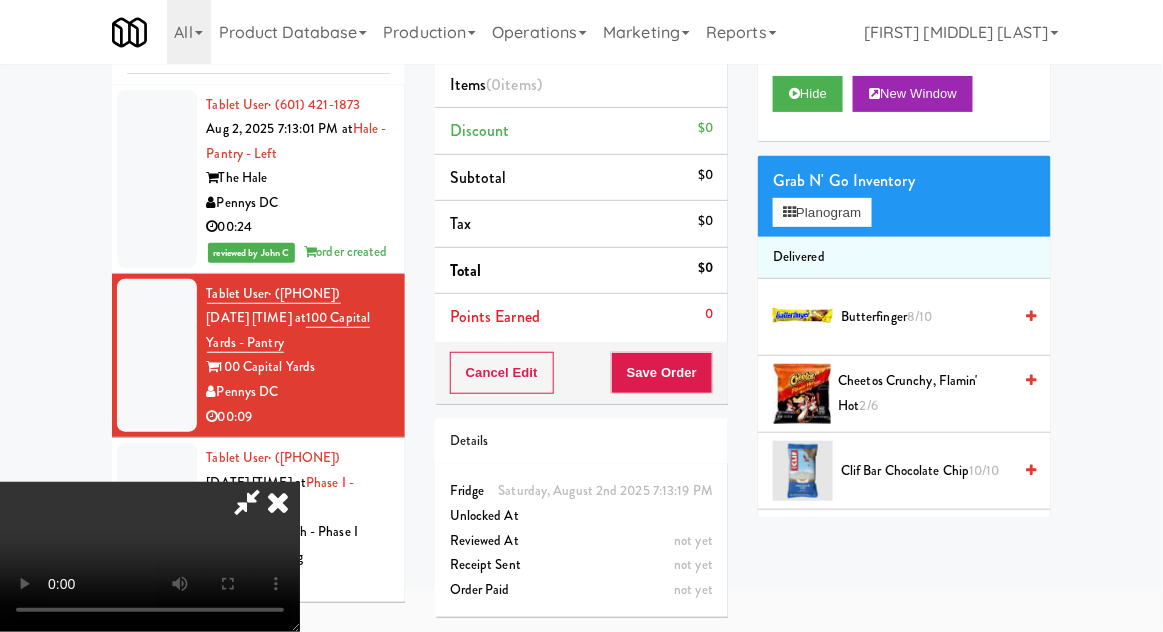 scroll, scrollTop: 73, scrollLeft: 0, axis: vertical 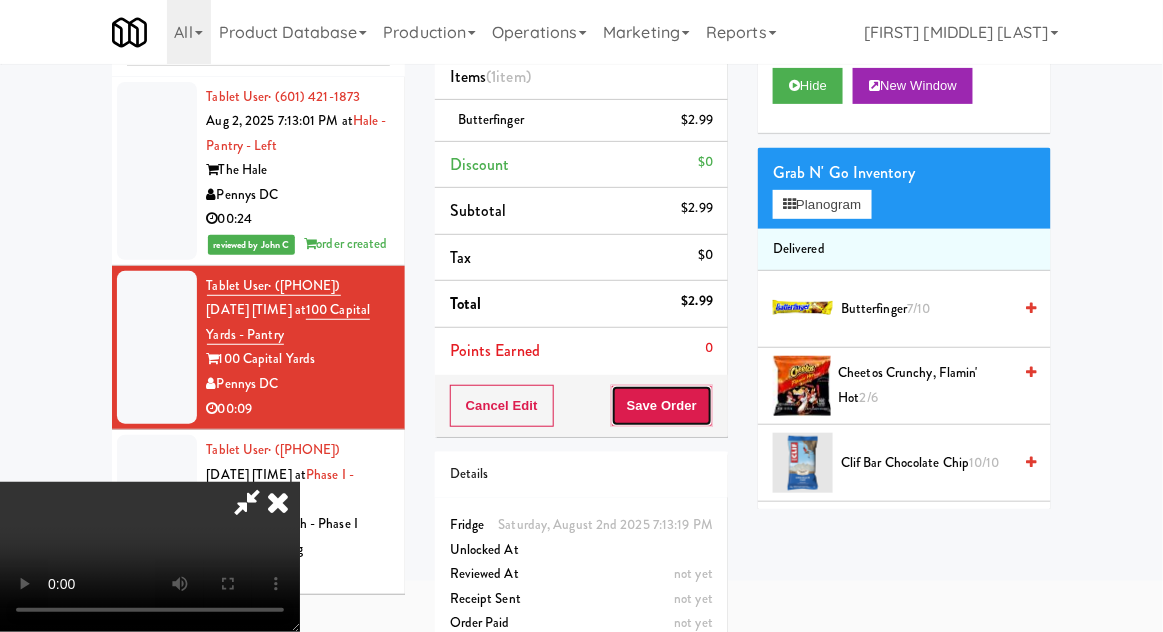 click on "Save Order" at bounding box center (662, 406) 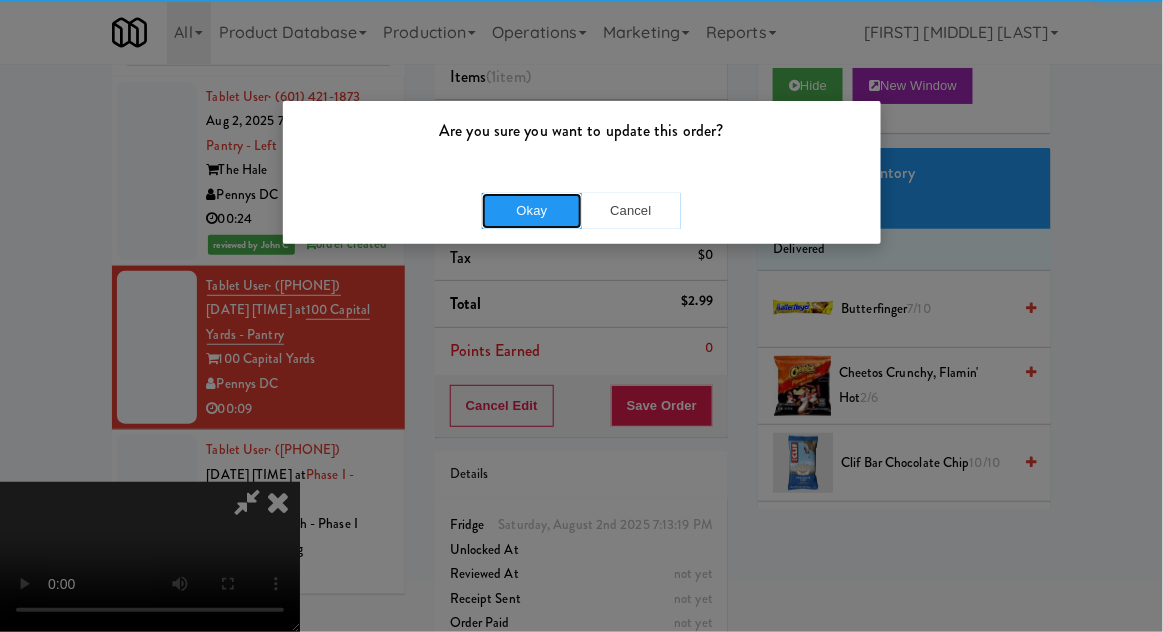 click on "Okay" at bounding box center [532, 211] 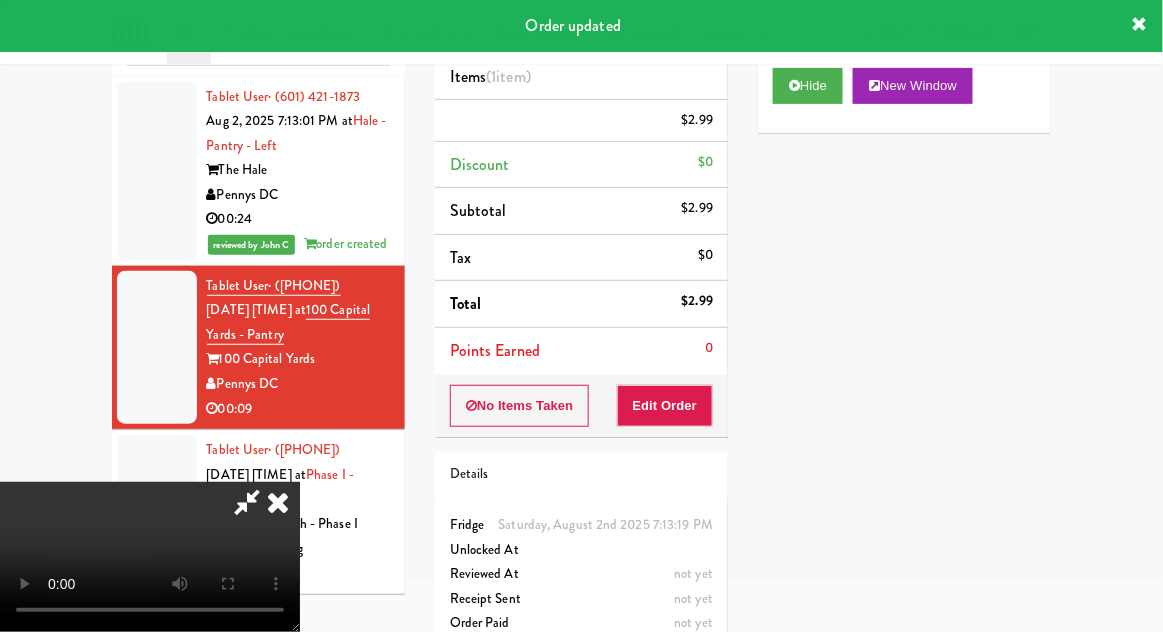 scroll, scrollTop: 0, scrollLeft: 0, axis: both 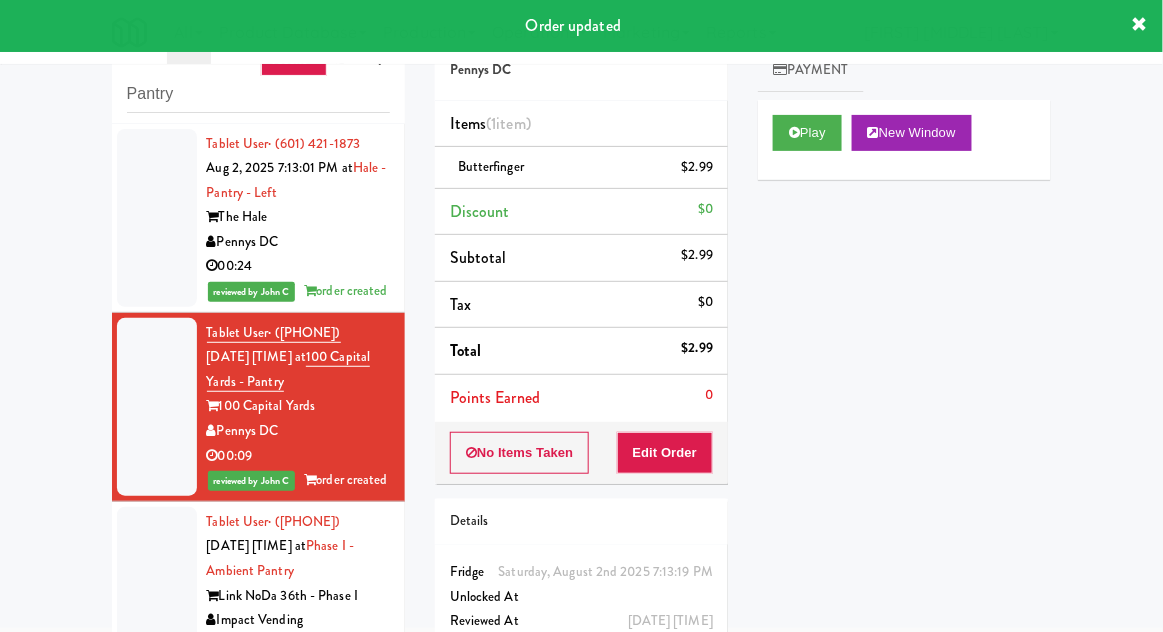 click at bounding box center [157, 584] 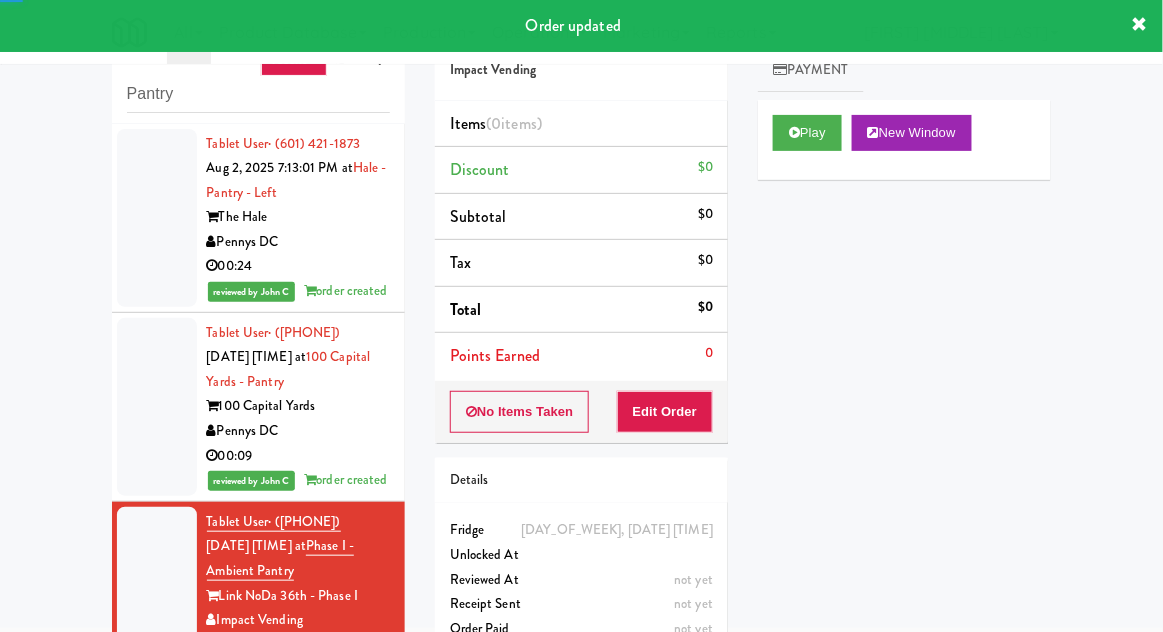 click on "Play" at bounding box center [807, 133] 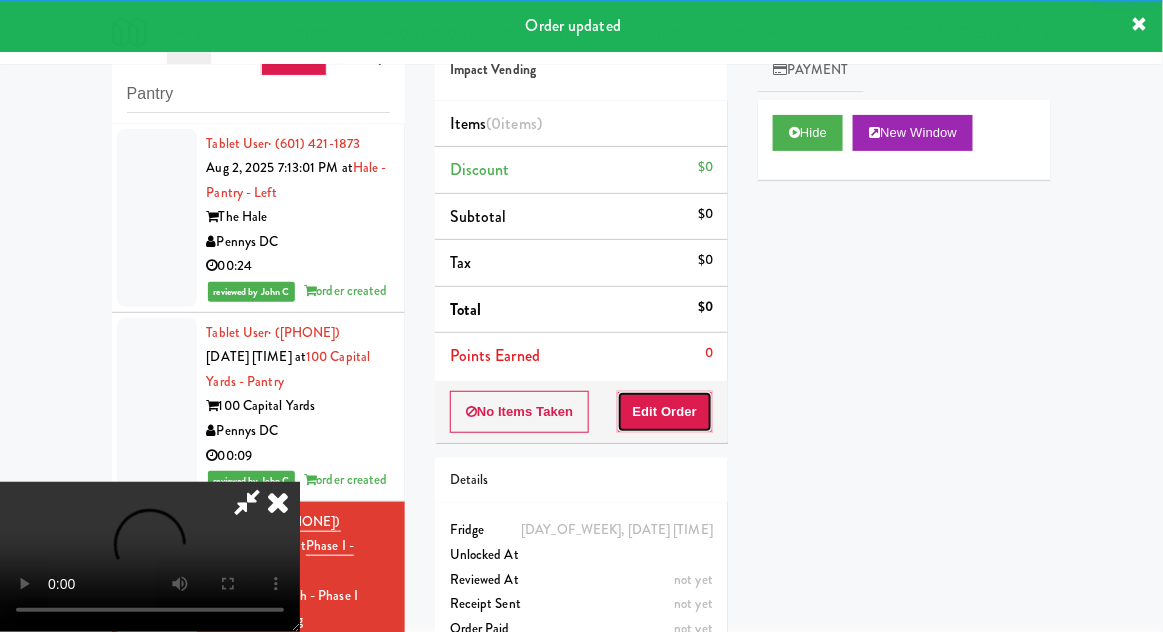 click on "Edit Order" at bounding box center [665, 412] 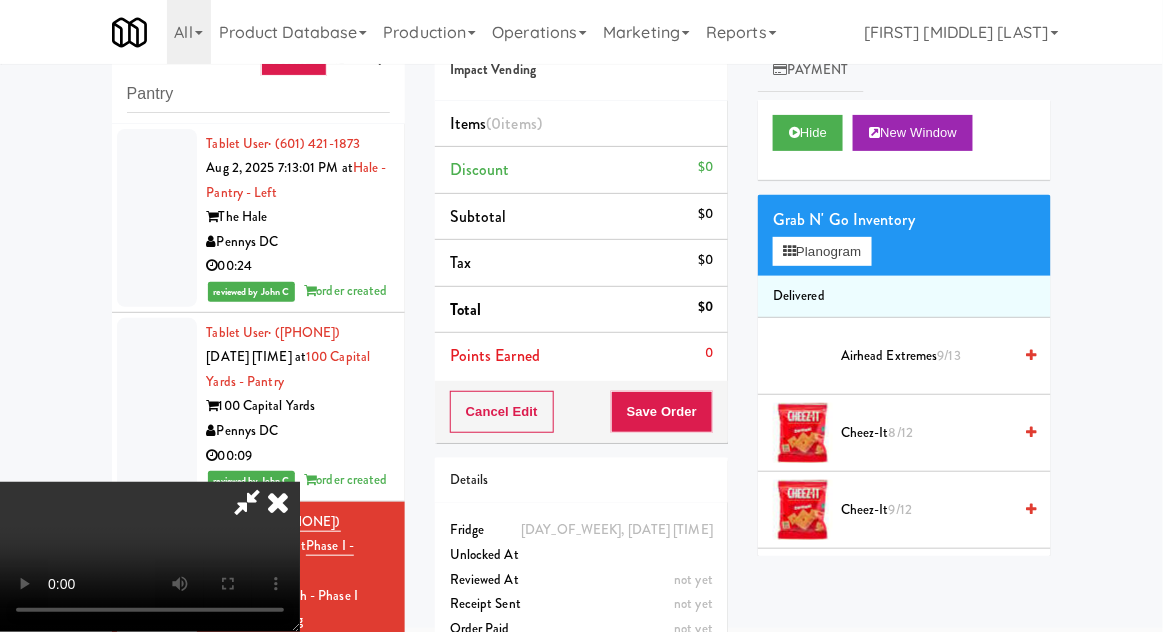 scroll, scrollTop: 73, scrollLeft: 0, axis: vertical 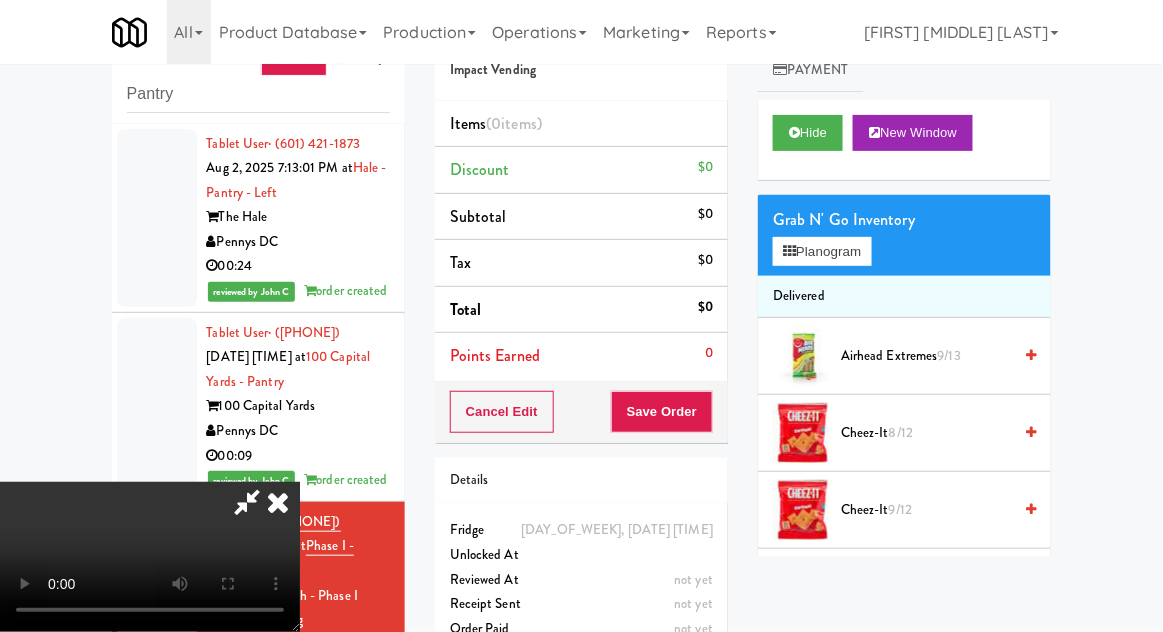 type 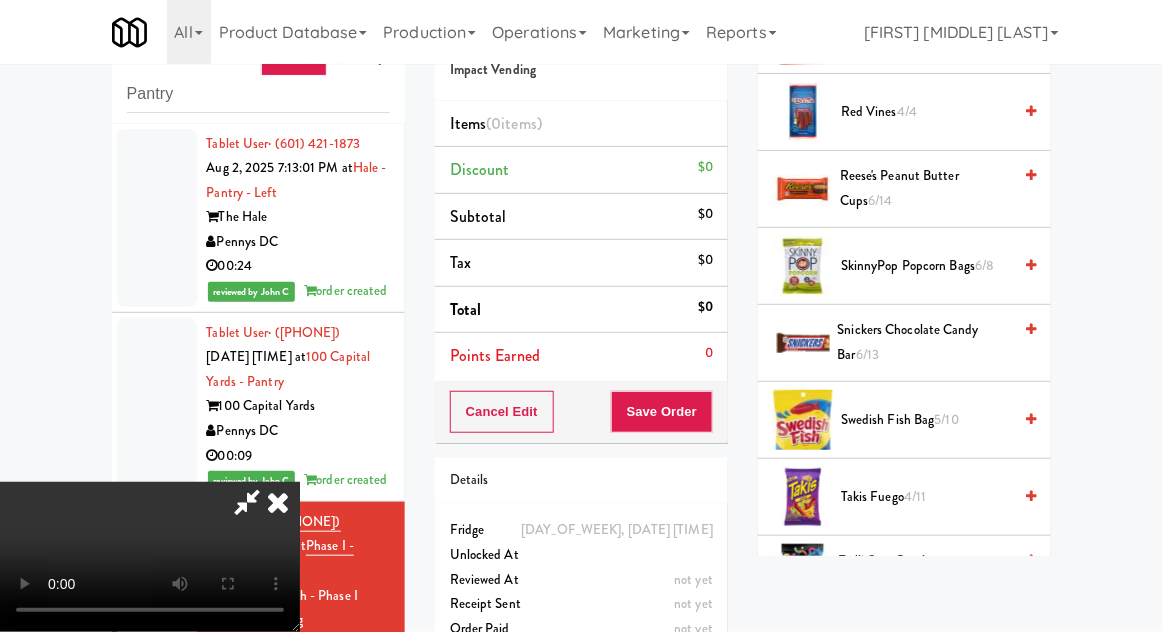 scroll, scrollTop: 1542, scrollLeft: 0, axis: vertical 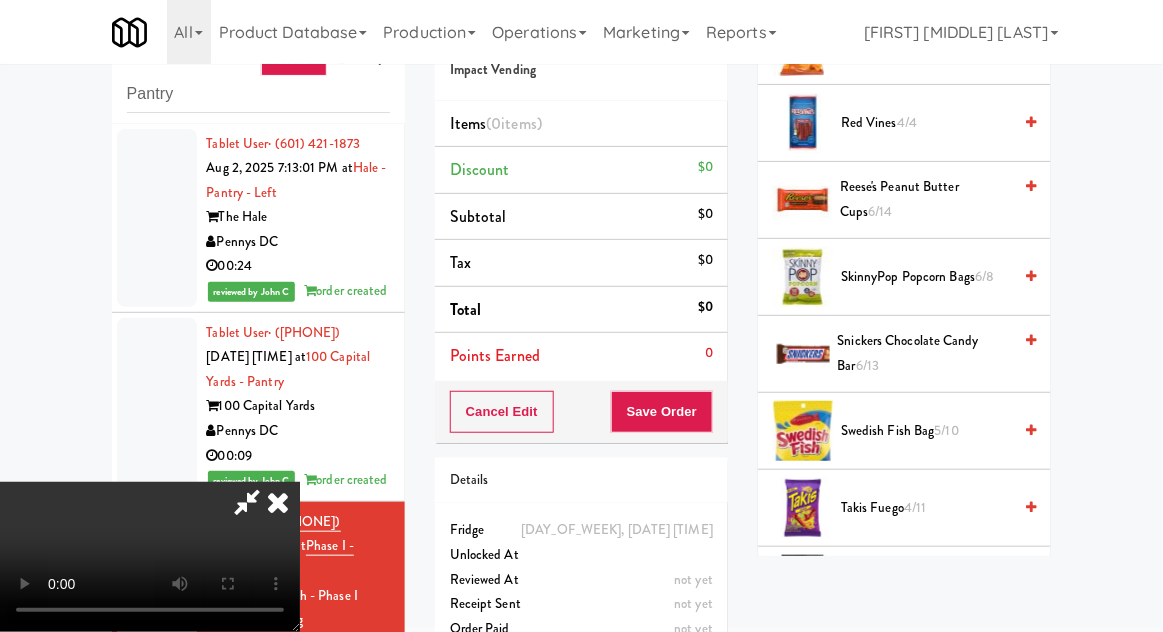 click on "Snickers Chocolate Candy Bar  6/13" at bounding box center [925, 353] 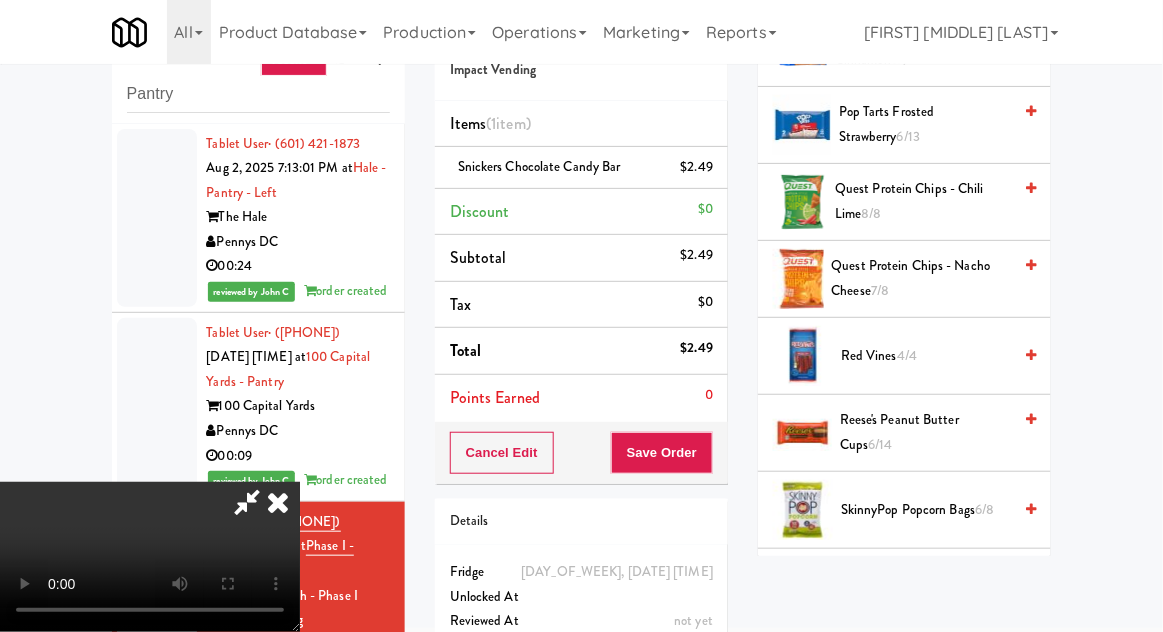 scroll, scrollTop: 1309, scrollLeft: 0, axis: vertical 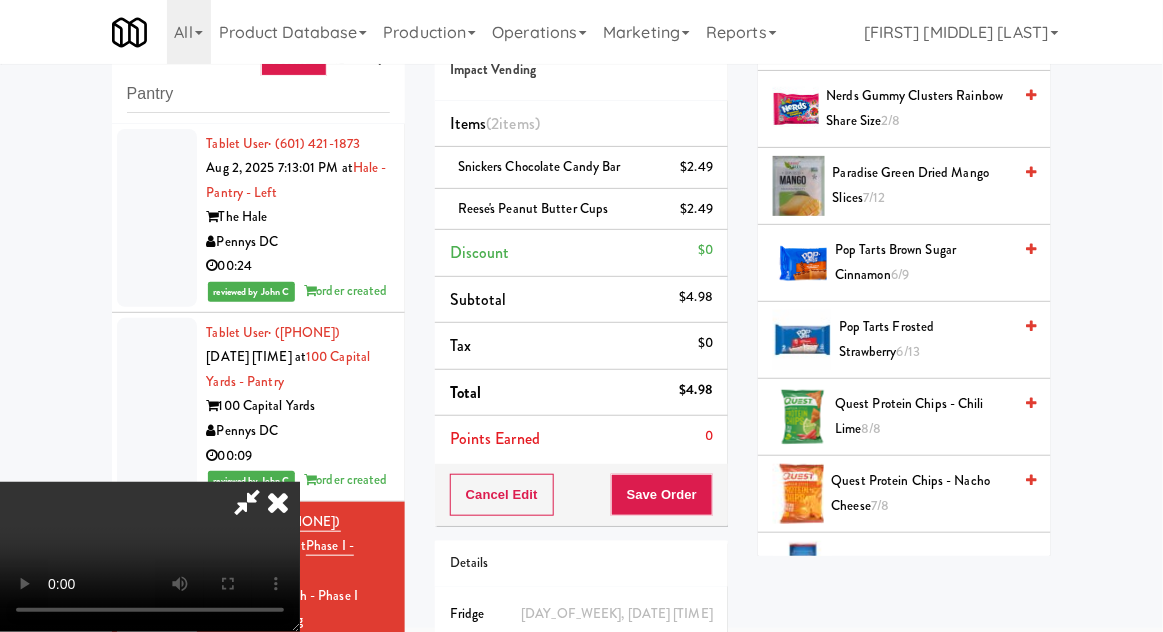 click on "Pop Tarts Frosted Strawberry  6/13" at bounding box center [925, 339] 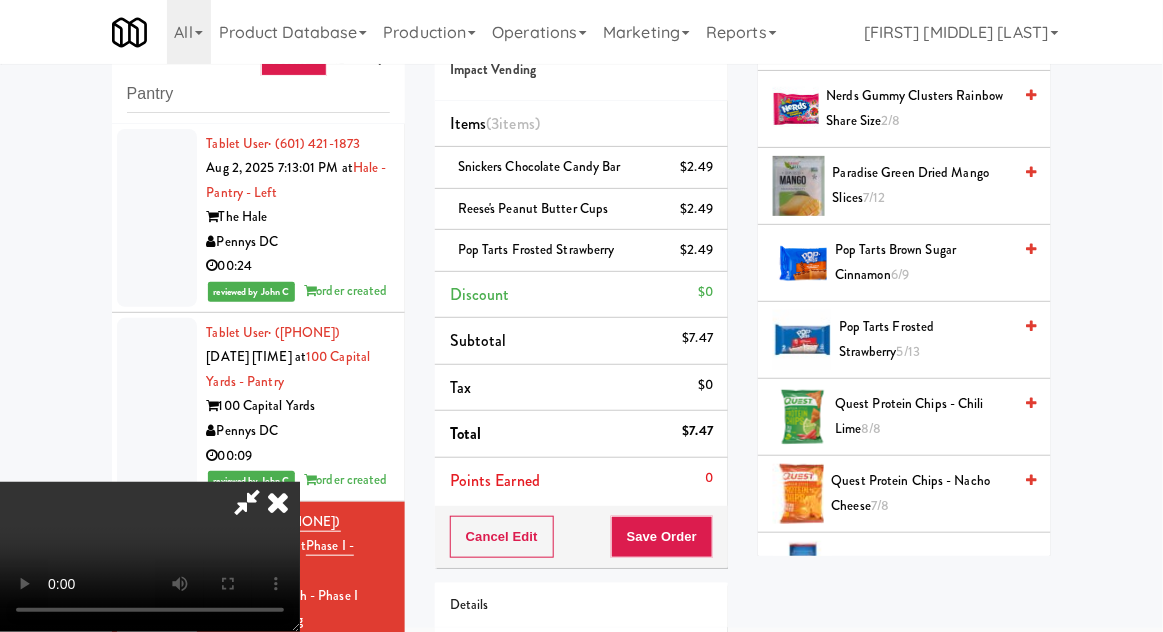 scroll, scrollTop: 73, scrollLeft: 0, axis: vertical 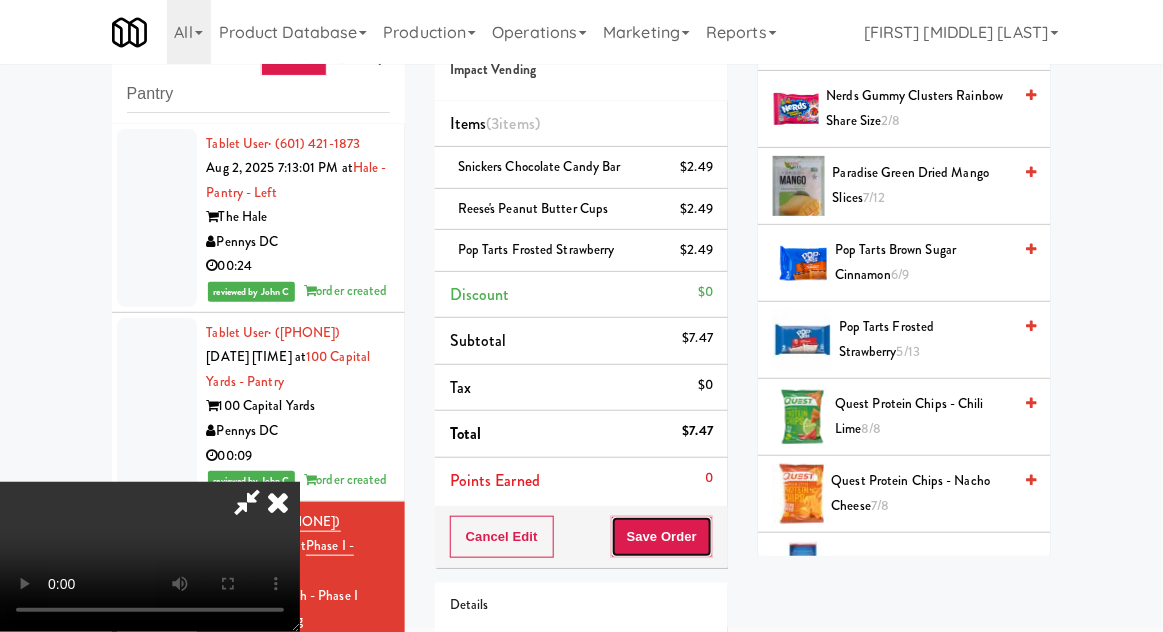 click on "Save Order" at bounding box center (662, 537) 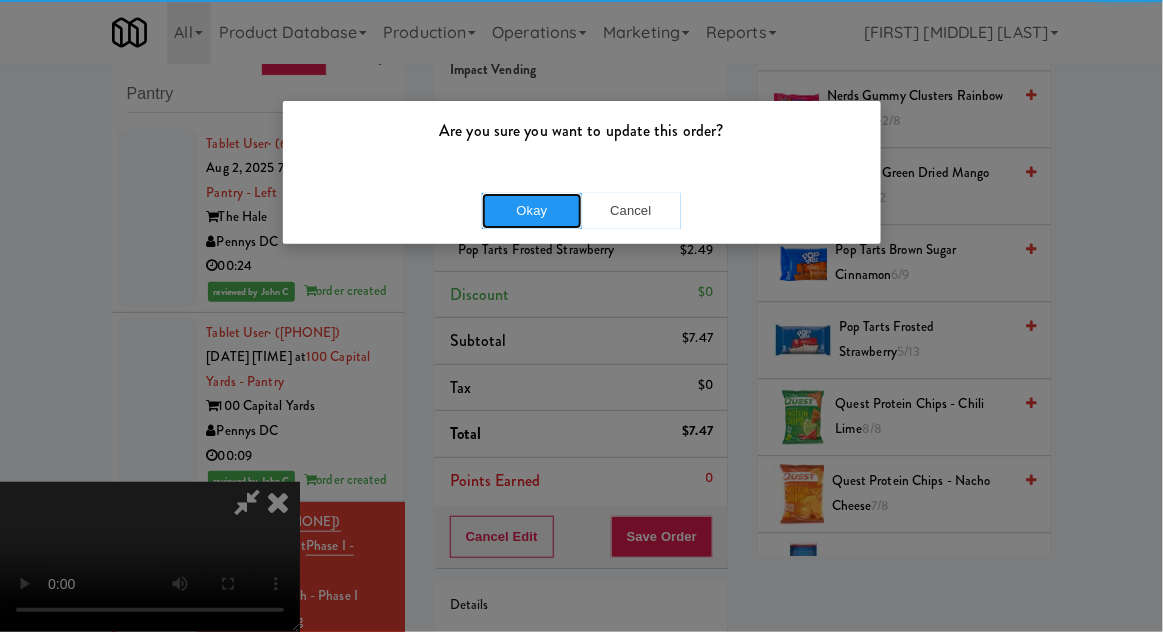 click on "Okay" at bounding box center [532, 211] 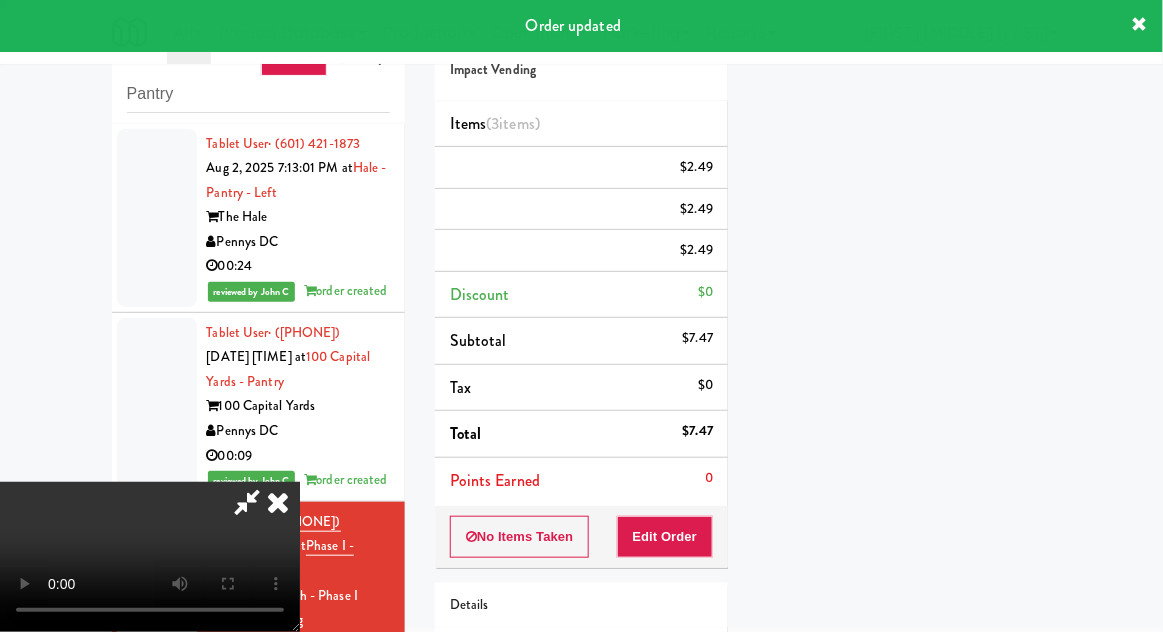 scroll, scrollTop: 197, scrollLeft: 0, axis: vertical 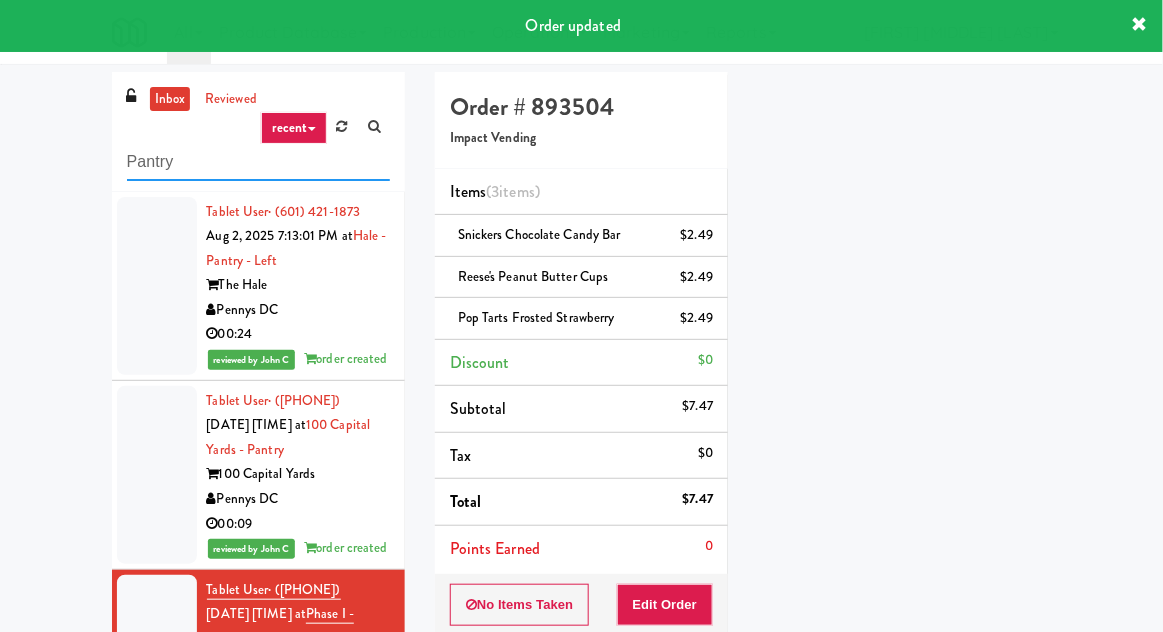 click on "Pantry" at bounding box center [258, 162] 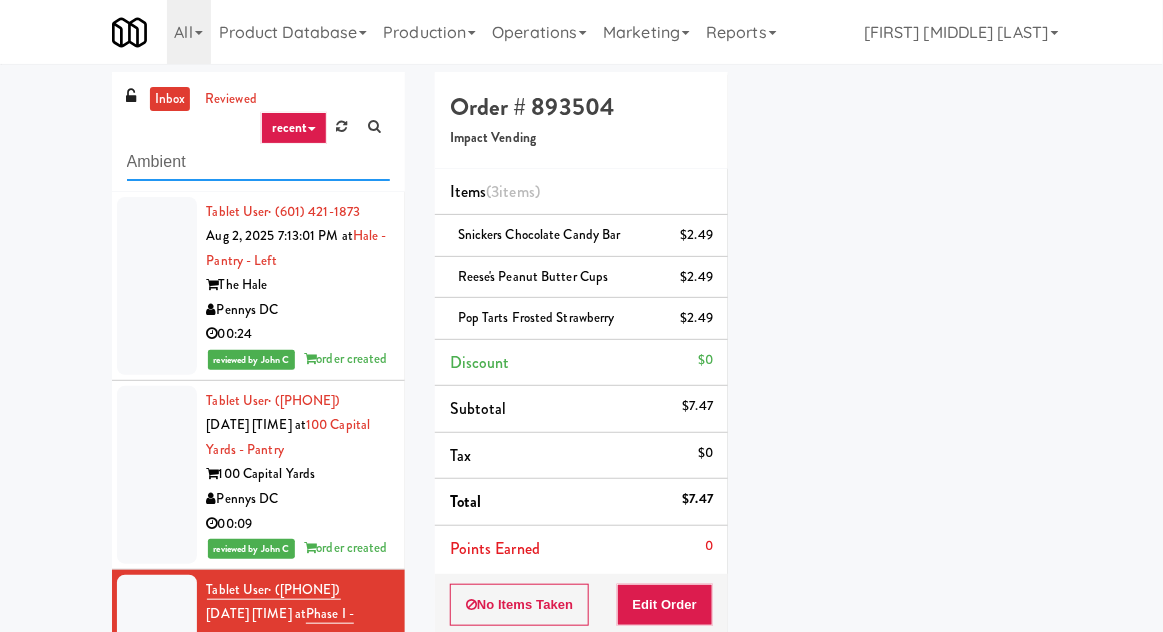 type on "Ambient" 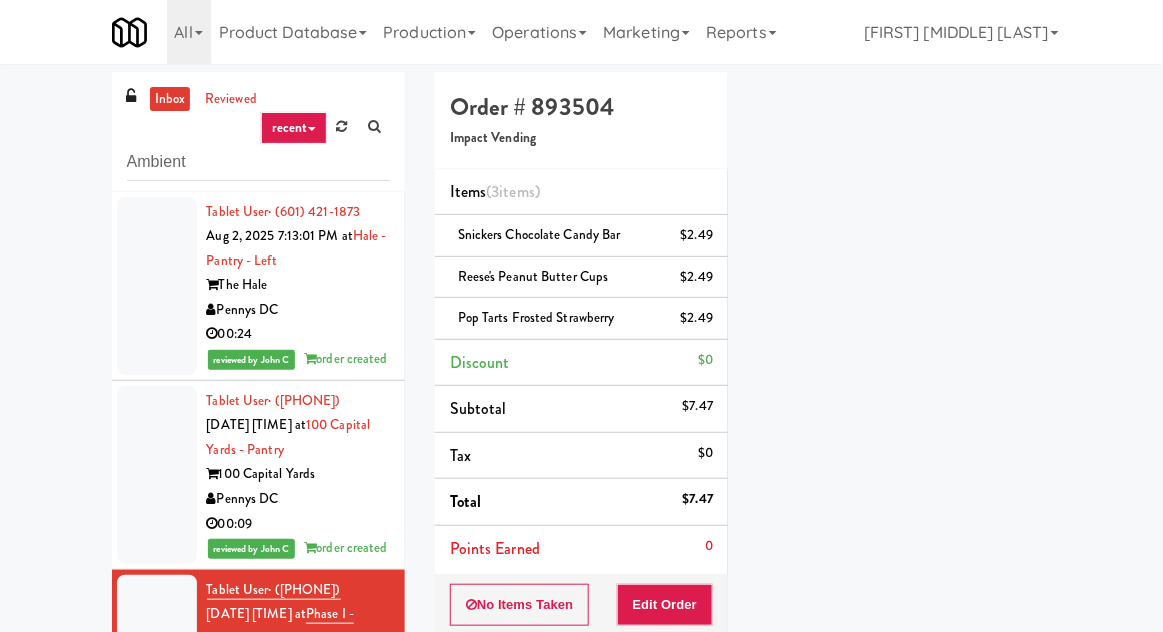 click on "inbox reviewed recent    all     unclear take     inventory issue     suspicious     failed     recent   Ambient Tablet User  · ([PHONE]) [DATE] [TIME] at  Hale - Pantry - Left  The Hale  Pennys DC  00:24 reviewed by [FIRST] [INITIAL]  order created     Tablet User  · ([PHONE]) [DATE] [TIME] at  100 Capital Yards - Pantry  100 Capital Yards  Pennys DC  00:09 reviewed by [FIRST] [INITIAL]  order created     Tablet User  · ([PHONE]) [DATE] [TIME] at  Phase I - Ambient Pantry  Link NoDa 36th - Phase I  Impact Vending  00:08 reviewed by [FIRST] [INITIAL]  order created     Order # [NUMBER] Impact Vending Items  (3  items )  Snickers Chocolate Candy Bar  $2.49 Reese's Peanut Butter cups  $2.49 Pop Tarts Frosted Strawberry  $2.49 Discount  $0 Subtotal $7.47 Tax $0 Total $7.47 Points Earned  0   No Items Taken Edit Order Details [DAY_OF_WEEK], [DATE] [TIME] Fridge Unlocked At [DATE] [TIME] Reviewed At not yet Receipt Sent not yet Order Paid  Cart  Flags  Notes  Payment" at bounding box center (581, 468) 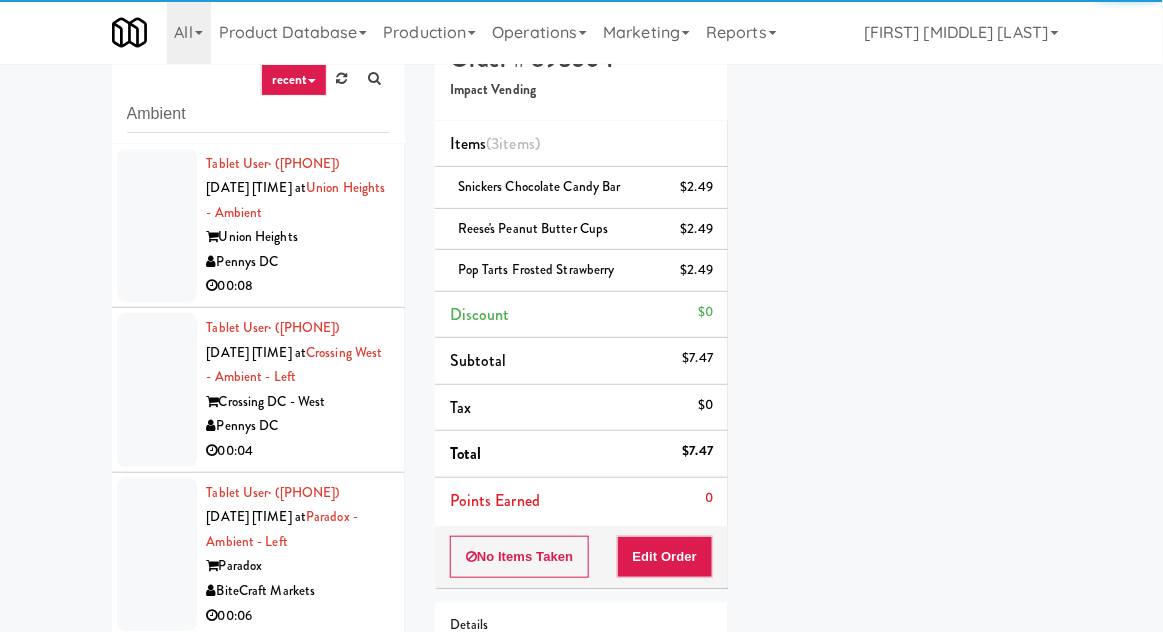 scroll, scrollTop: 133, scrollLeft: 0, axis: vertical 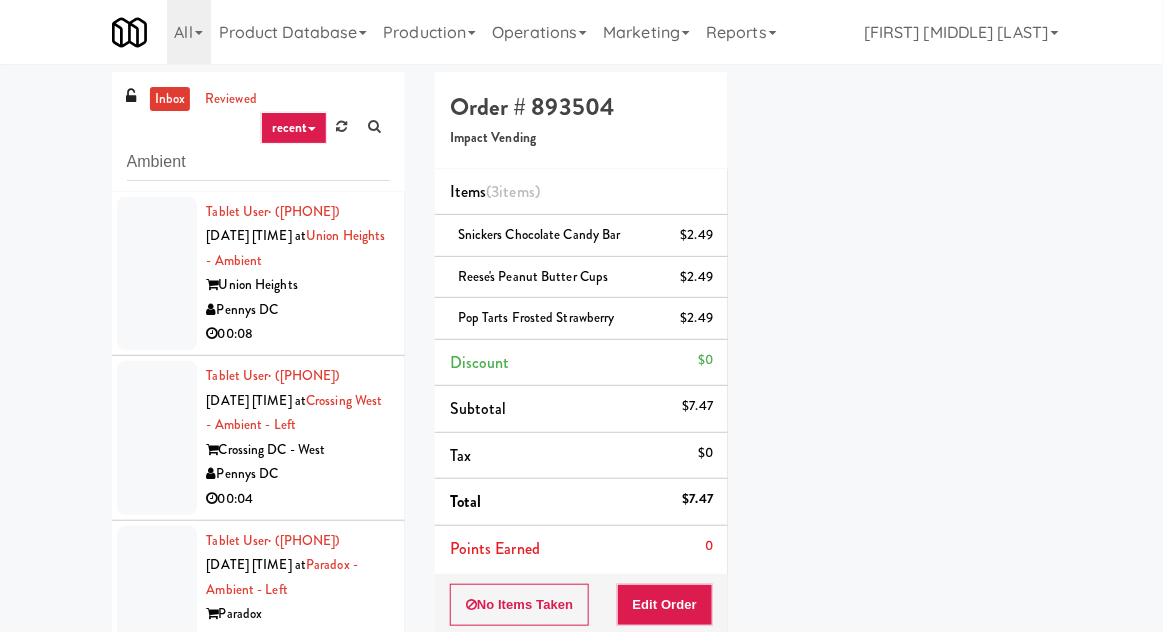 click at bounding box center [157, 274] 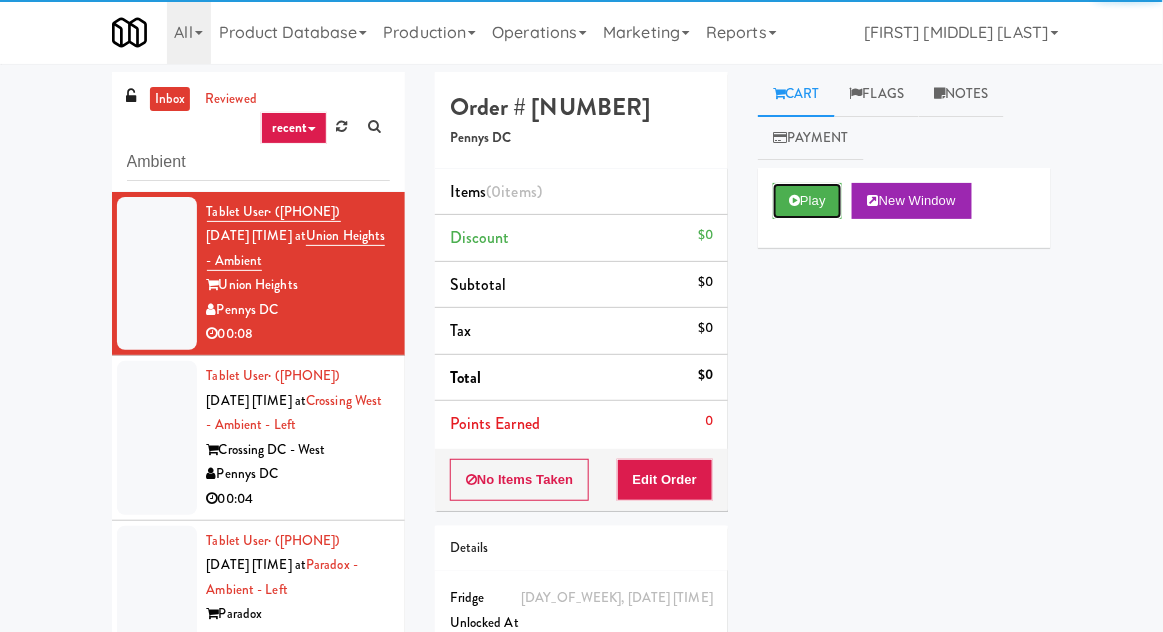 click on "Play" at bounding box center (807, 201) 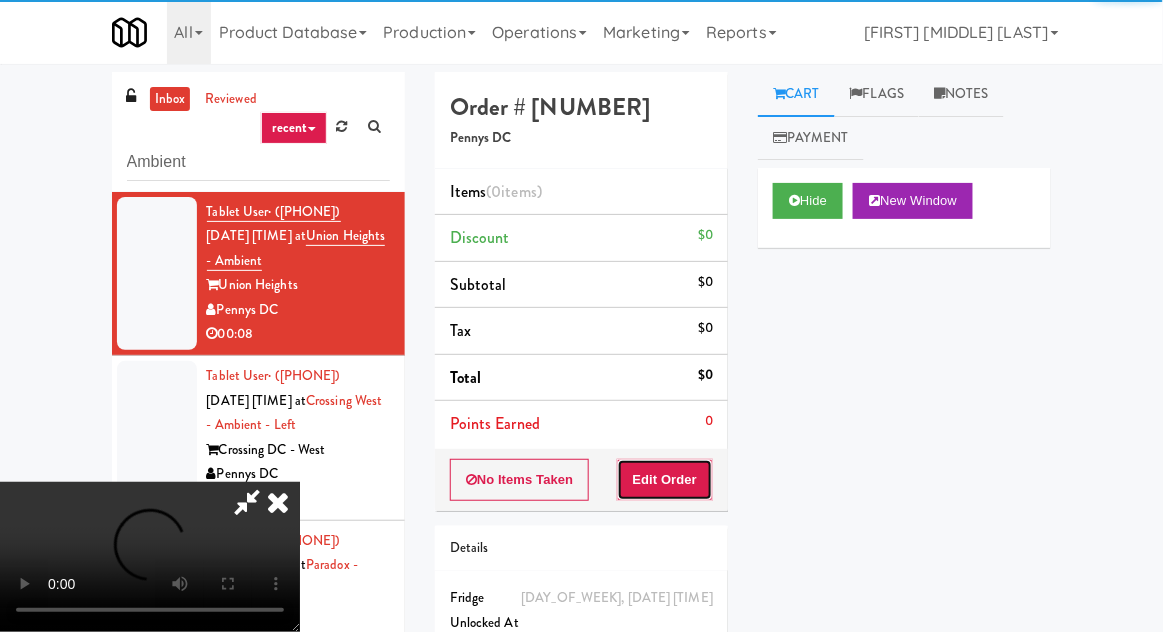 click on "Edit Order" at bounding box center (665, 480) 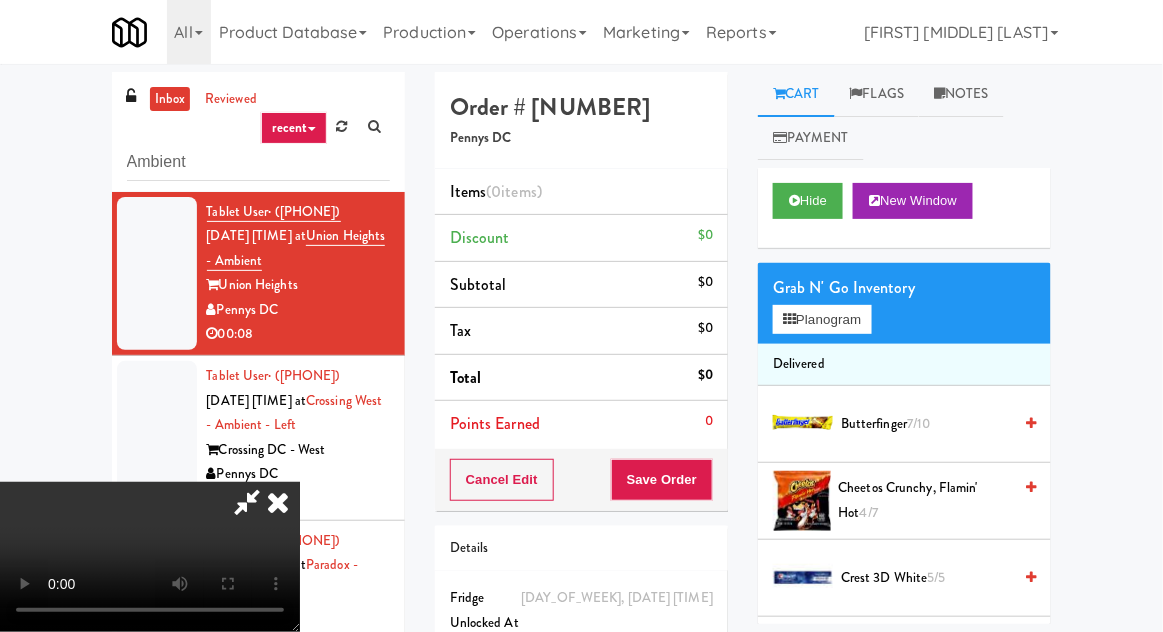 scroll, scrollTop: 73, scrollLeft: 0, axis: vertical 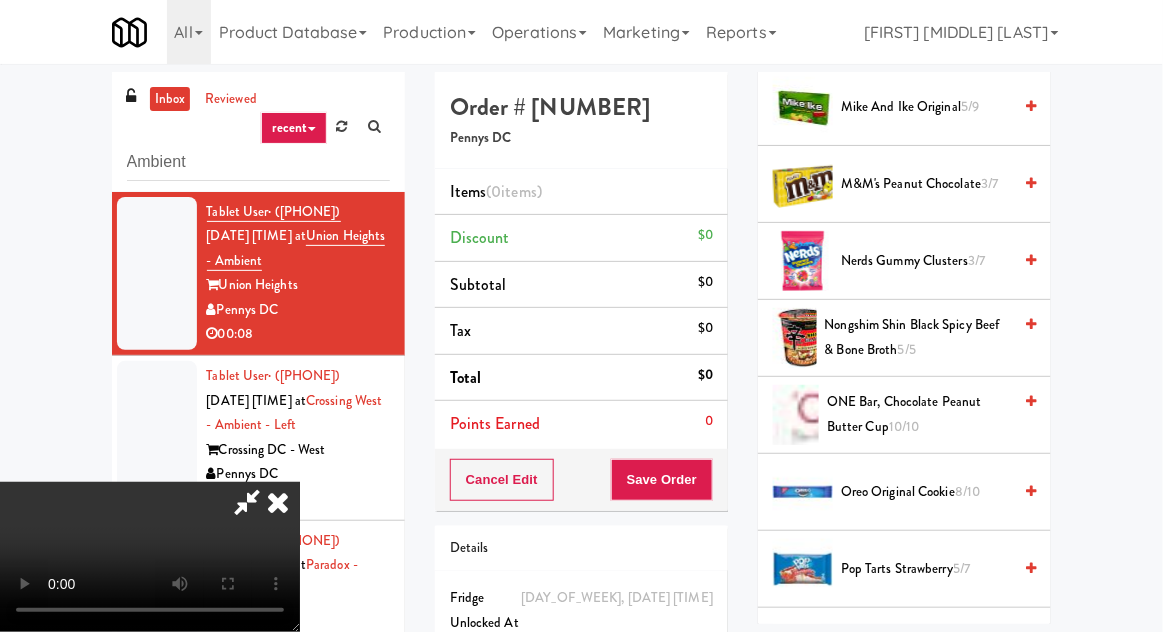 click on "Pop Tarts Strawberry  5/7" at bounding box center (926, 569) 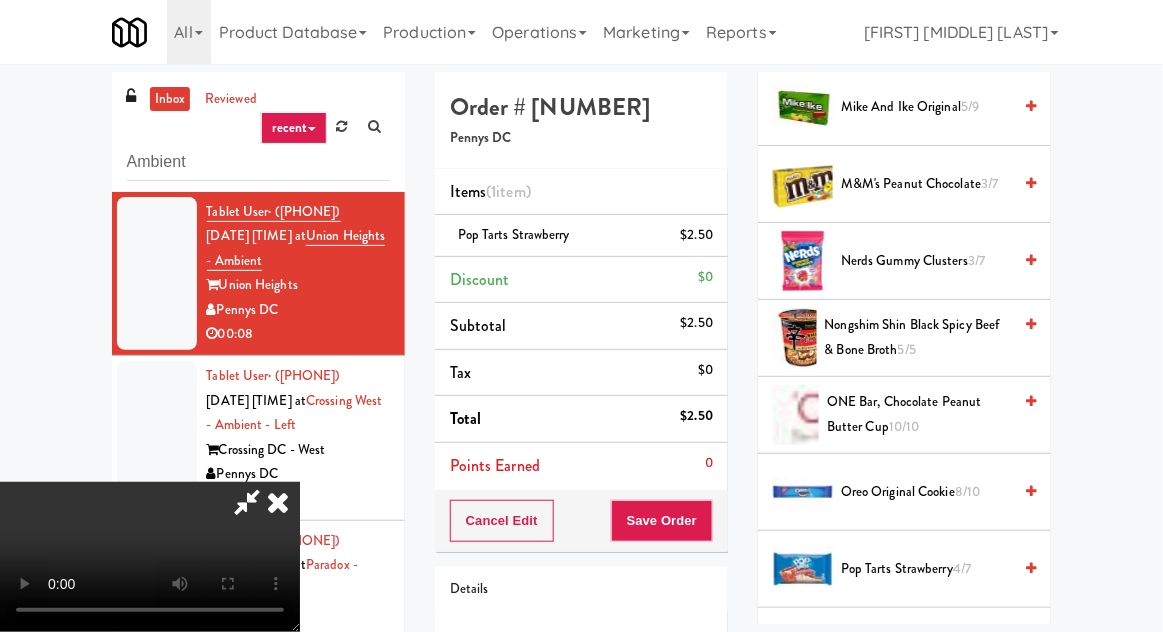 scroll, scrollTop: 73, scrollLeft: 0, axis: vertical 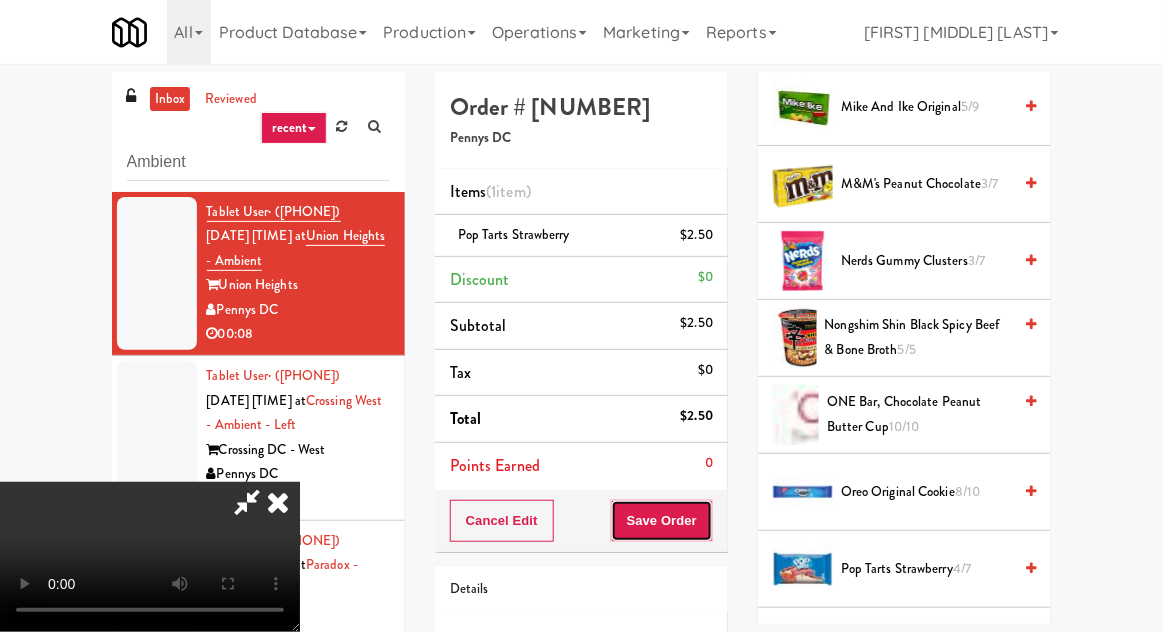 click on "Save Order" at bounding box center (662, 521) 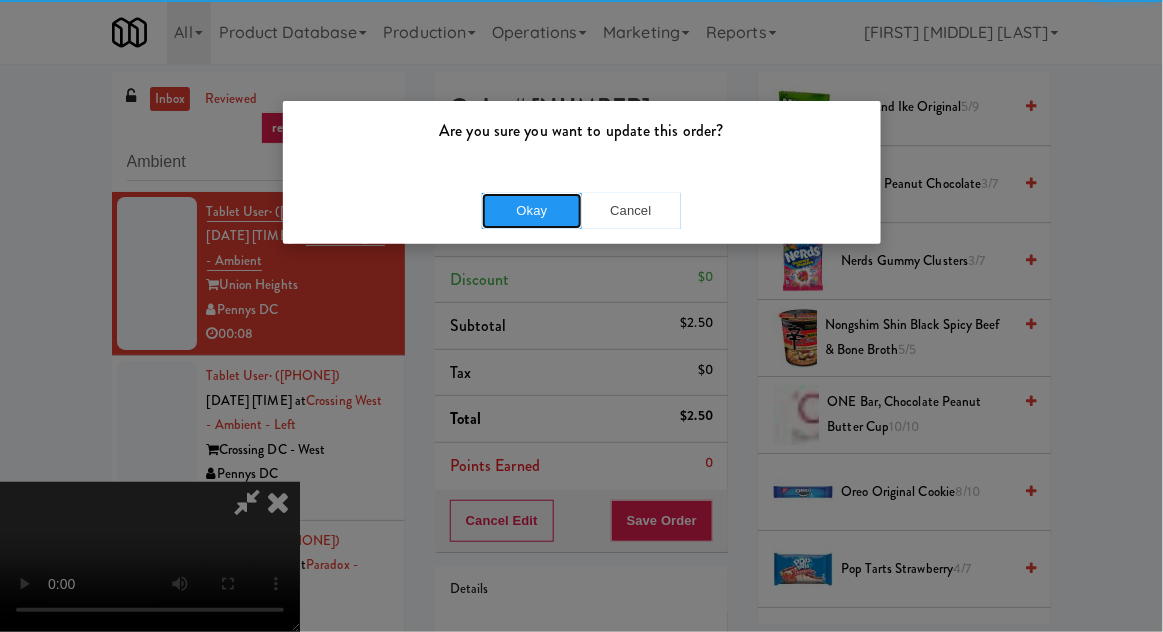 click on "Okay" at bounding box center [532, 211] 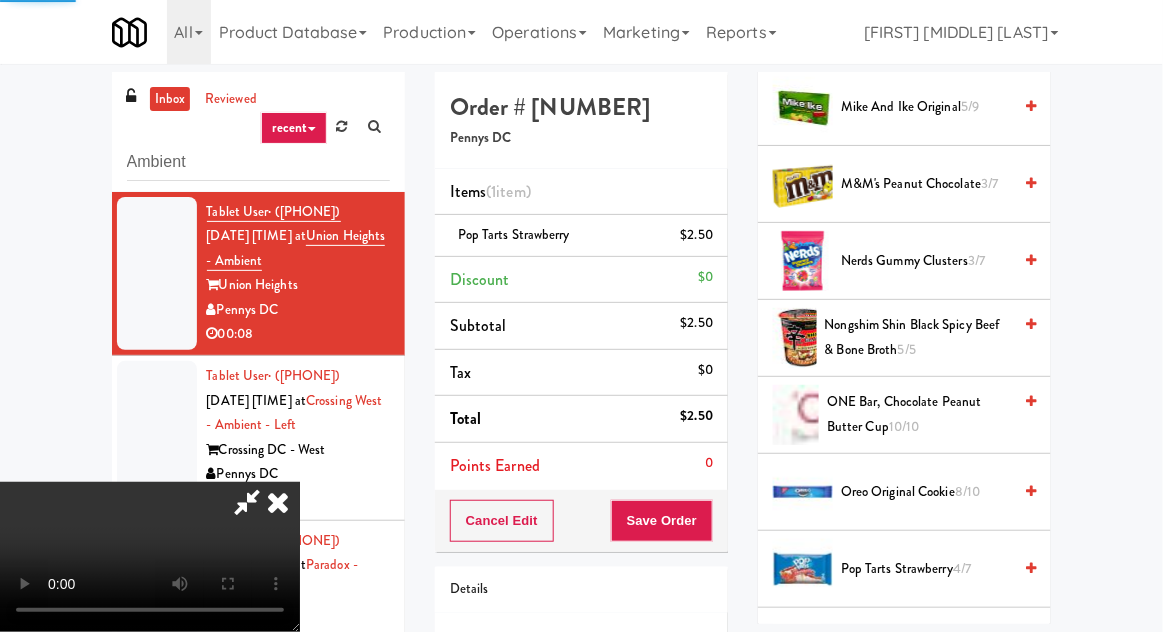 scroll, scrollTop: 197, scrollLeft: 0, axis: vertical 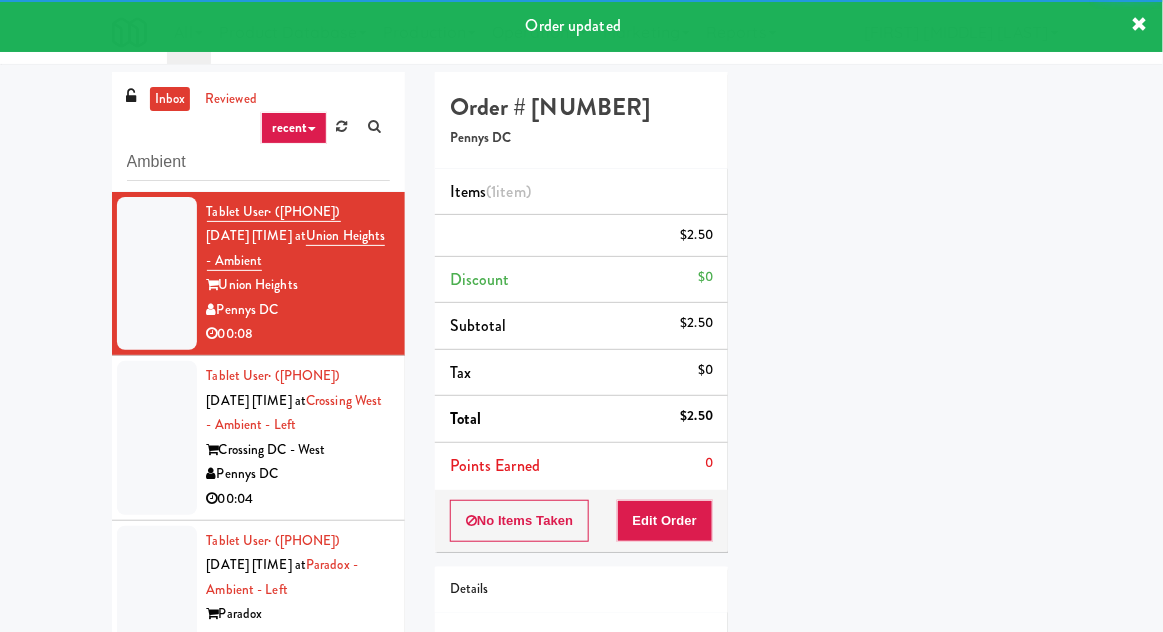 click at bounding box center (157, 438) 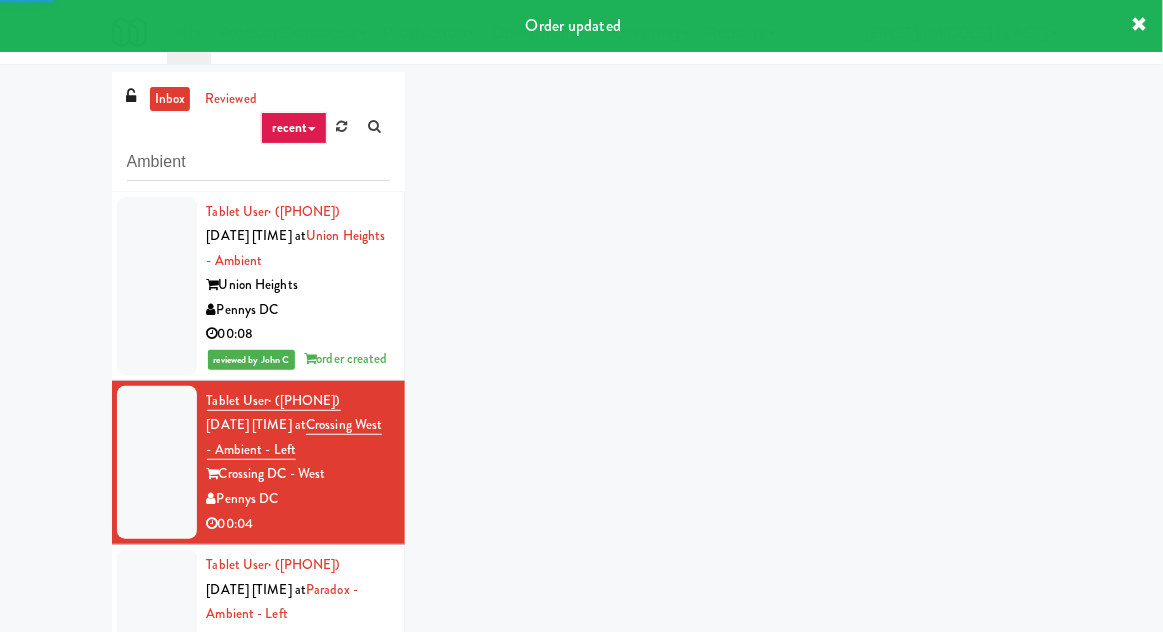 scroll, scrollTop: 77, scrollLeft: 0, axis: vertical 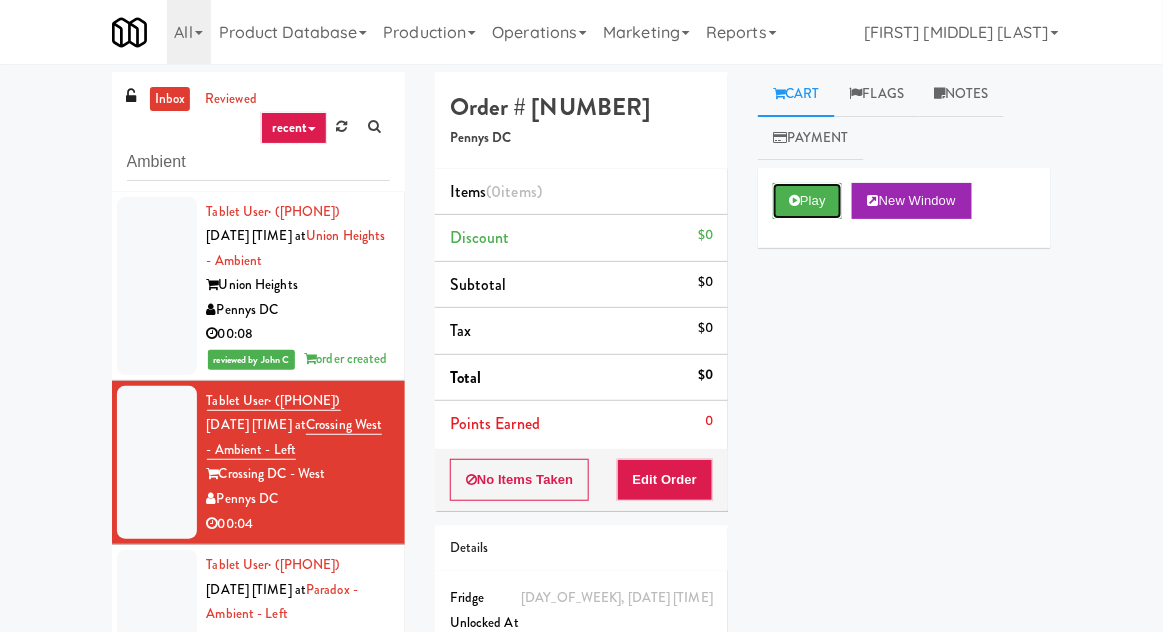 click on "Play" at bounding box center (807, 201) 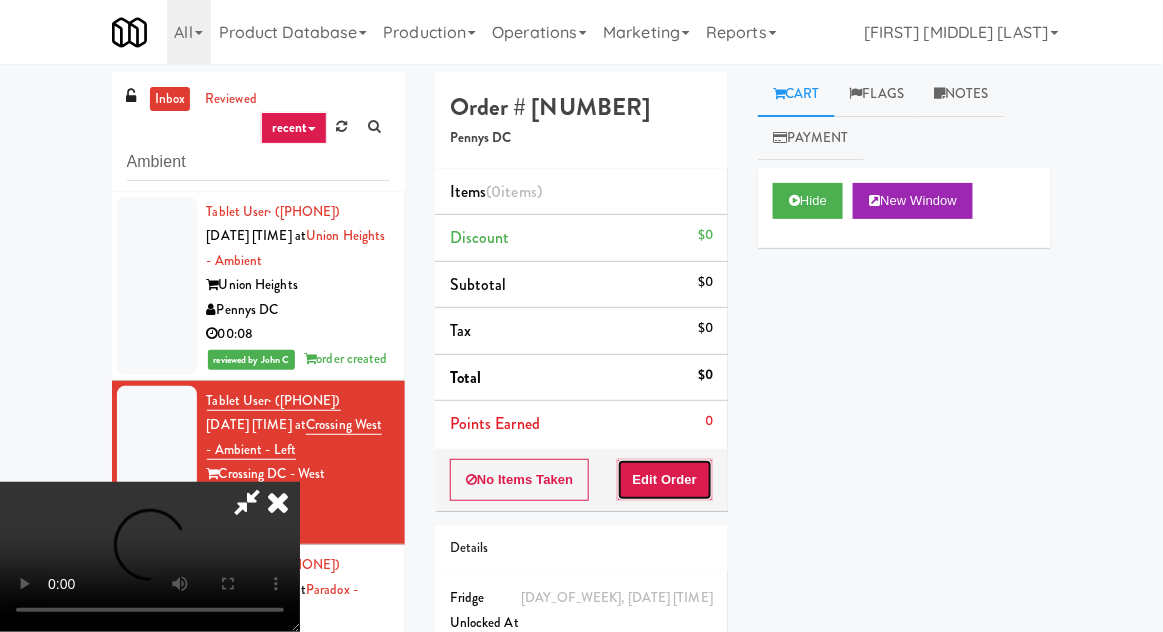 click on "Edit Order" at bounding box center (665, 480) 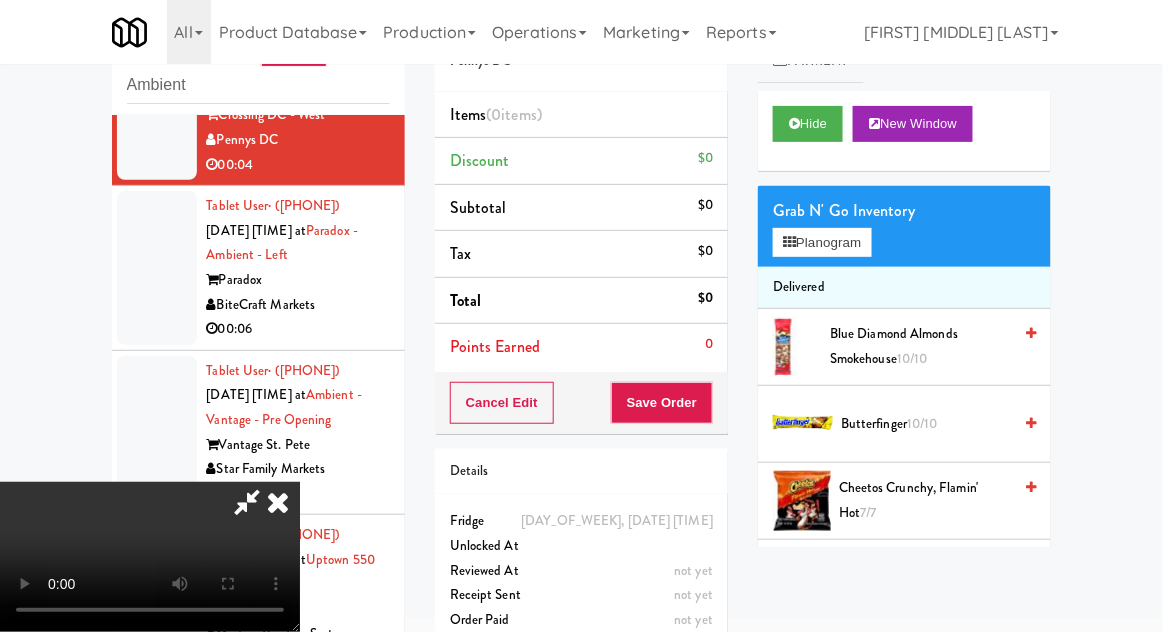 type 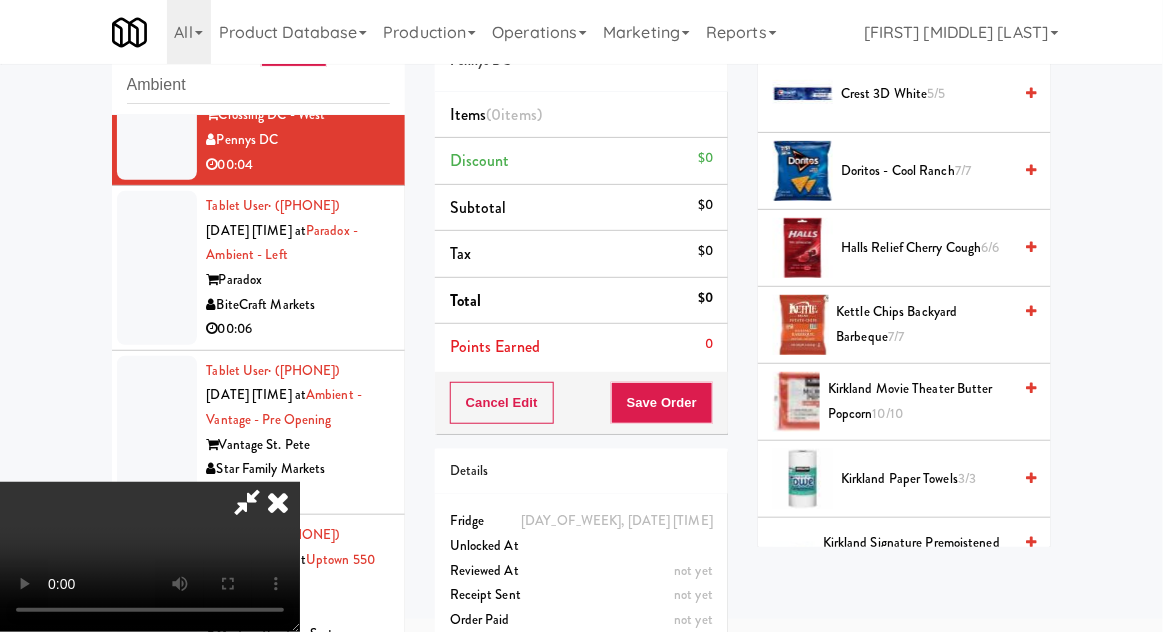 click on "Kirkland Movie Theater Butter Popcorn  10/10" at bounding box center [919, 401] 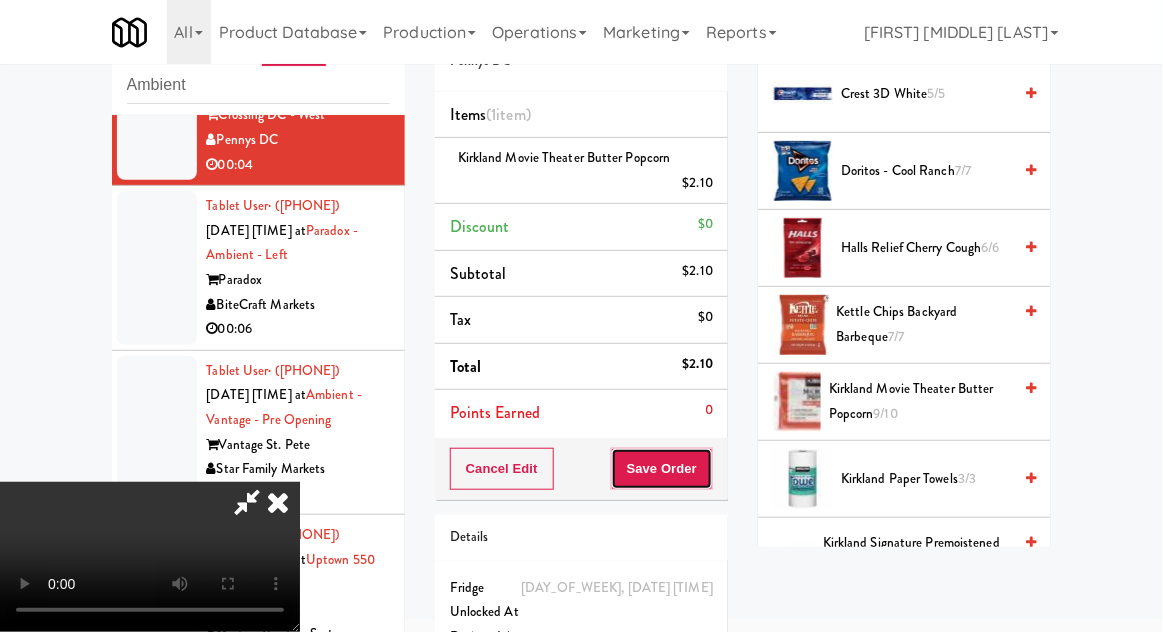 click on "Save Order" at bounding box center [662, 469] 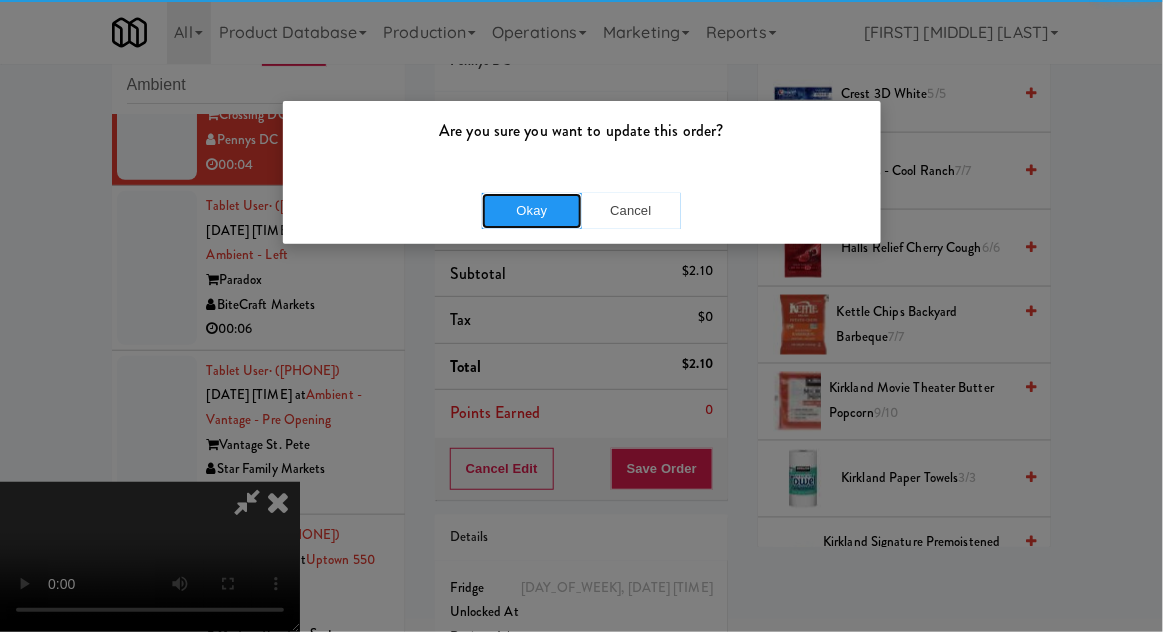 click on "Okay" at bounding box center [532, 211] 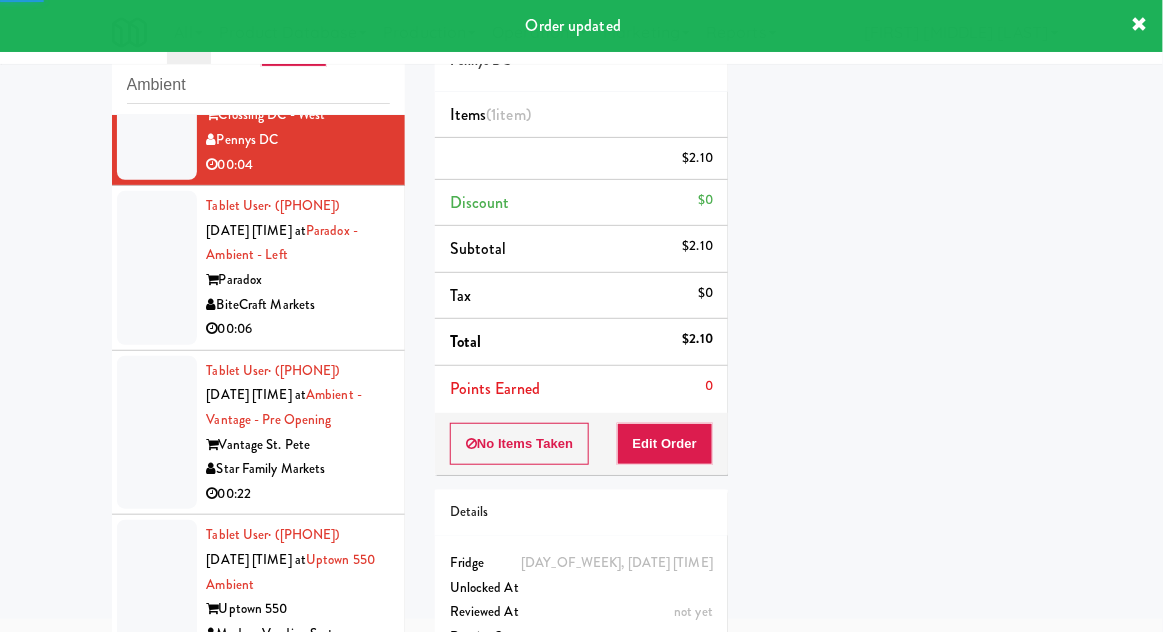 click on "Tablet User  · ([PHONE]) [DATE] [TIME] at  Paradox - Ambient - Left   Paradox  BiteCraft Markets  00:06" at bounding box center (258, 268) 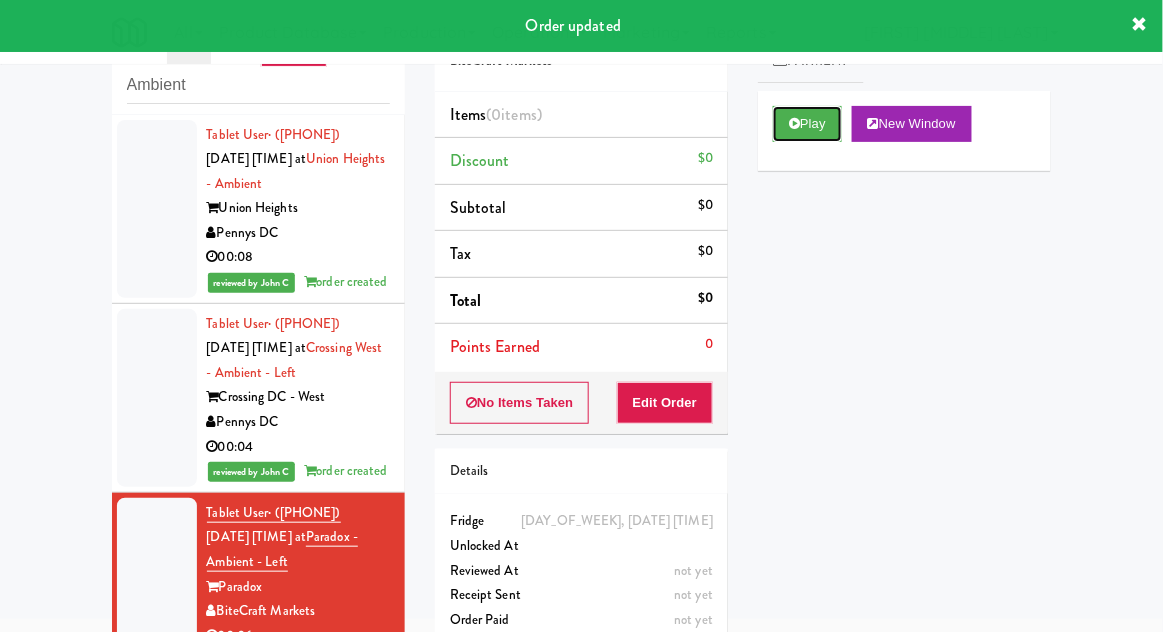 click on "Play" at bounding box center [807, 124] 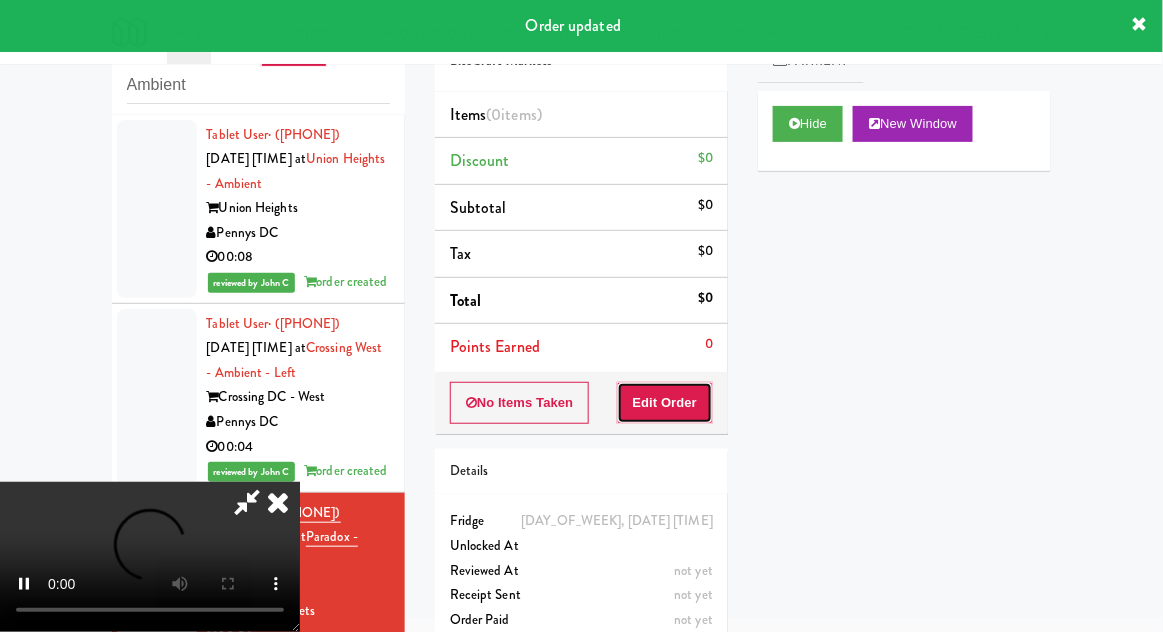 click on "Edit Order" at bounding box center (665, 403) 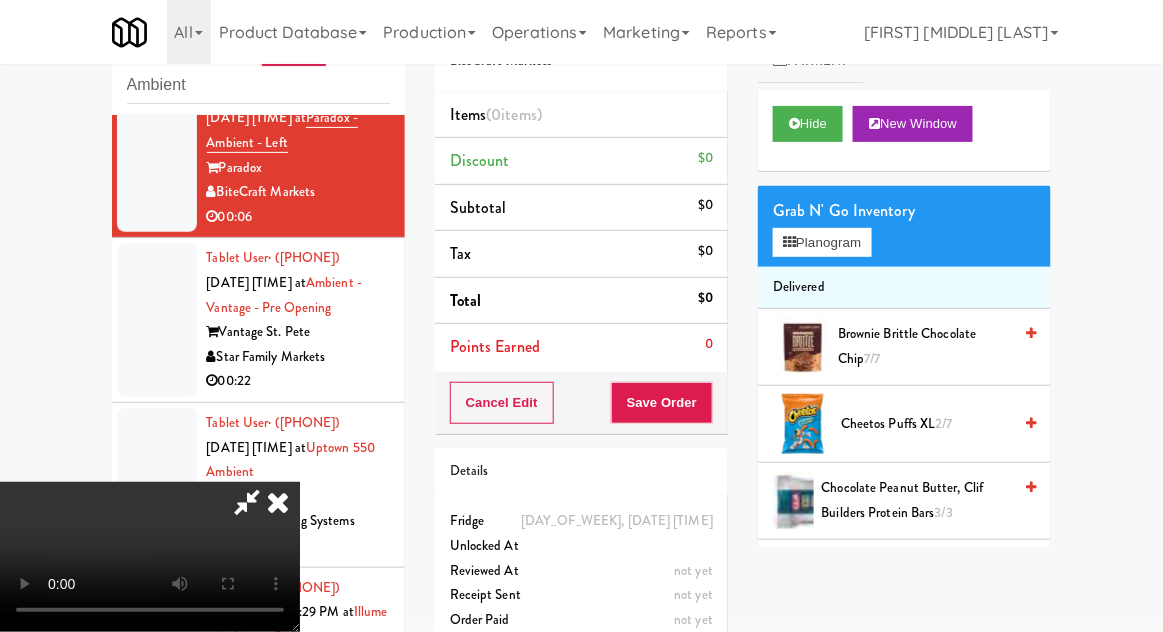 type 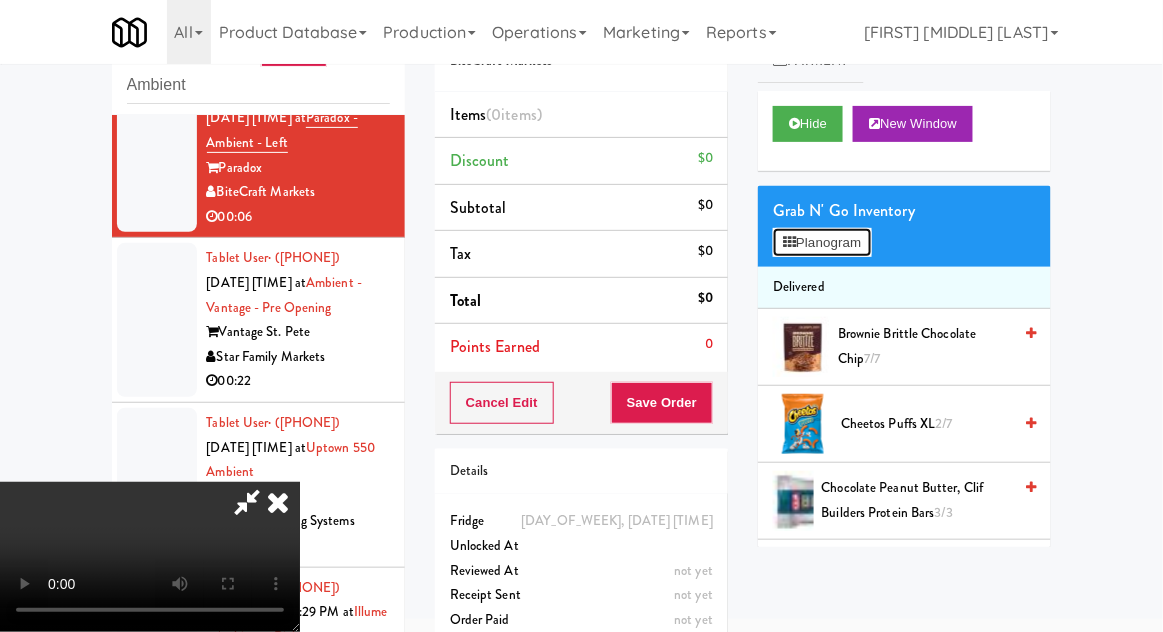 click on "Planogram" at bounding box center [822, 243] 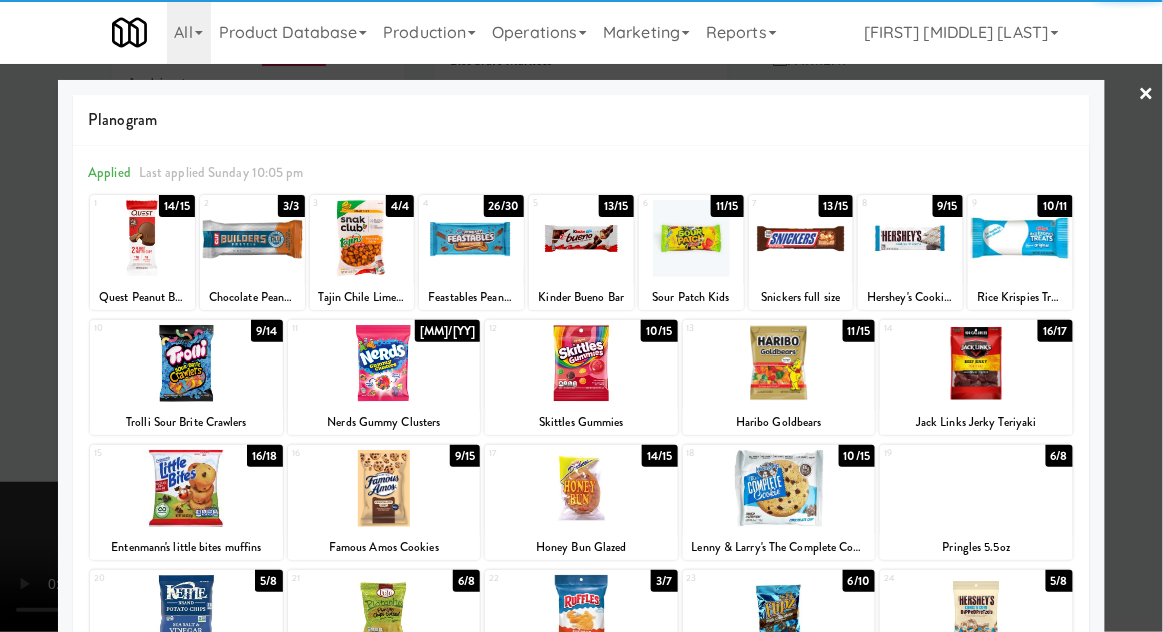 click at bounding box center [471, 238] 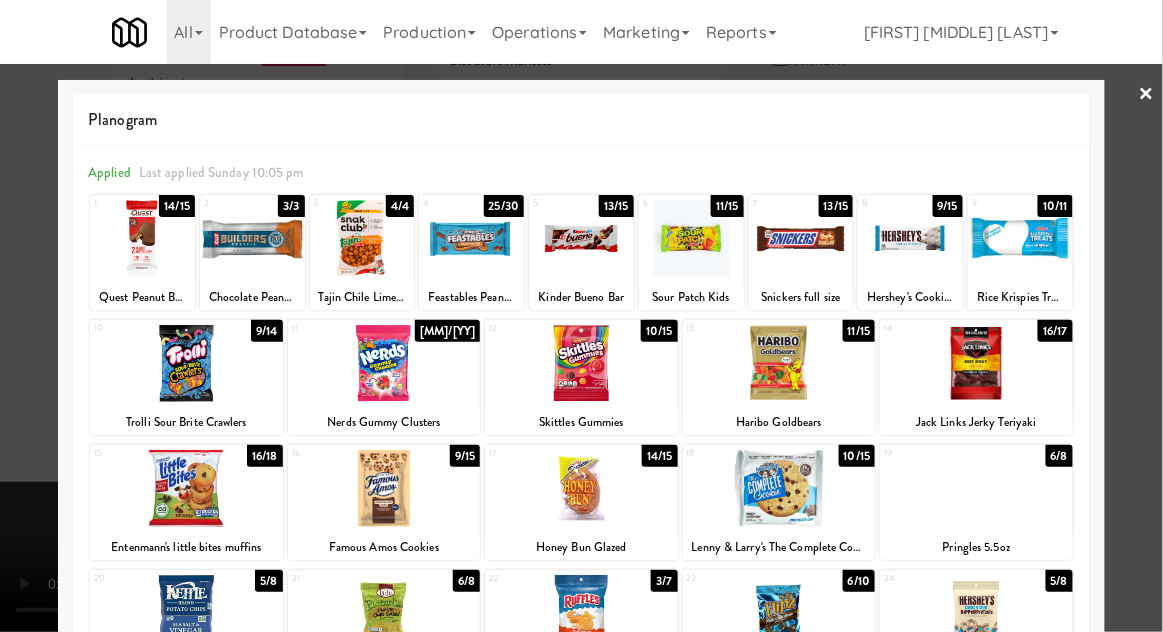 click at bounding box center (581, 316) 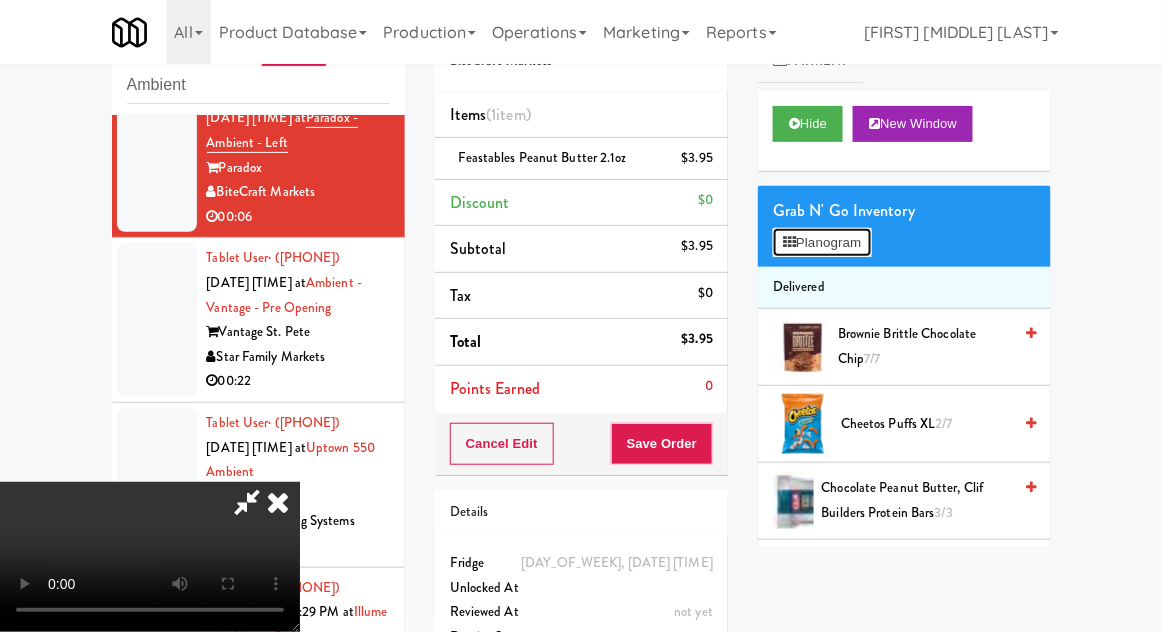click on "Planogram" at bounding box center (822, 243) 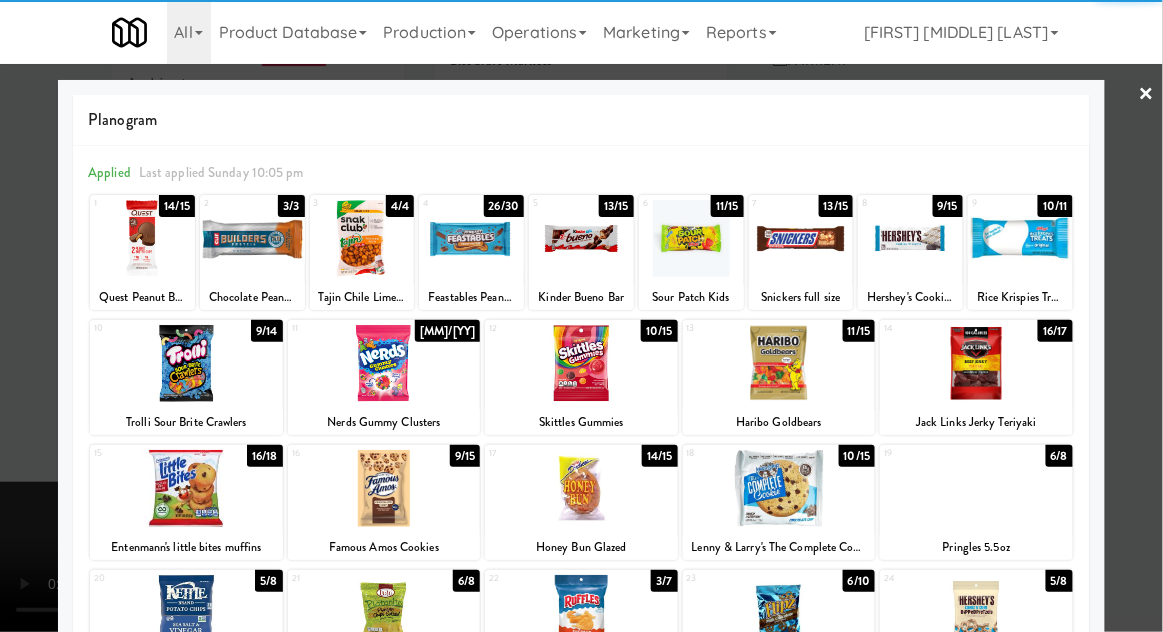 click at bounding box center (581, 316) 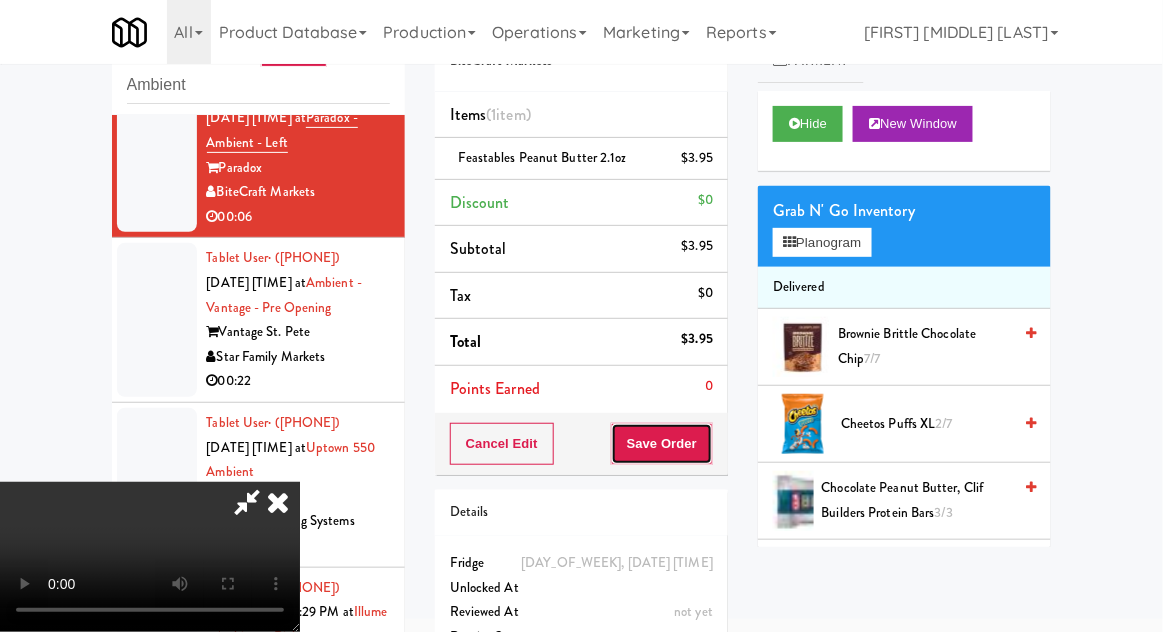 click on "Save Order" at bounding box center [662, 444] 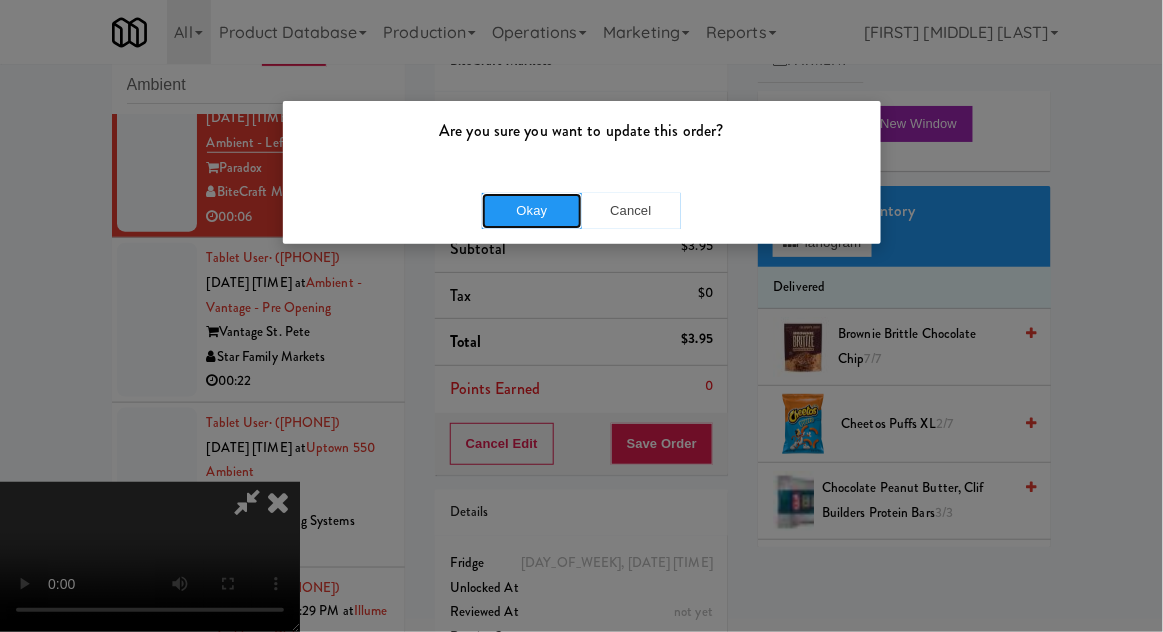 click on "Okay" at bounding box center (532, 211) 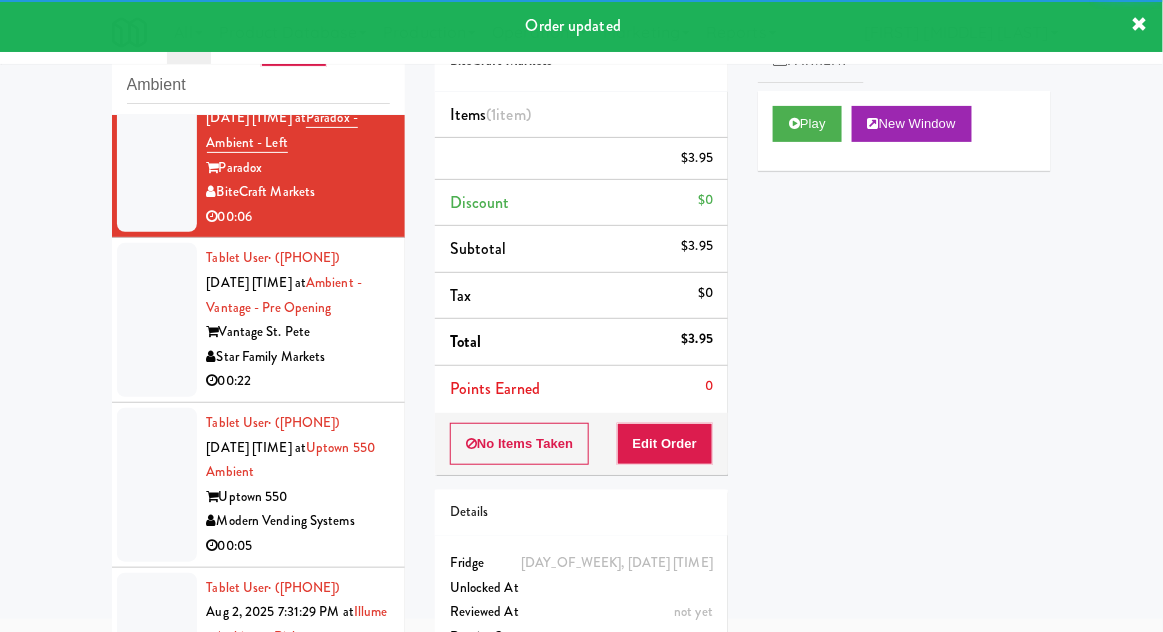 click at bounding box center [157, 320] 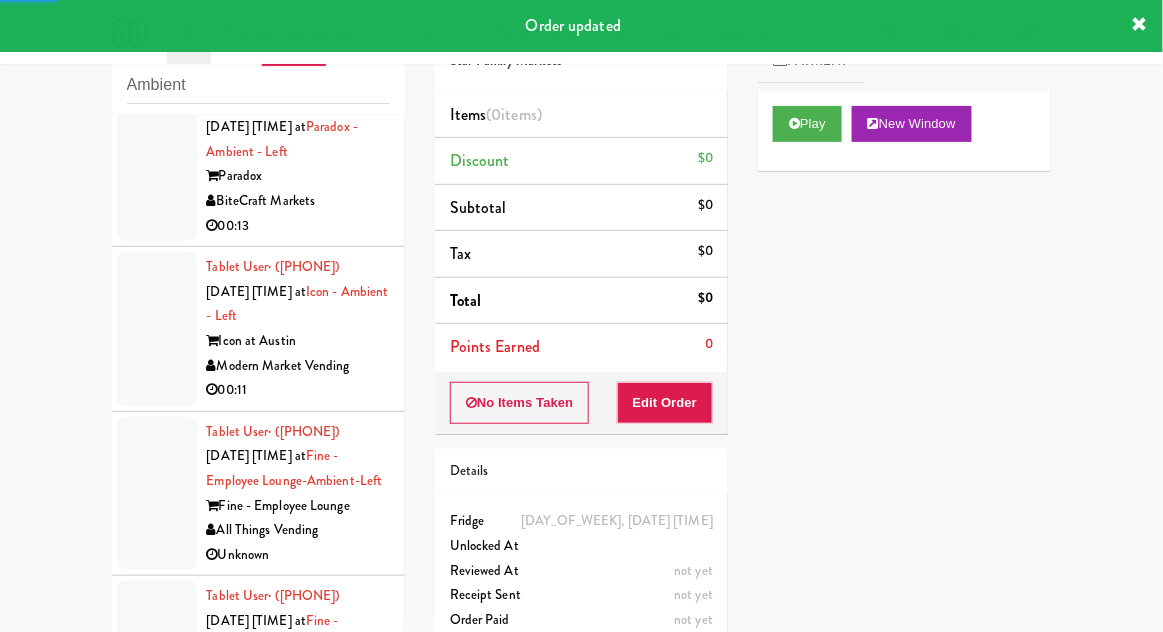 scroll, scrollTop: 1215, scrollLeft: 0, axis: vertical 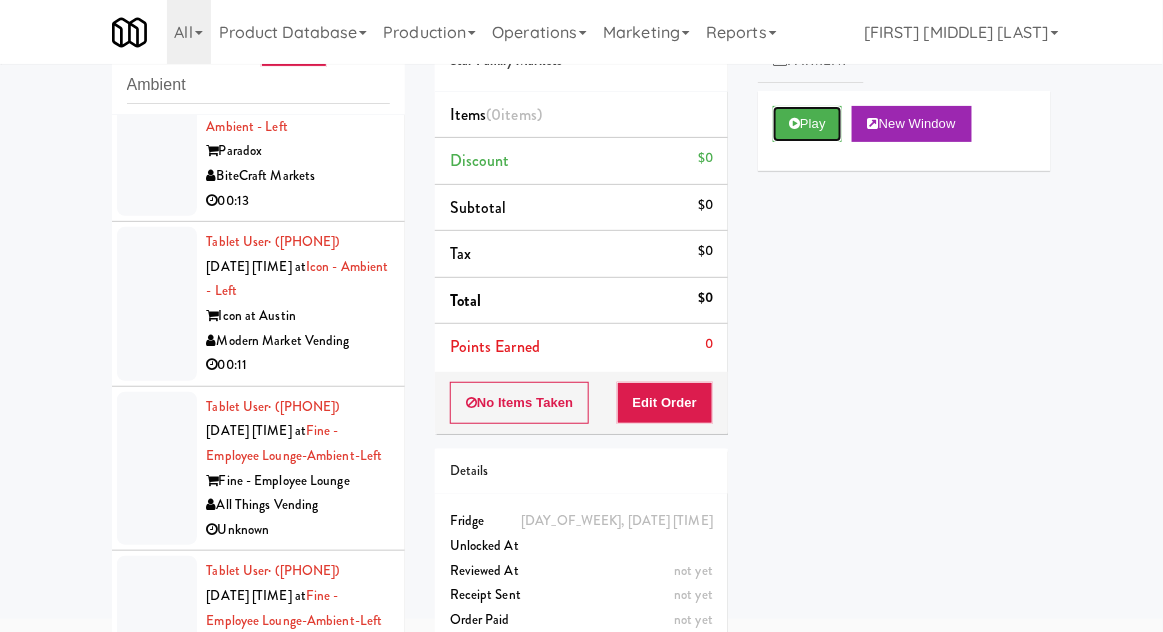 click on "Play" at bounding box center [807, 124] 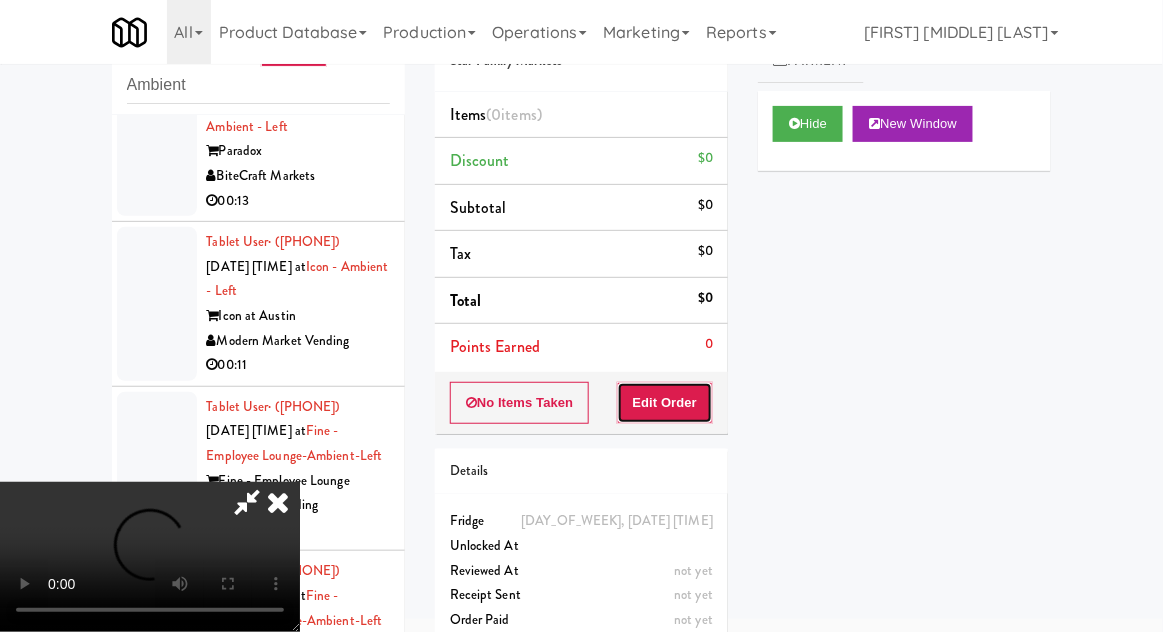 click on "Edit Order" at bounding box center (665, 403) 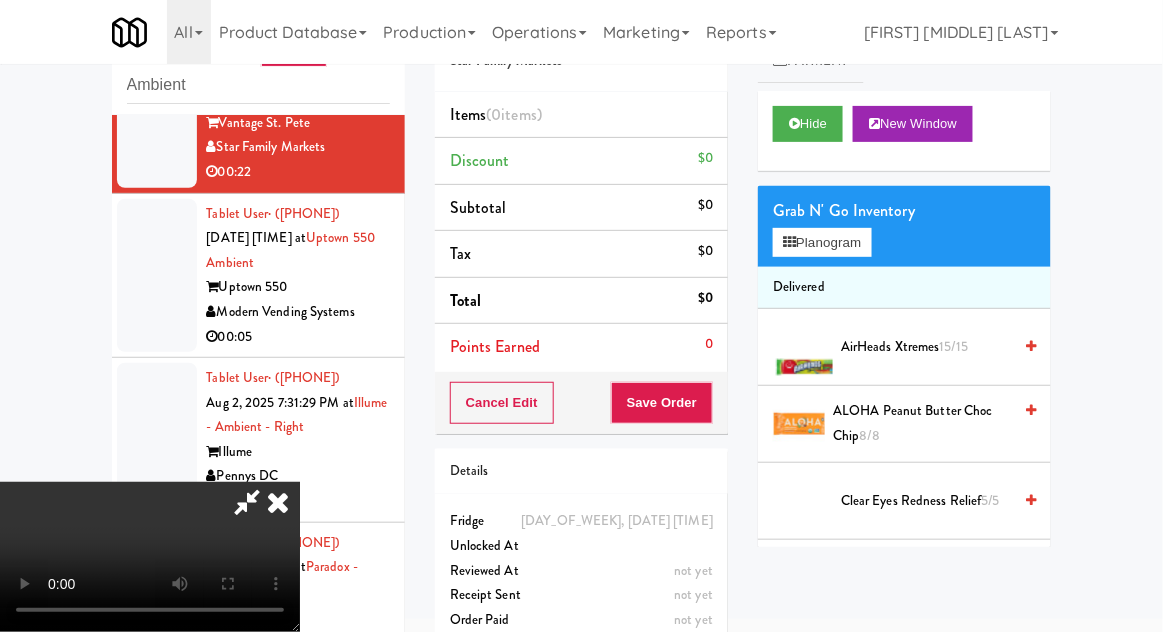 scroll, scrollTop: 652, scrollLeft: 0, axis: vertical 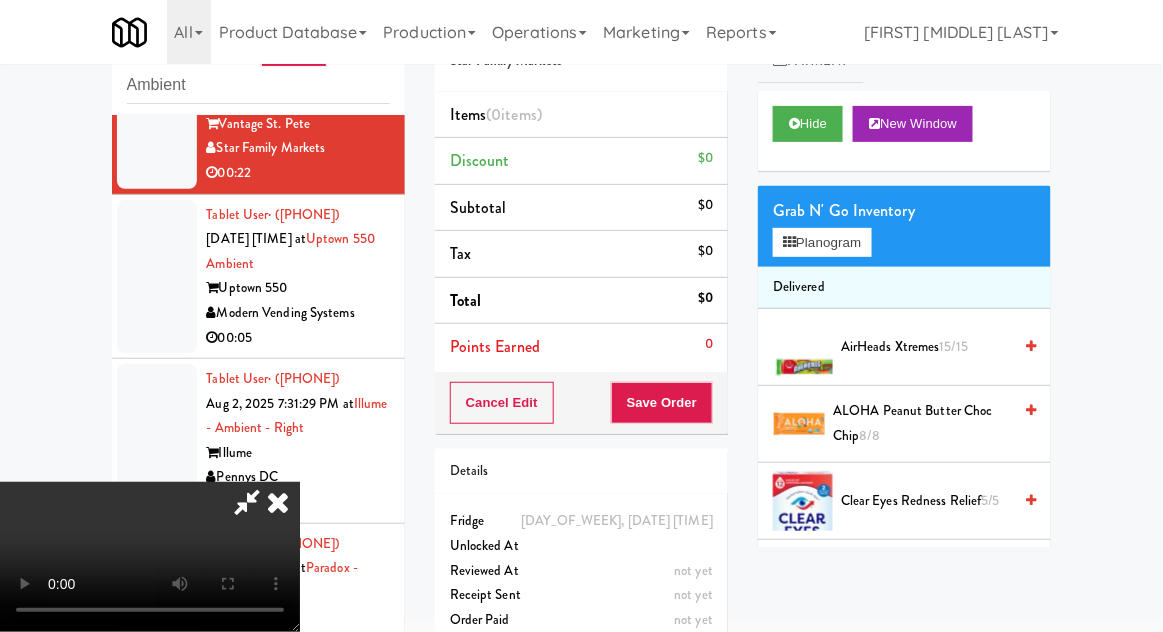 type 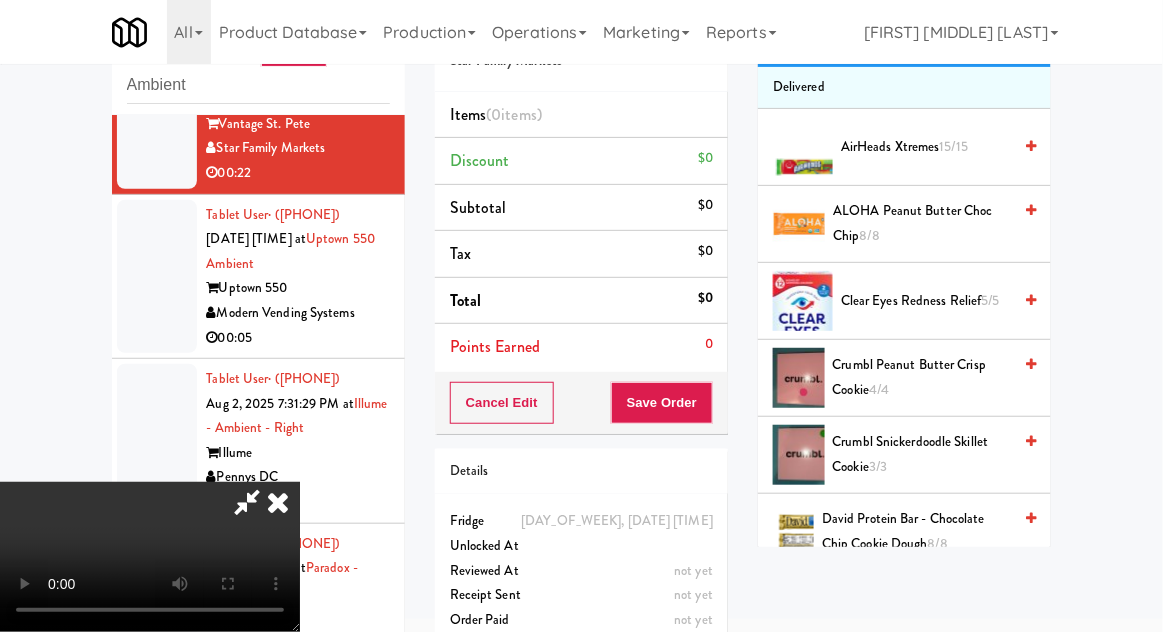 scroll, scrollTop: 206, scrollLeft: 0, axis: vertical 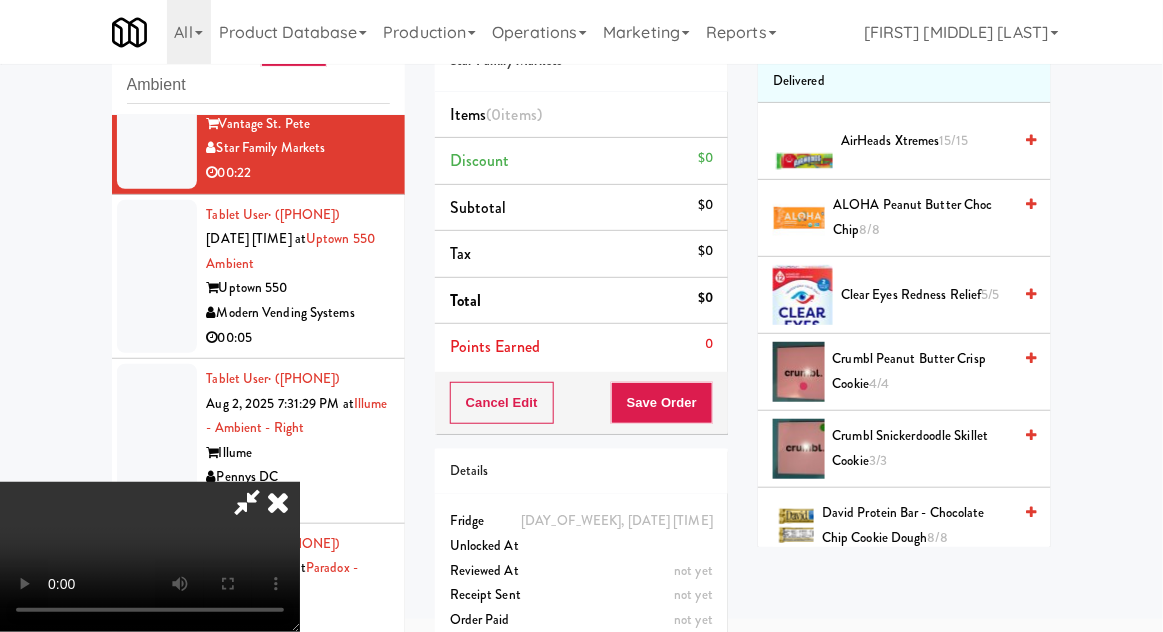 click on "Crumbl Snickerdoodle Skillet Cookie  3/3" at bounding box center (922, 448) 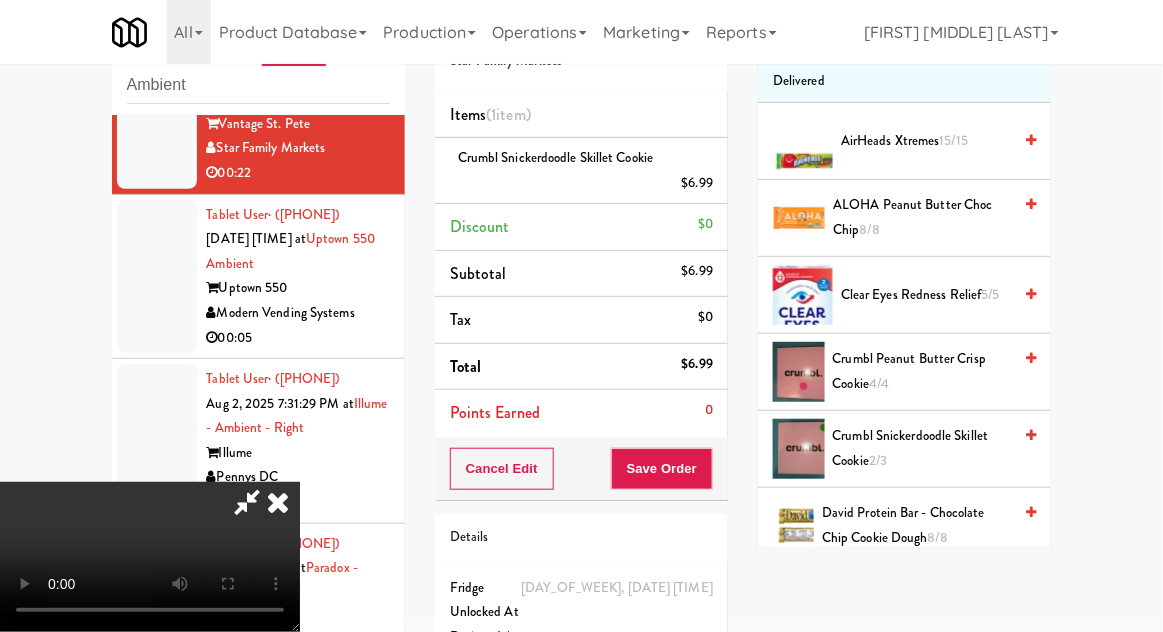 click on "Crumbl Snickerdoodle Skillet Cookie  $6.99" at bounding box center (581, 171) 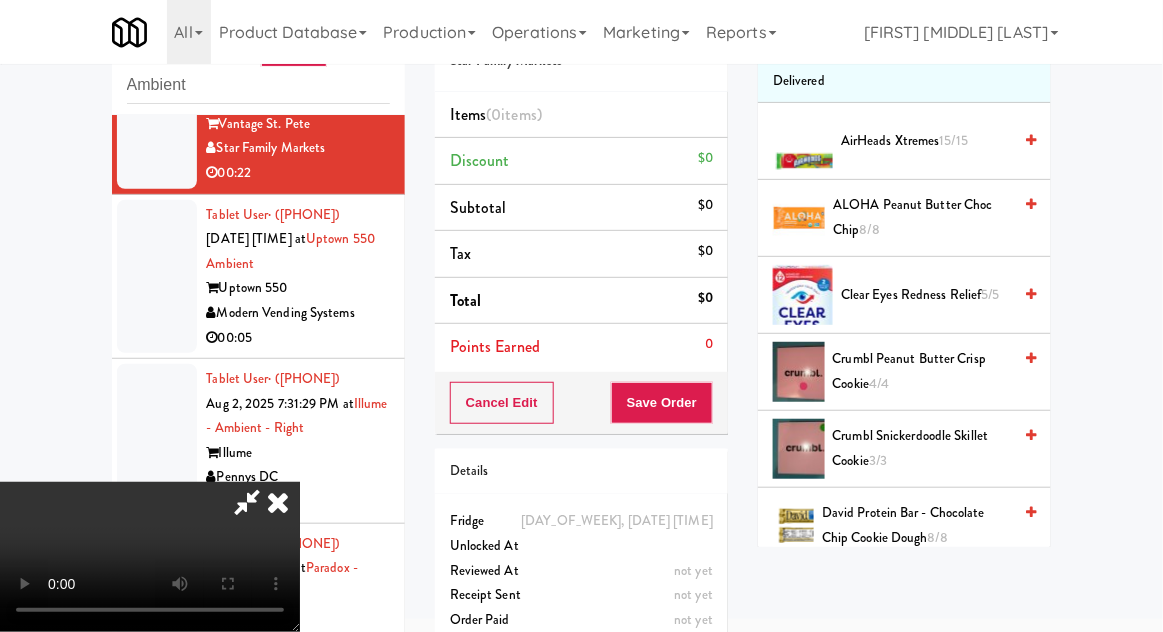 scroll, scrollTop: 73, scrollLeft: 0, axis: vertical 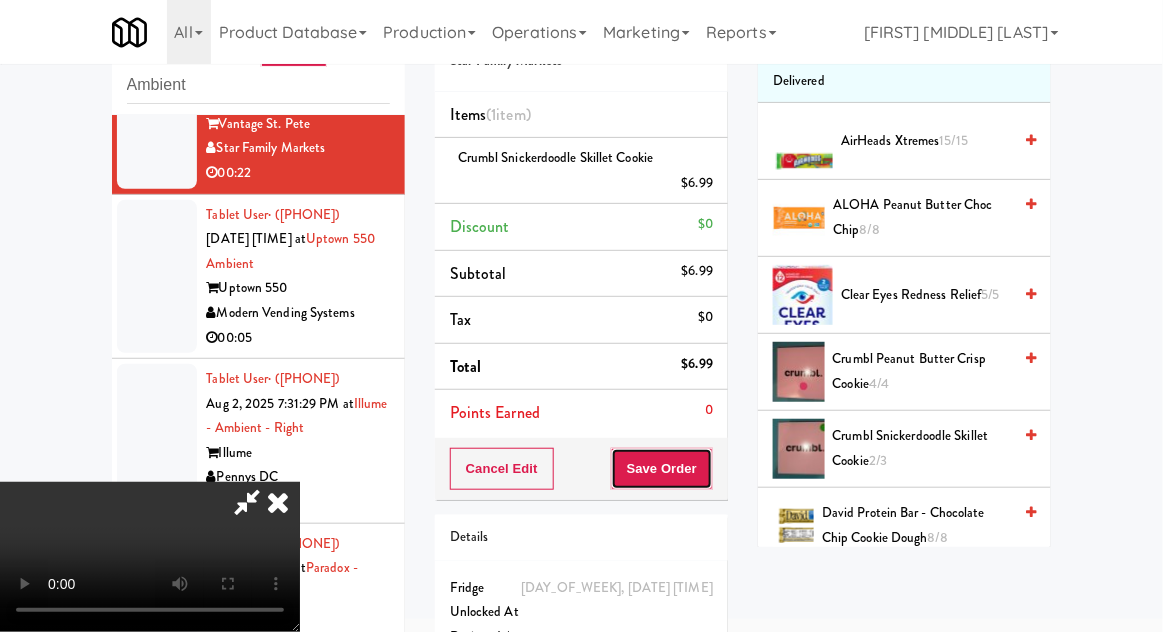 click on "Save Order" at bounding box center [662, 469] 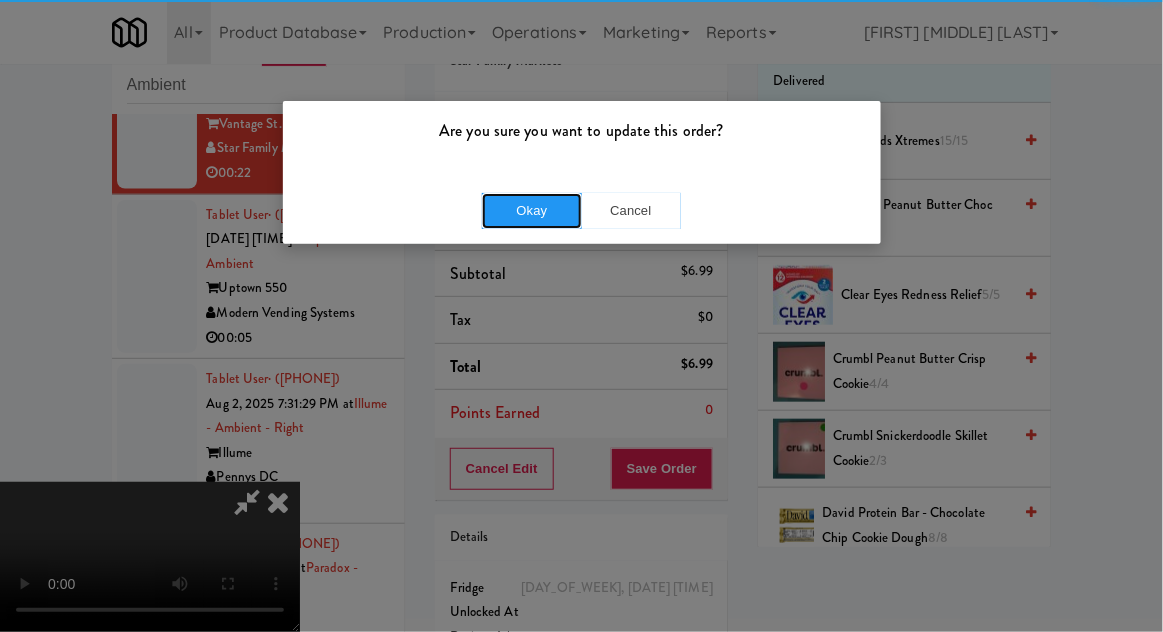 click on "Okay" at bounding box center (532, 211) 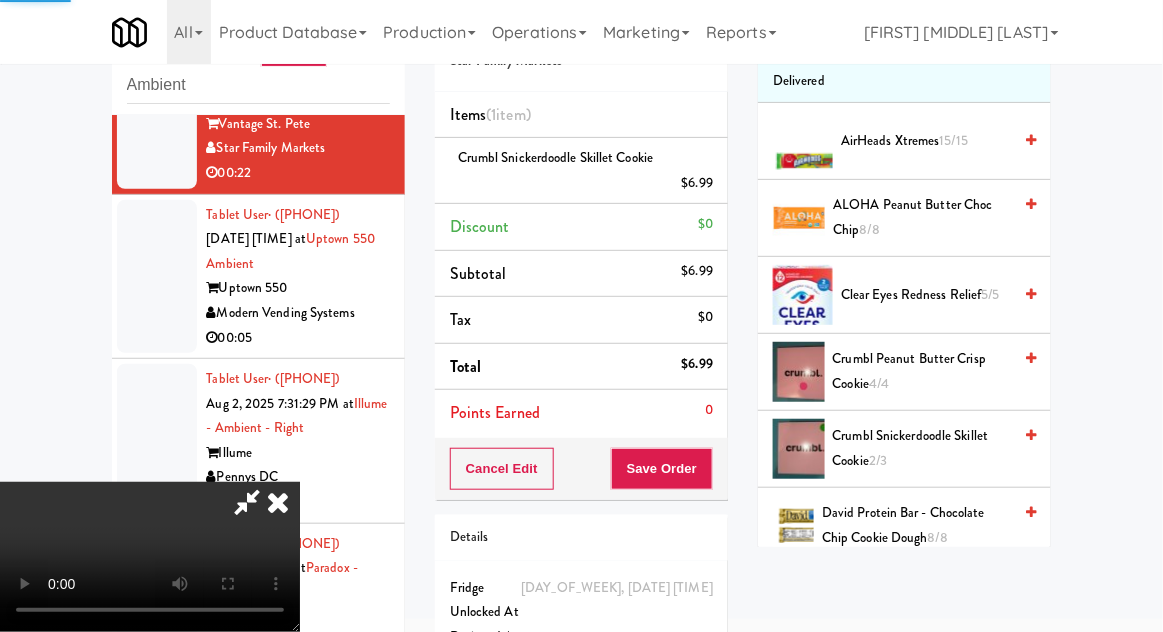 scroll, scrollTop: 197, scrollLeft: 0, axis: vertical 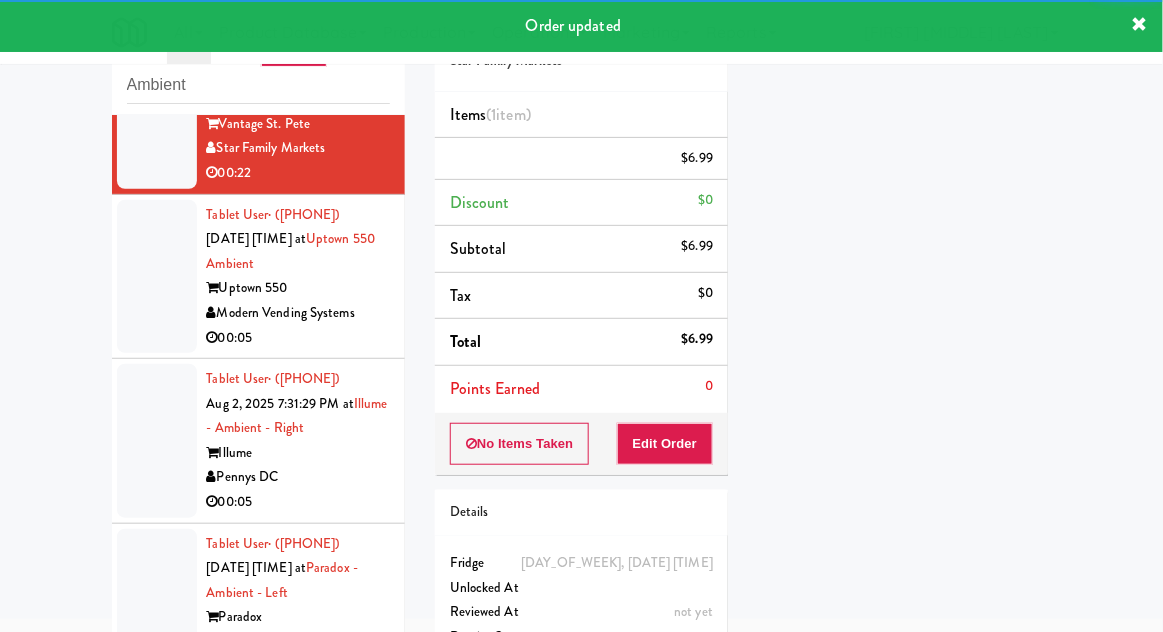 click at bounding box center [157, 277] 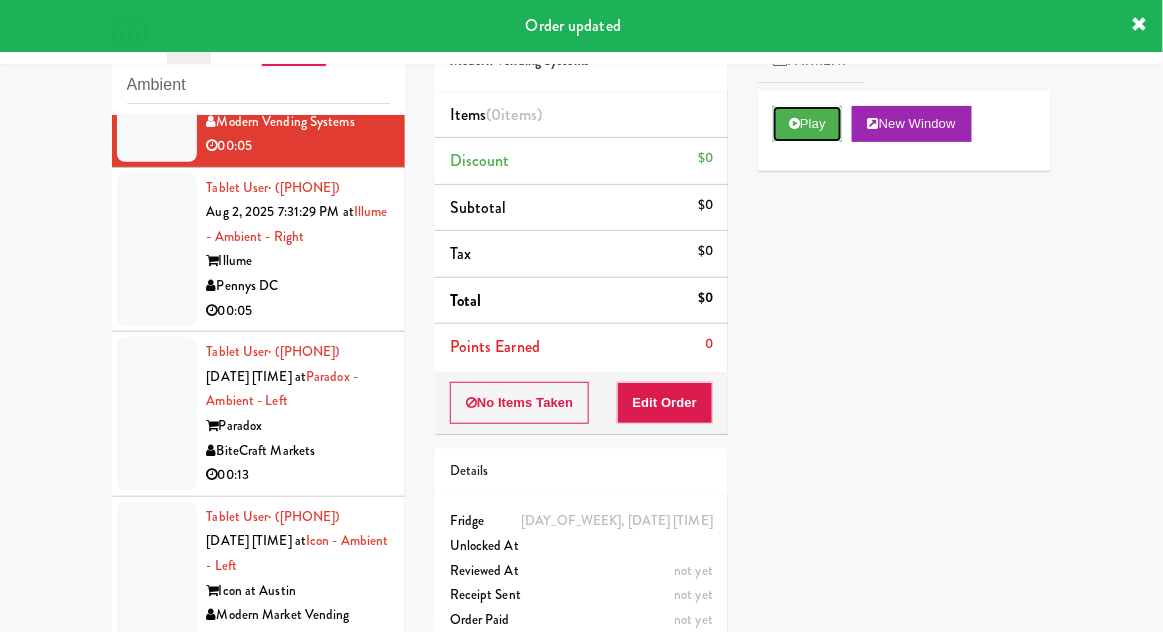 click on "Play" at bounding box center (807, 124) 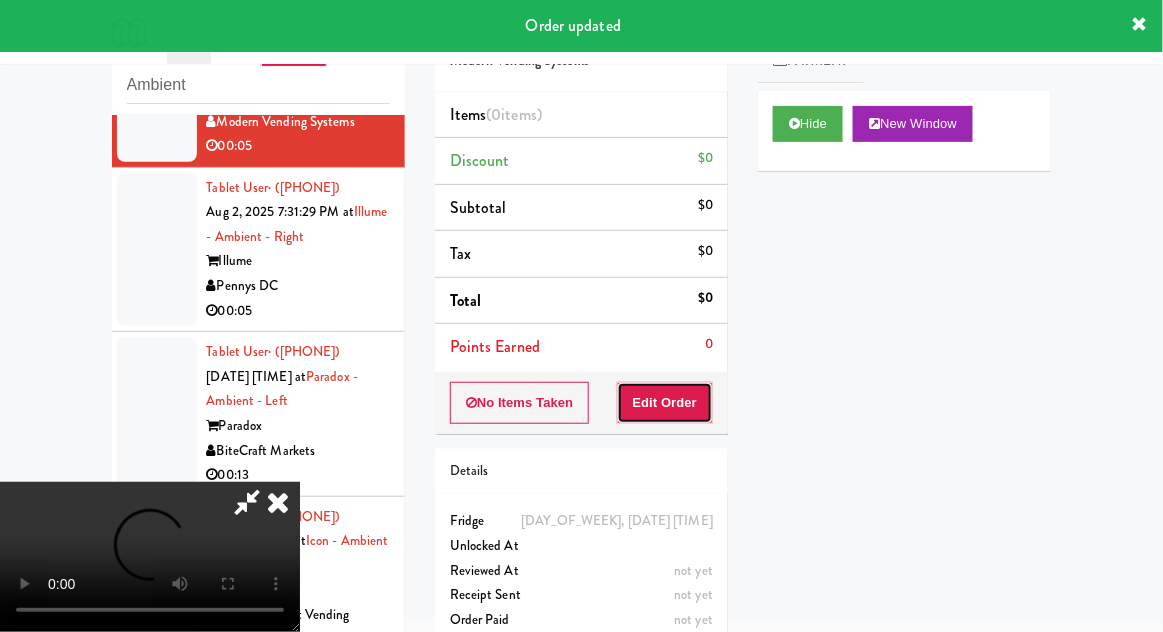 click on "Edit Order" at bounding box center [665, 403] 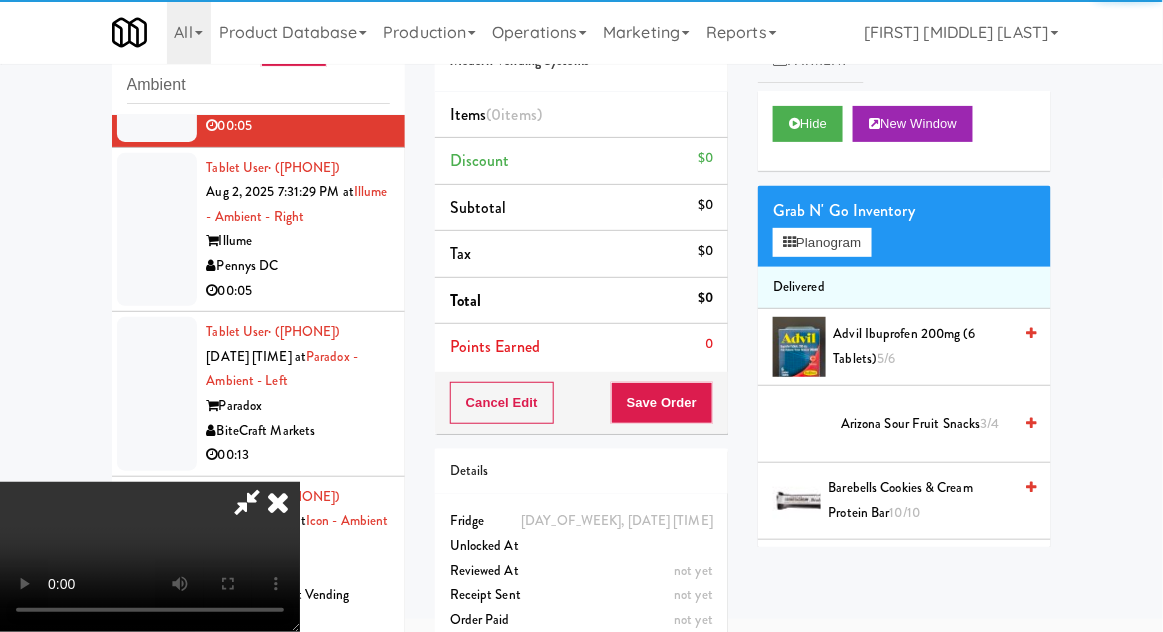 scroll, scrollTop: 890, scrollLeft: 0, axis: vertical 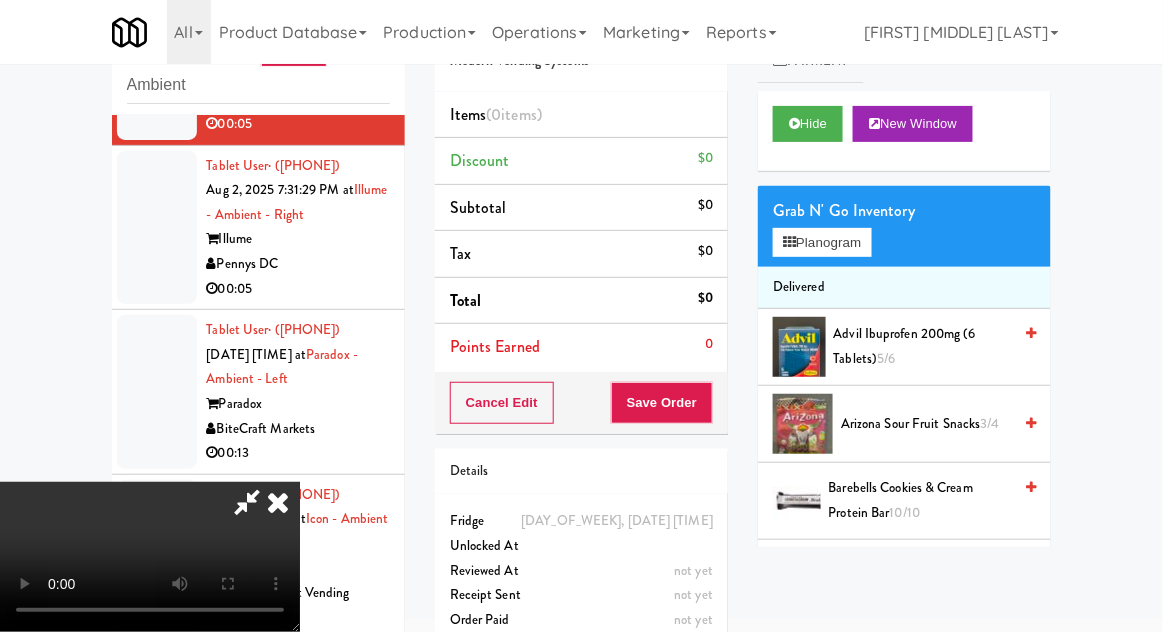 type 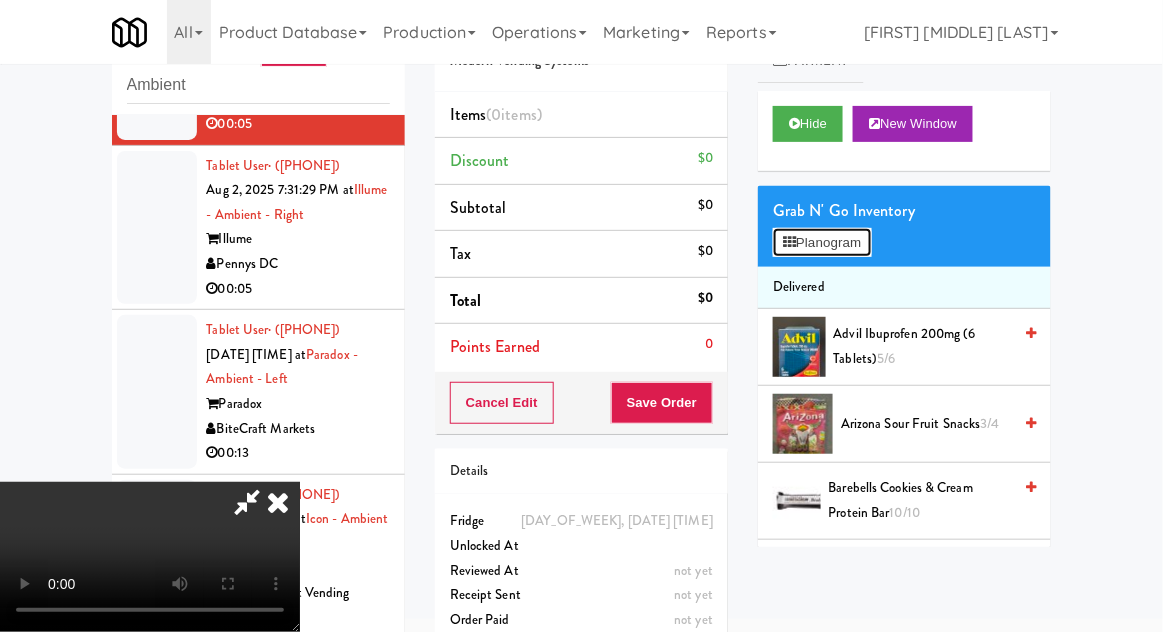 click on "Planogram" at bounding box center [822, 243] 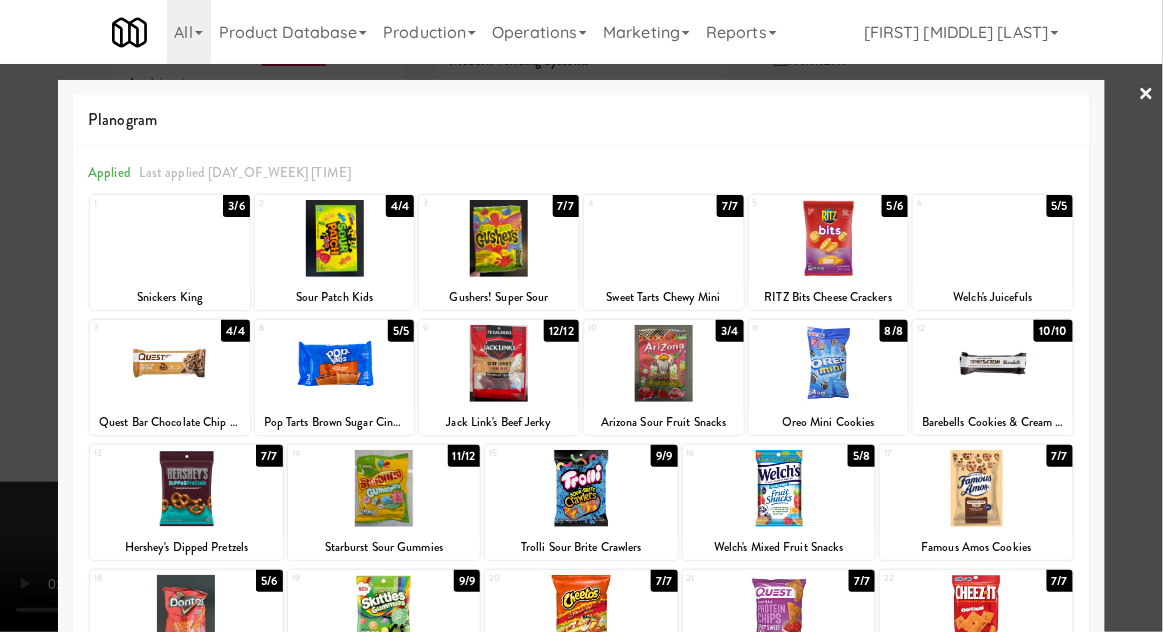 click at bounding box center [779, 488] 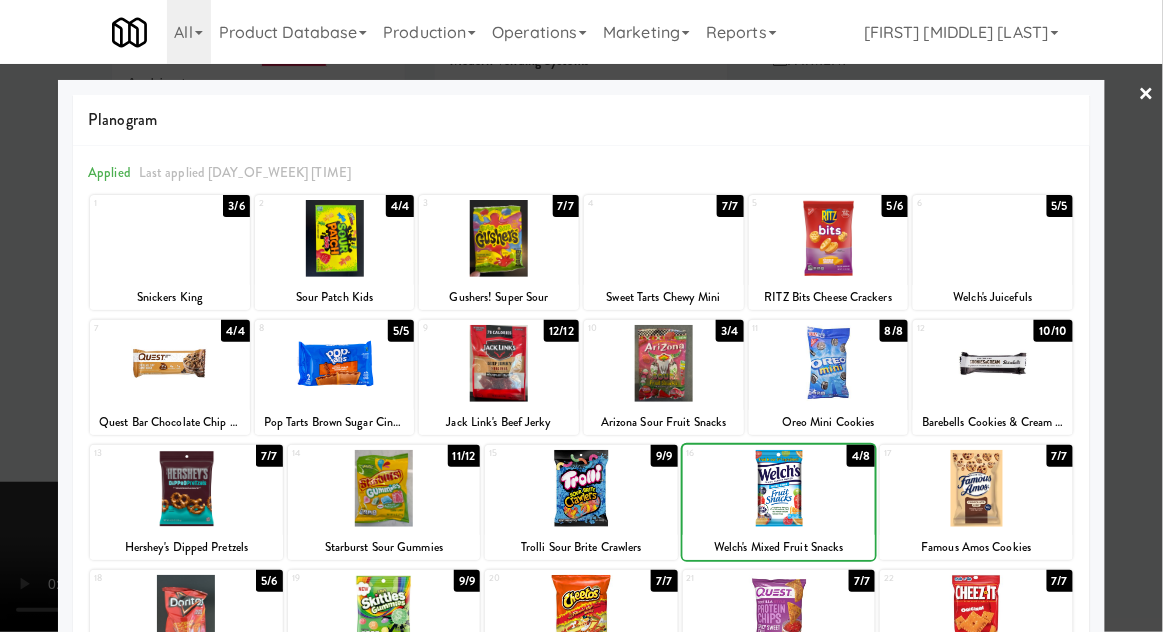 click at bounding box center (779, 488) 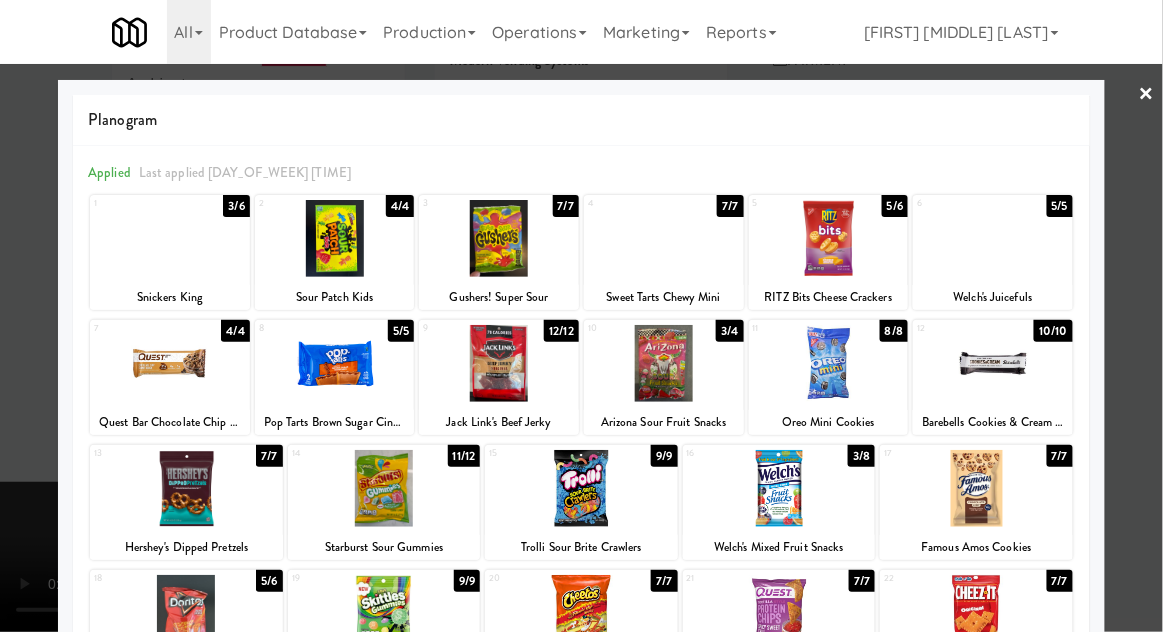 click at bounding box center [581, 316] 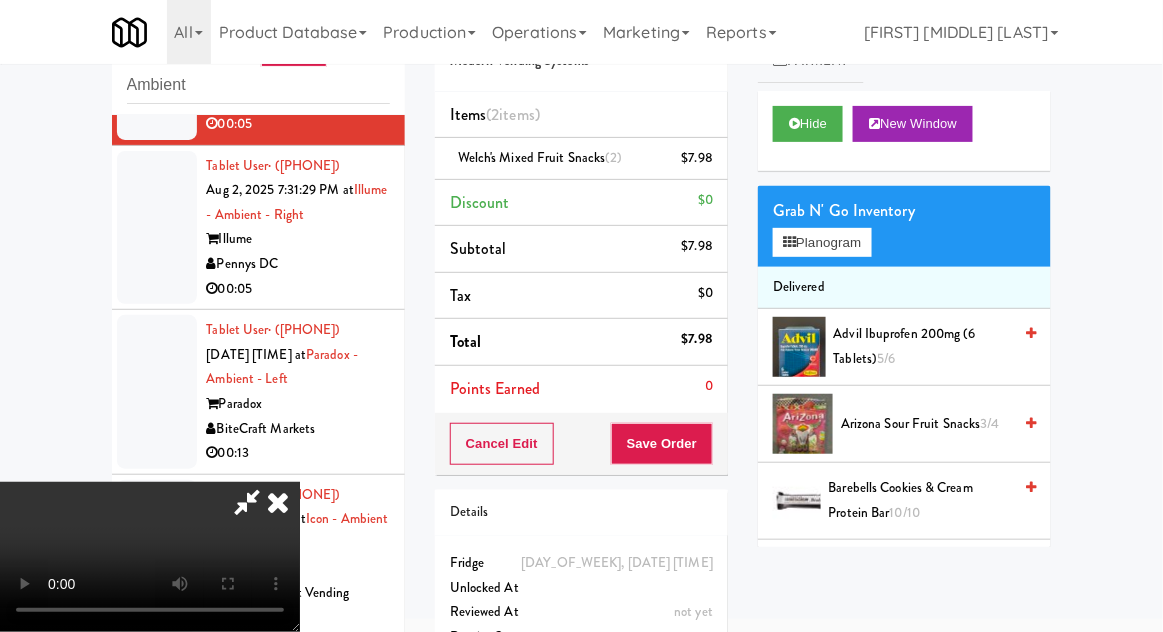 scroll, scrollTop: 73, scrollLeft: 0, axis: vertical 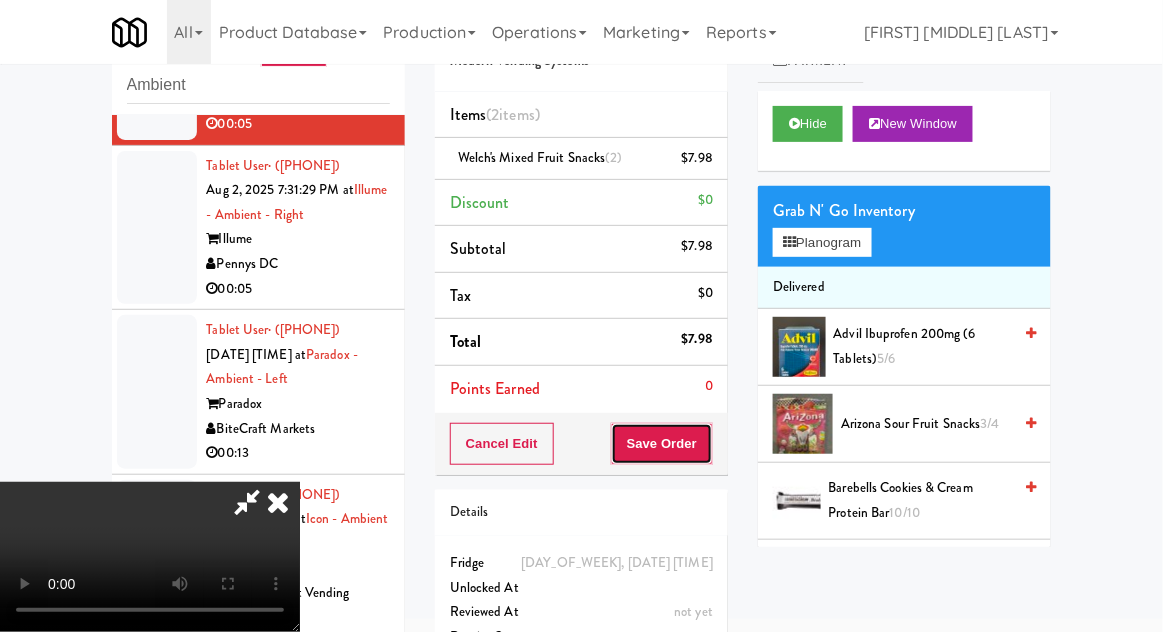 click on "Save Order" at bounding box center (662, 444) 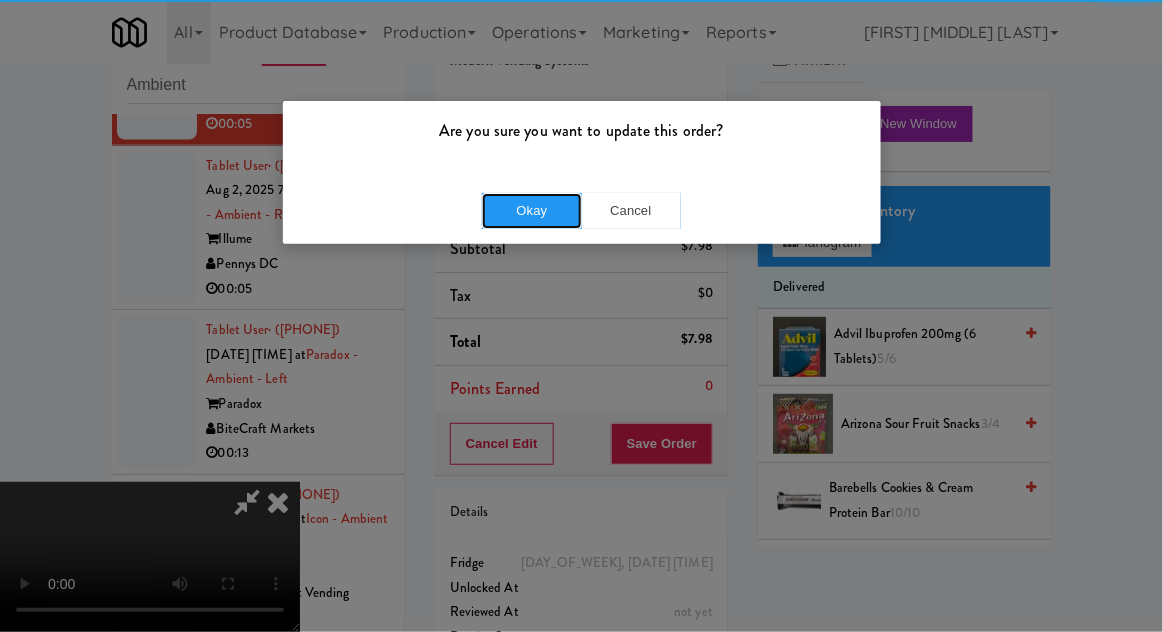 click on "Okay" at bounding box center [532, 211] 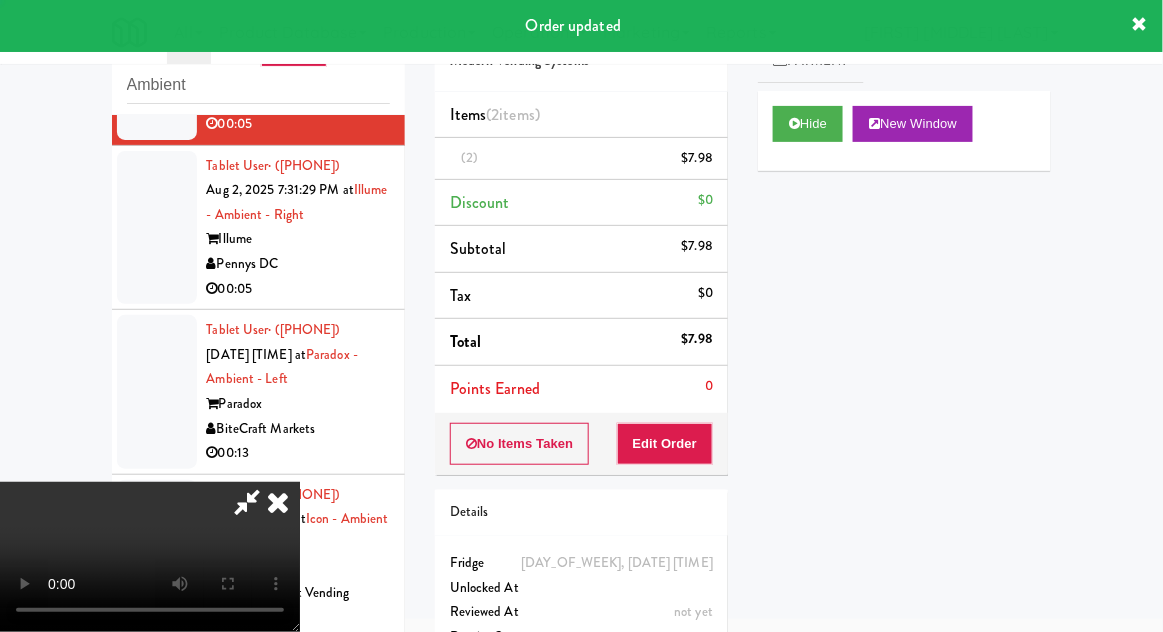 scroll, scrollTop: 0, scrollLeft: 0, axis: both 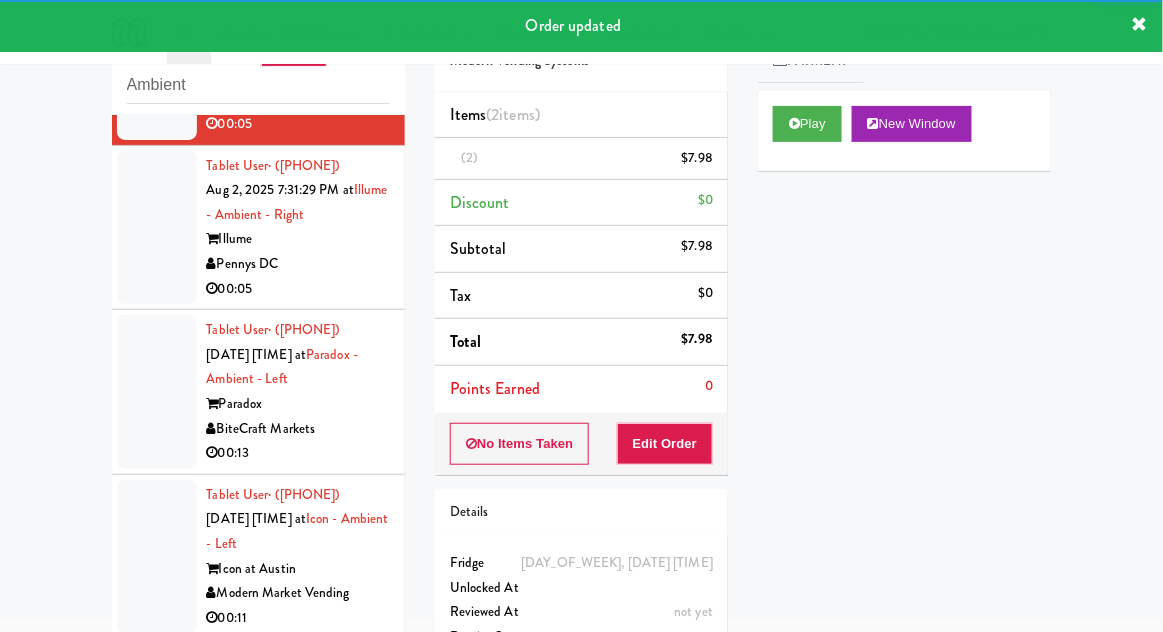click at bounding box center [157, 228] 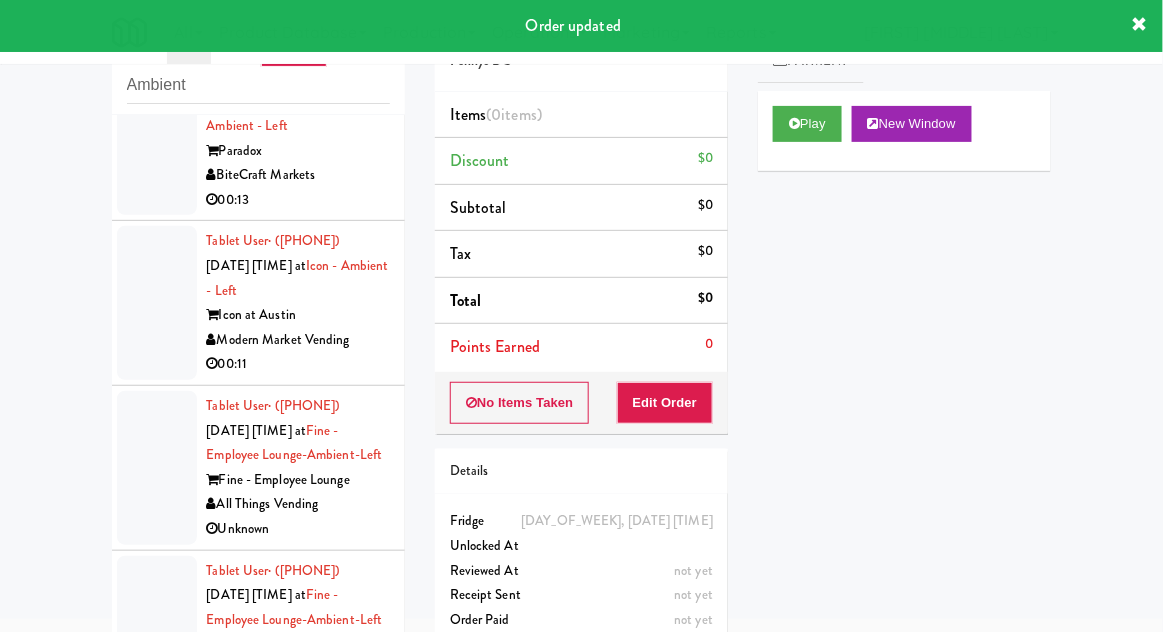 scroll, scrollTop: 1247, scrollLeft: 0, axis: vertical 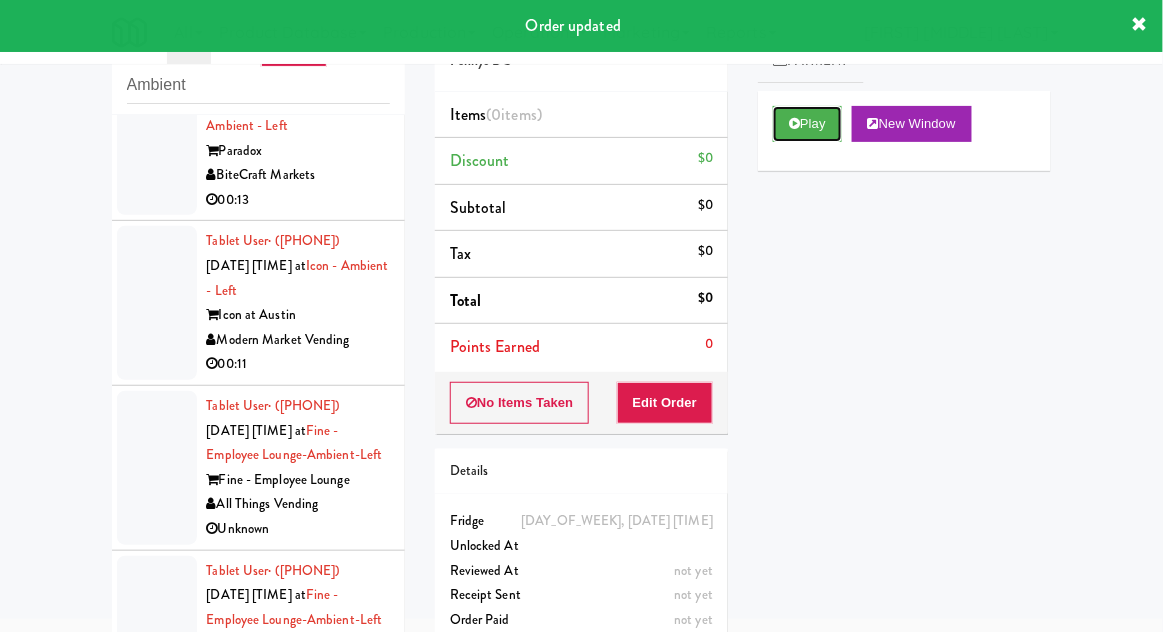 click on "Play" at bounding box center [807, 124] 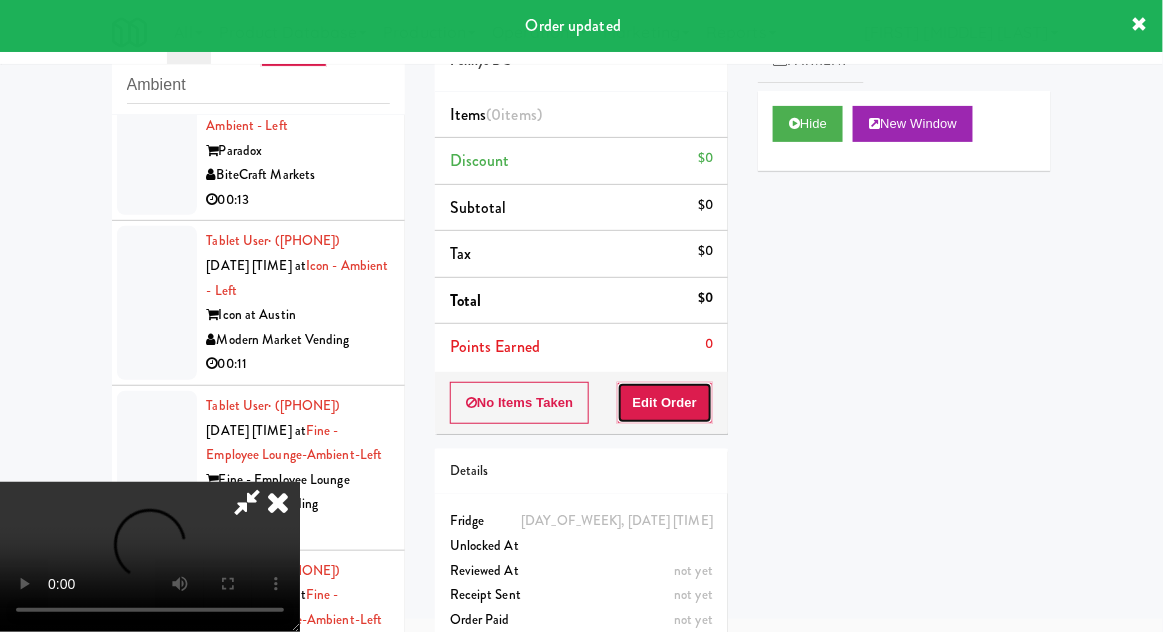 click on "Edit Order" at bounding box center (665, 403) 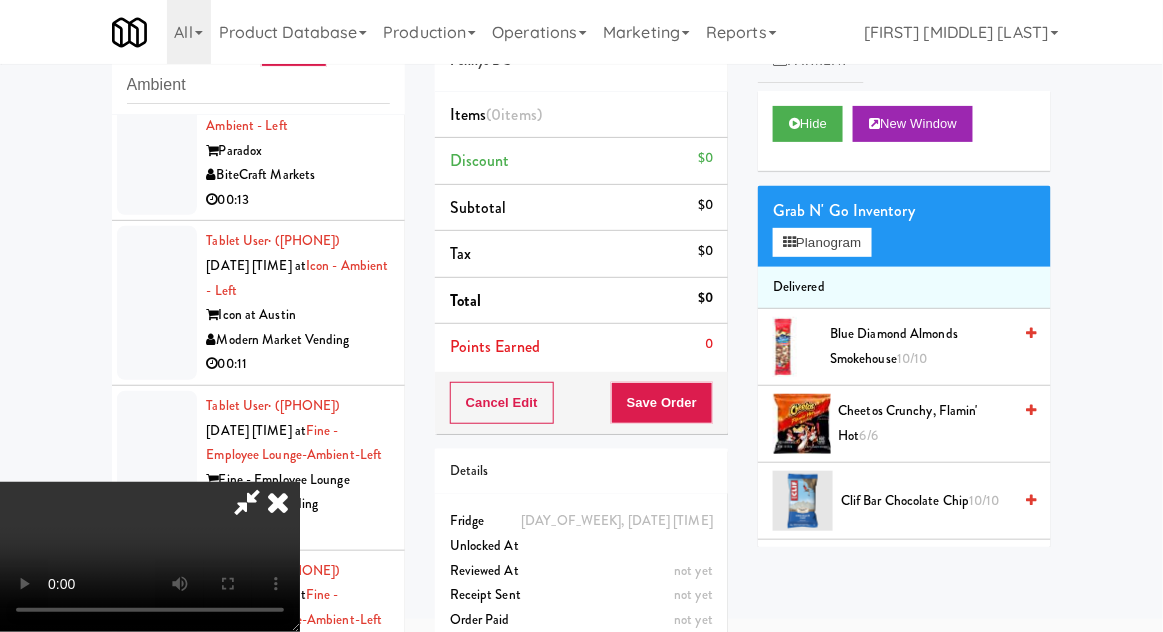 type 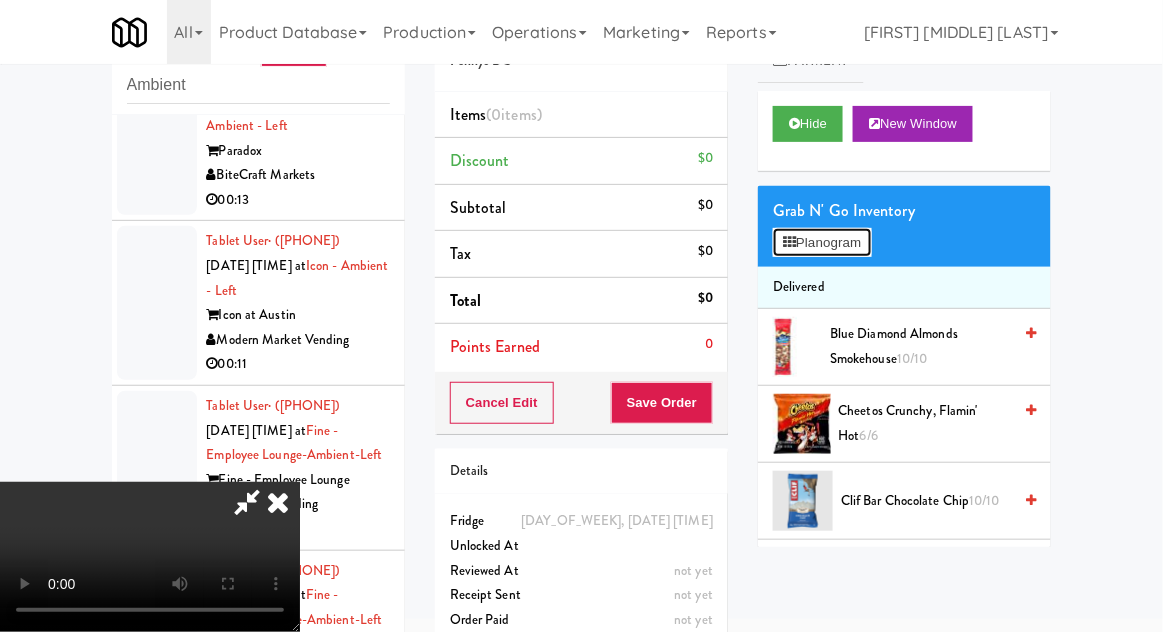 click on "Planogram" at bounding box center [822, 243] 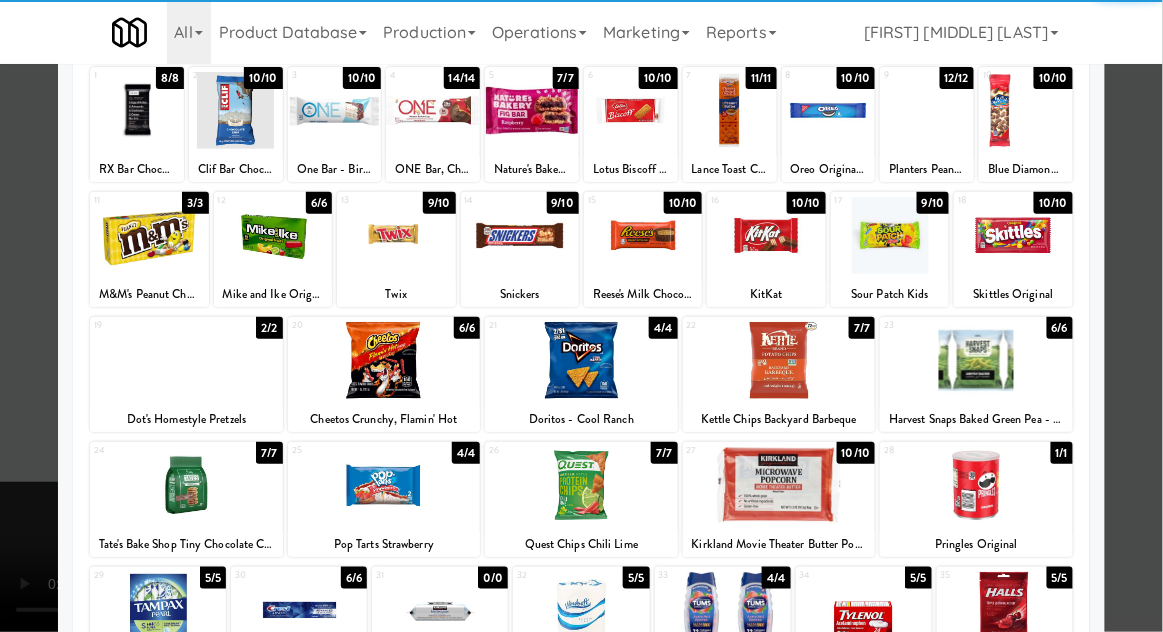 scroll, scrollTop: 138, scrollLeft: 0, axis: vertical 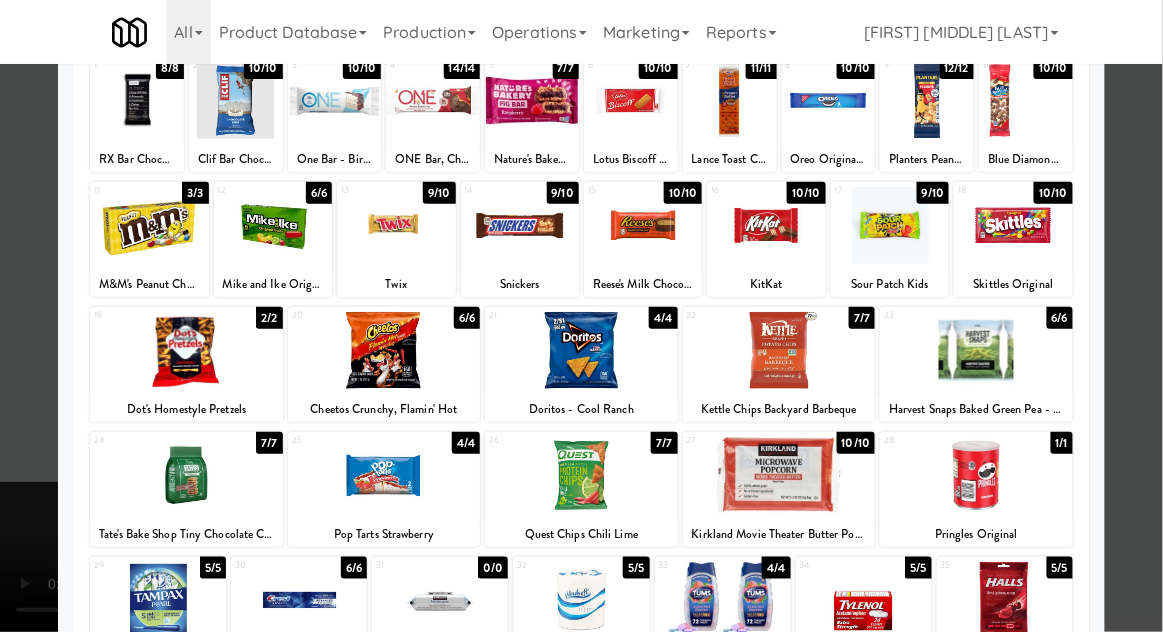 click at bounding box center (384, 475) 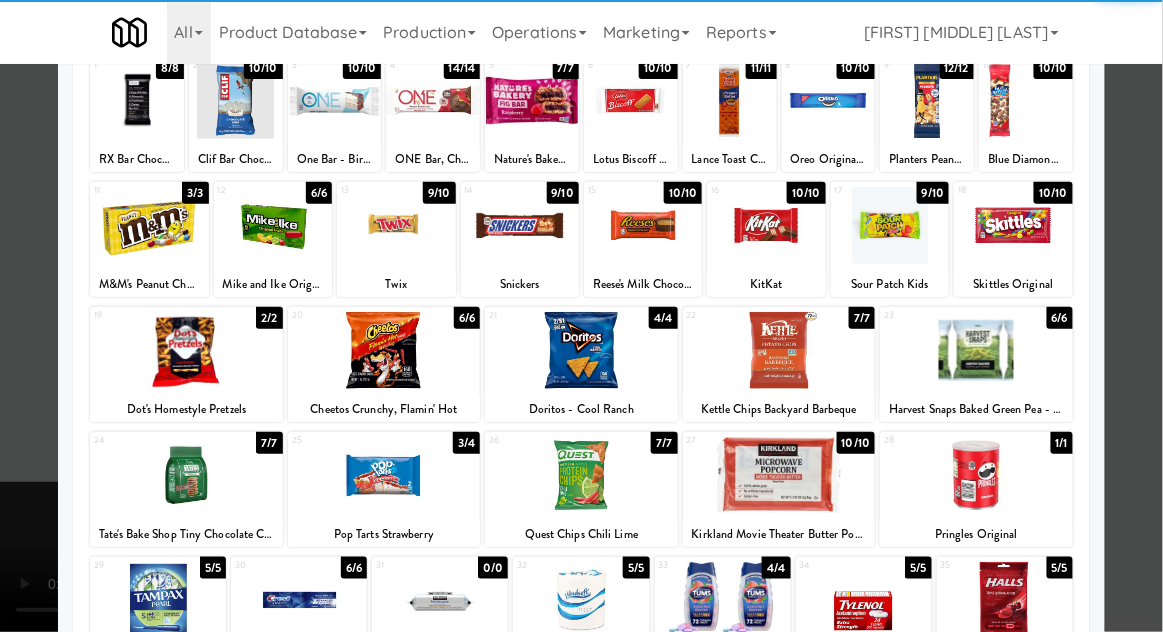 click at bounding box center (581, 316) 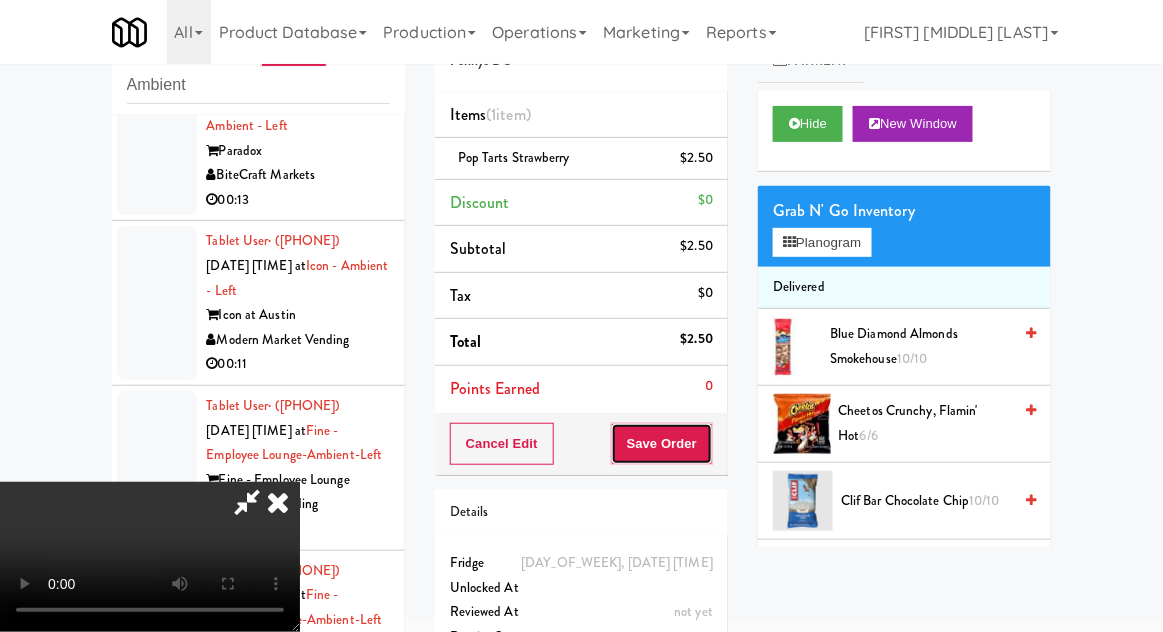 click on "Save Order" at bounding box center (662, 444) 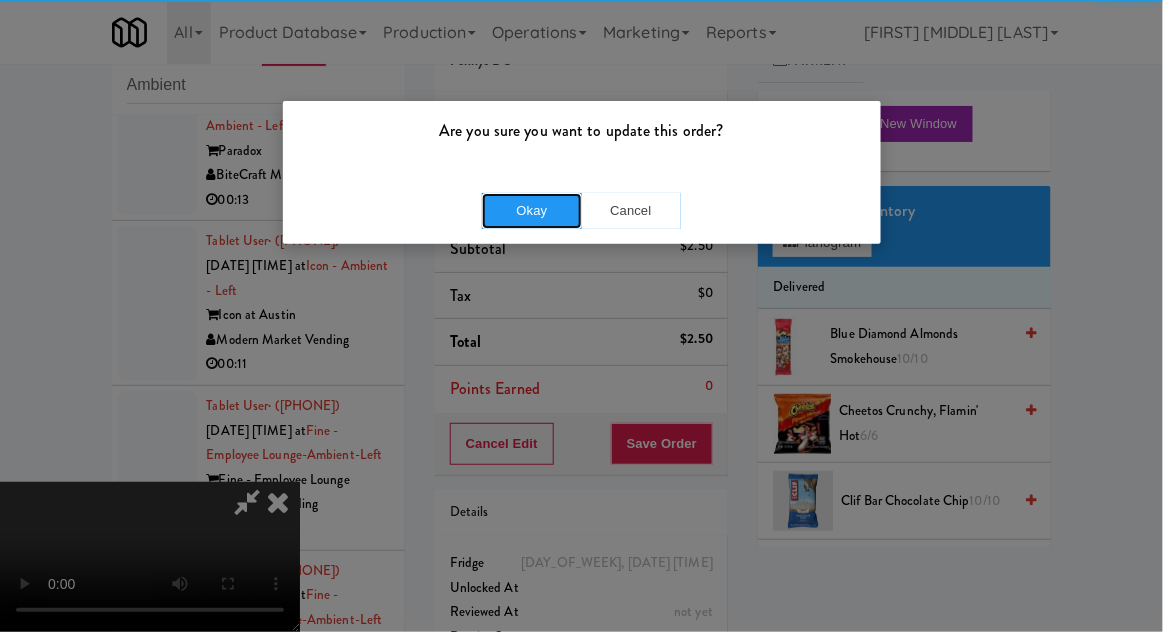 click on "Okay" at bounding box center (532, 211) 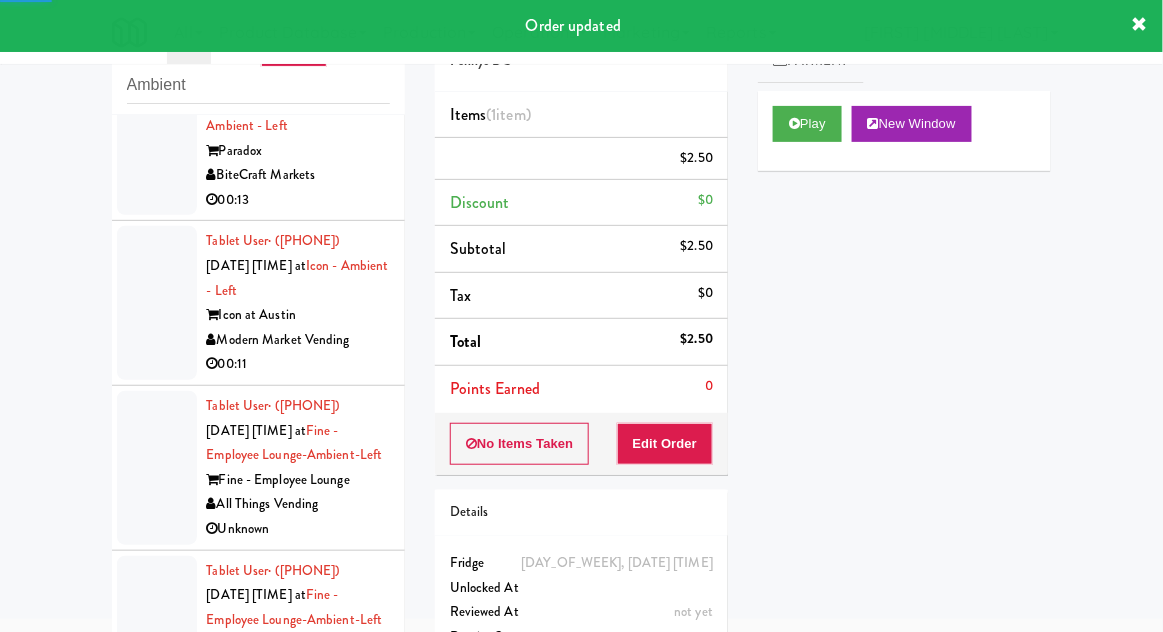 click at bounding box center (157, 139) 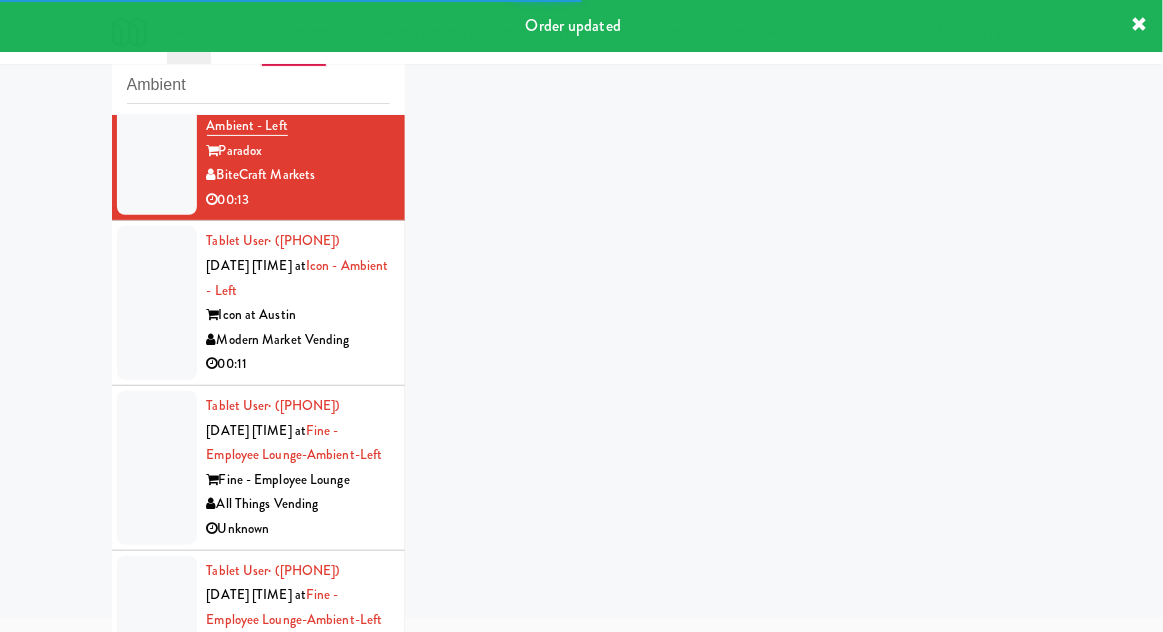 scroll, scrollTop: 1363, scrollLeft: 0, axis: vertical 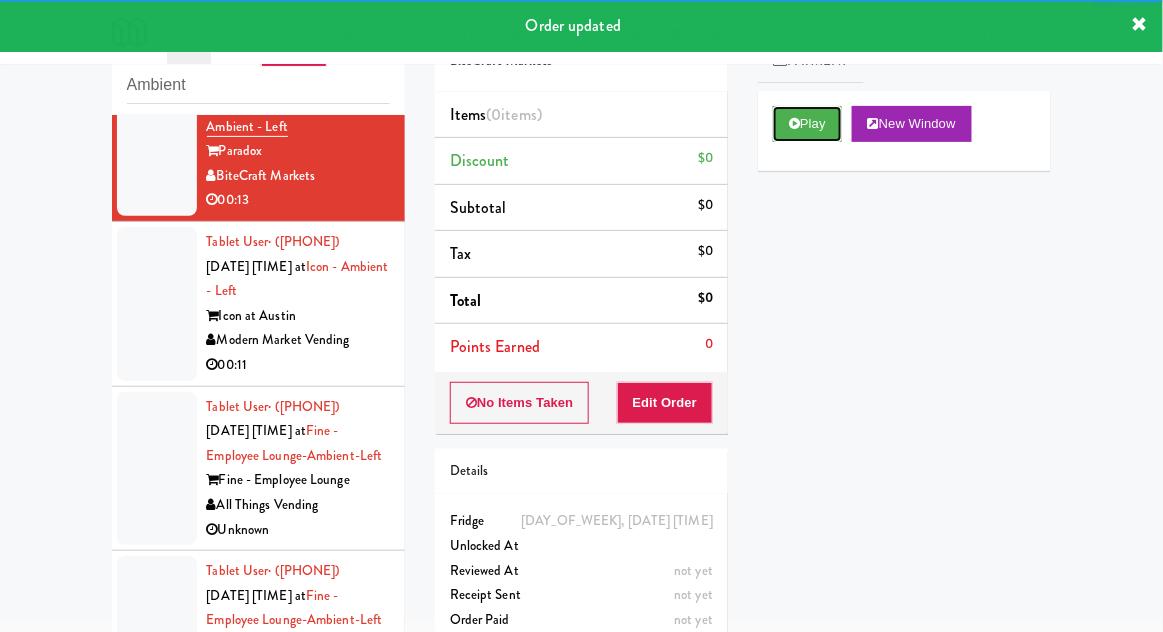 click on "Play" at bounding box center (807, 124) 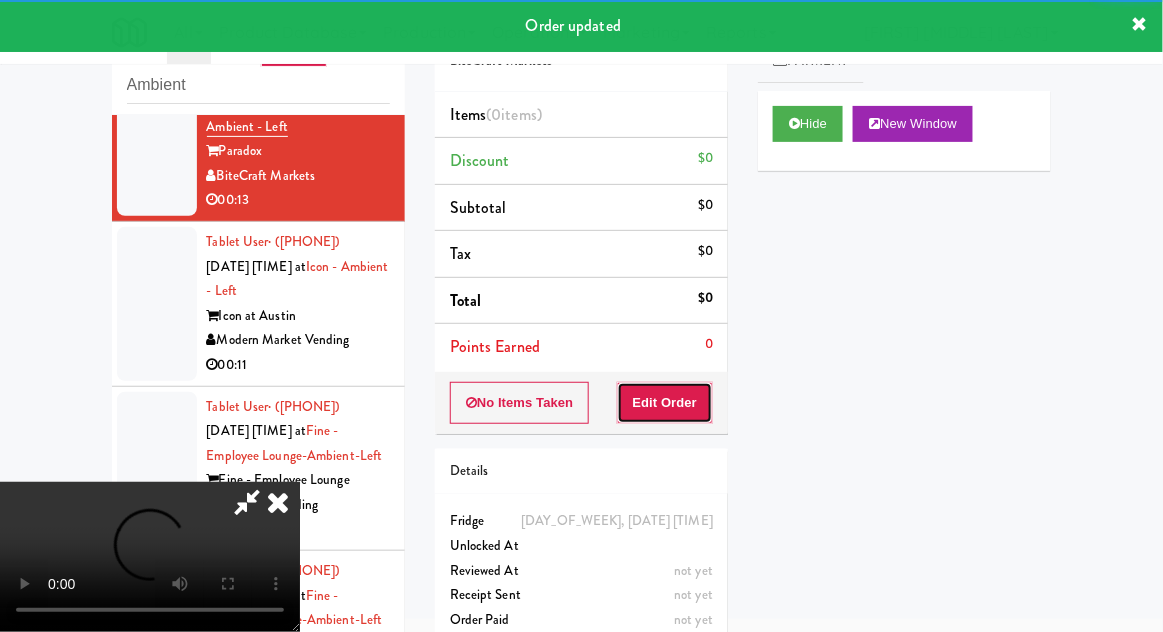 click on "Edit Order" at bounding box center [665, 403] 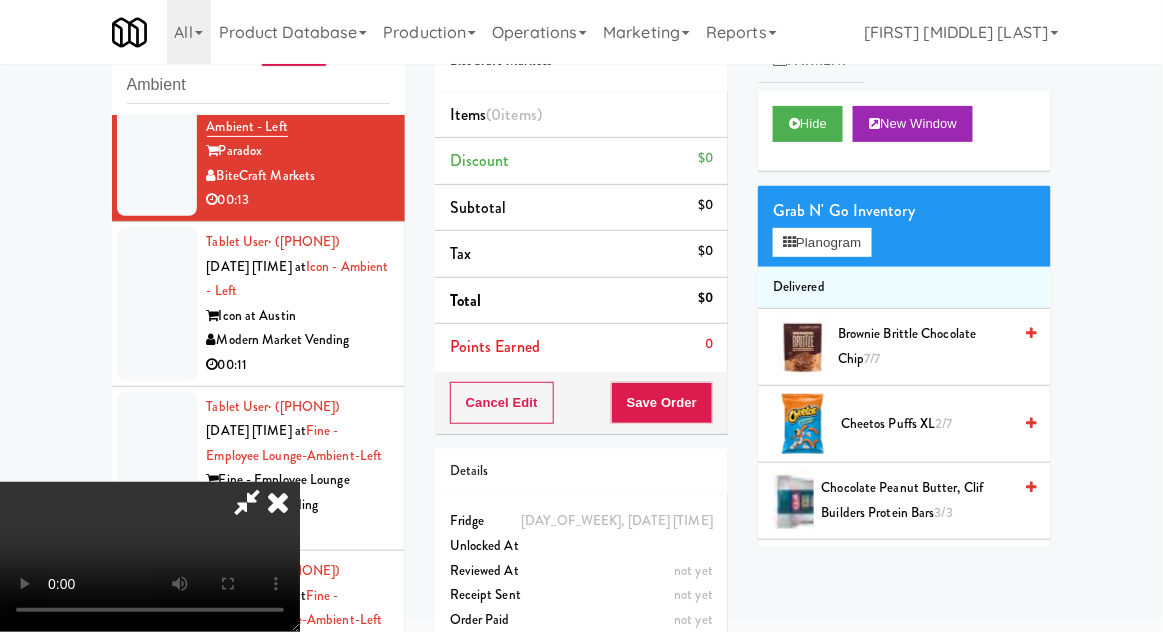 scroll, scrollTop: 73, scrollLeft: 0, axis: vertical 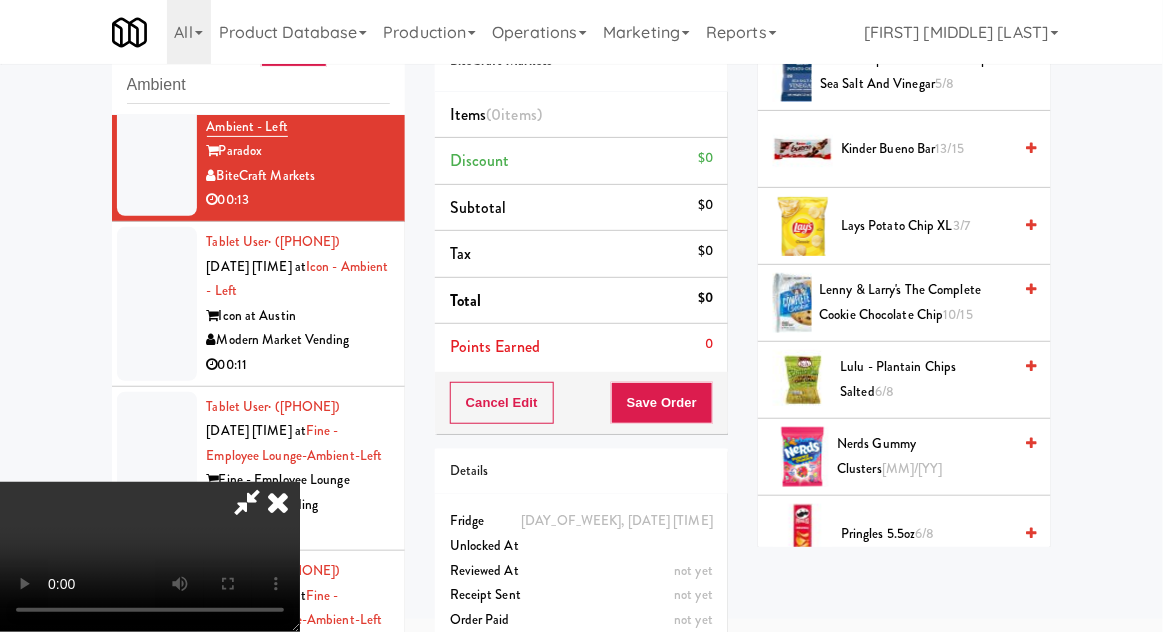 click on "Nerds Gummy Clusters  [MM]/[YY]" at bounding box center [924, 456] 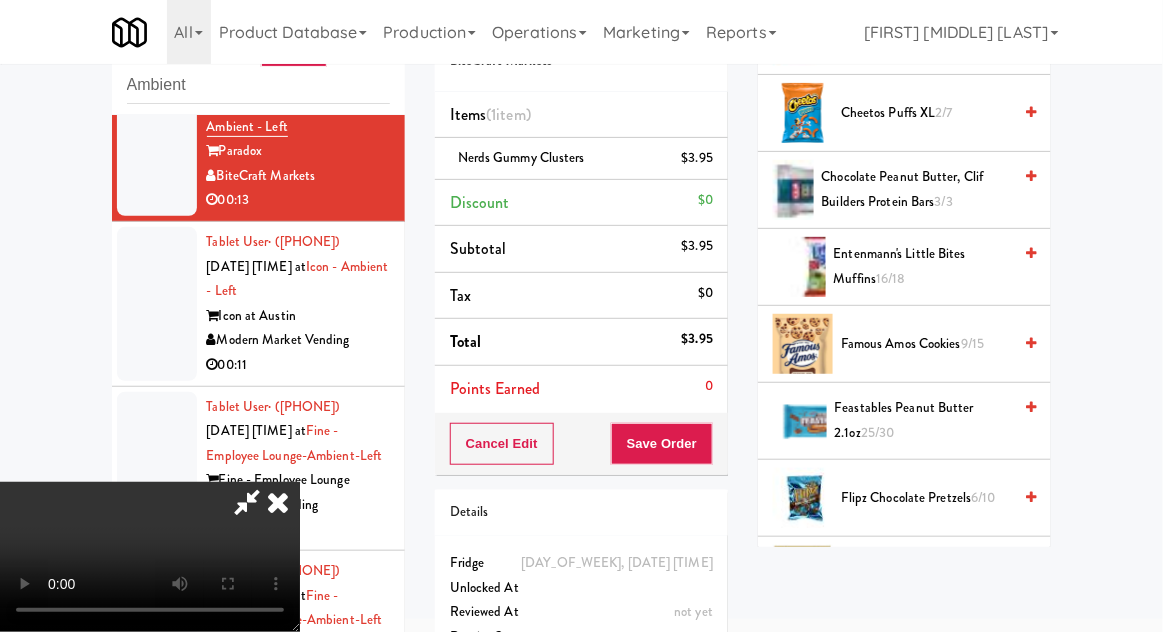 scroll, scrollTop: 0, scrollLeft: 0, axis: both 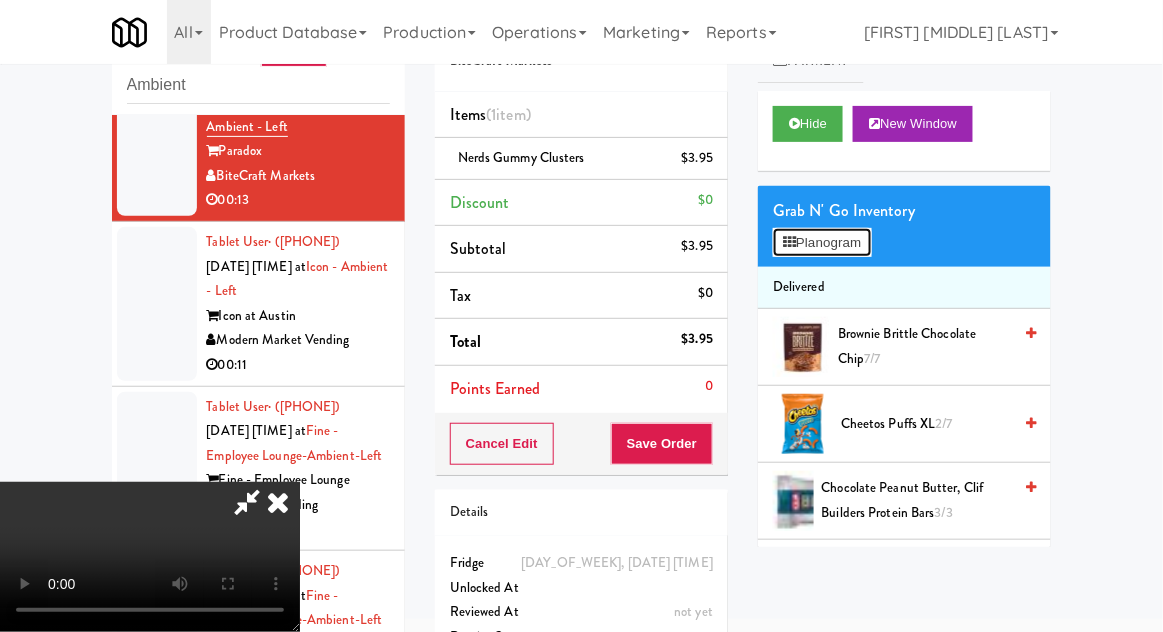 click on "Planogram" at bounding box center [822, 243] 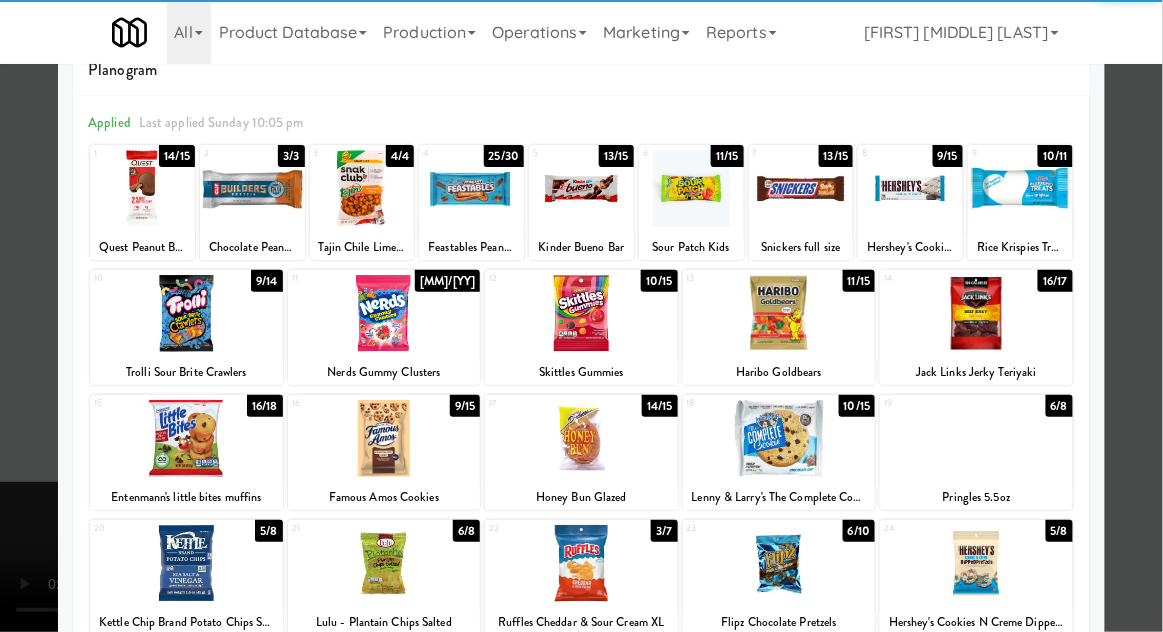 scroll, scrollTop: 84, scrollLeft: 0, axis: vertical 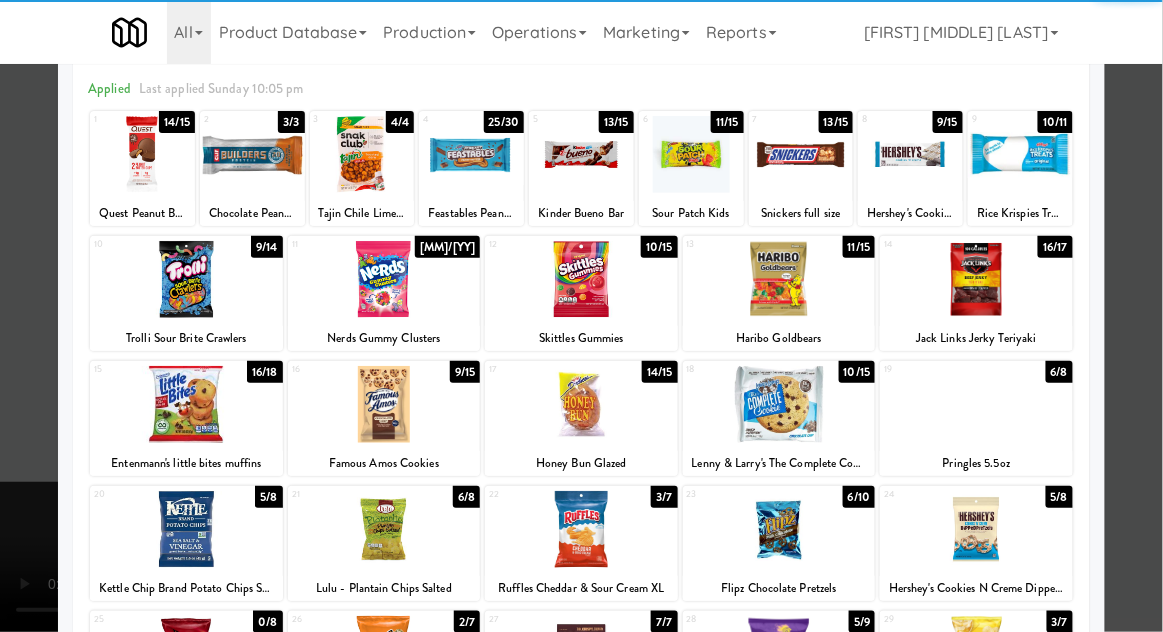 click at bounding box center [186, 404] 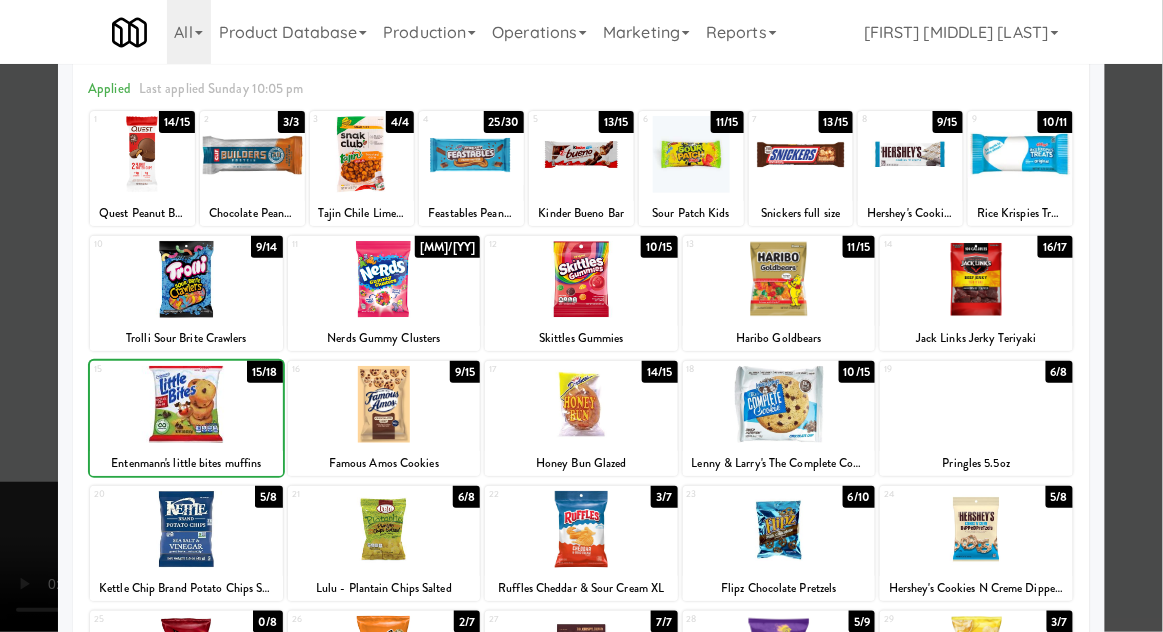 click at bounding box center (581, 316) 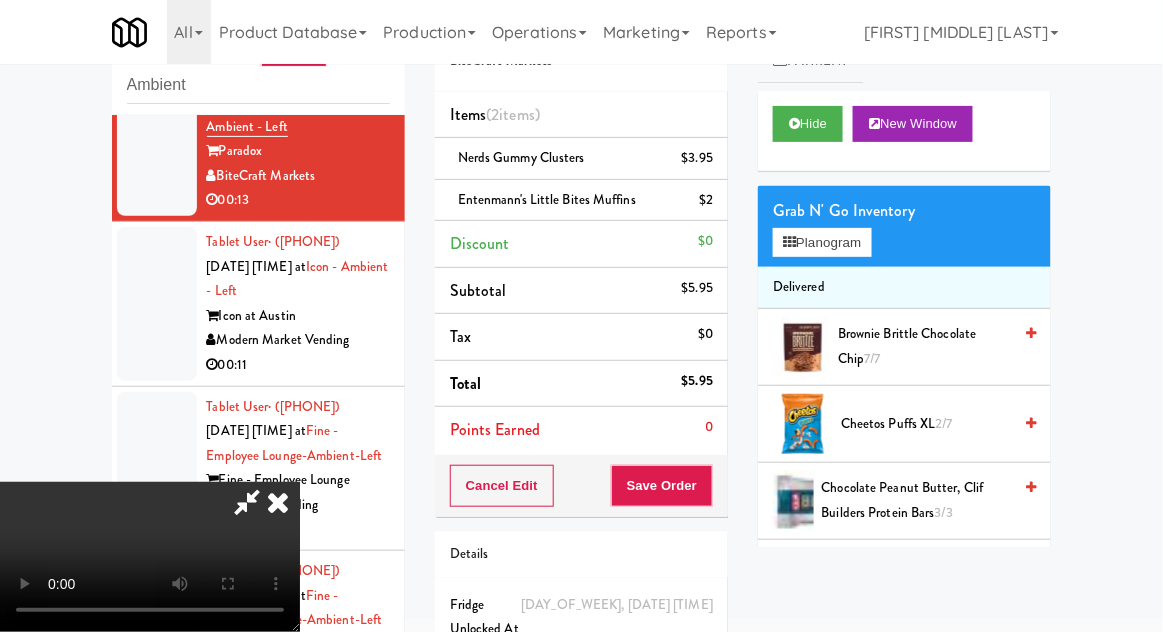 scroll, scrollTop: 73, scrollLeft: 0, axis: vertical 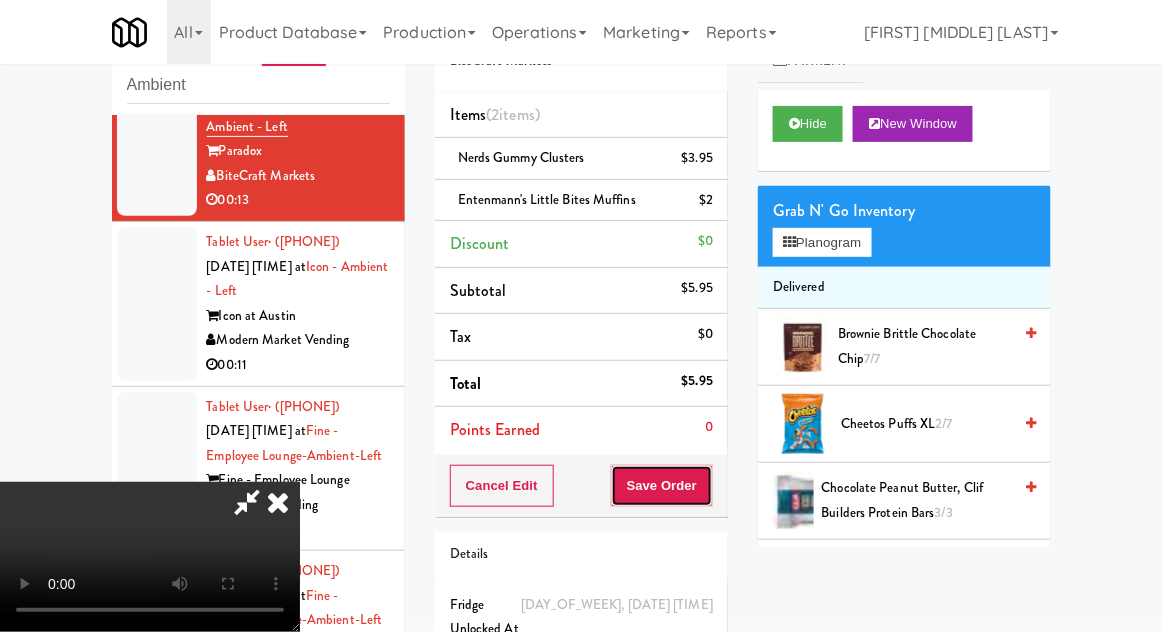 click on "Save Order" at bounding box center [662, 486] 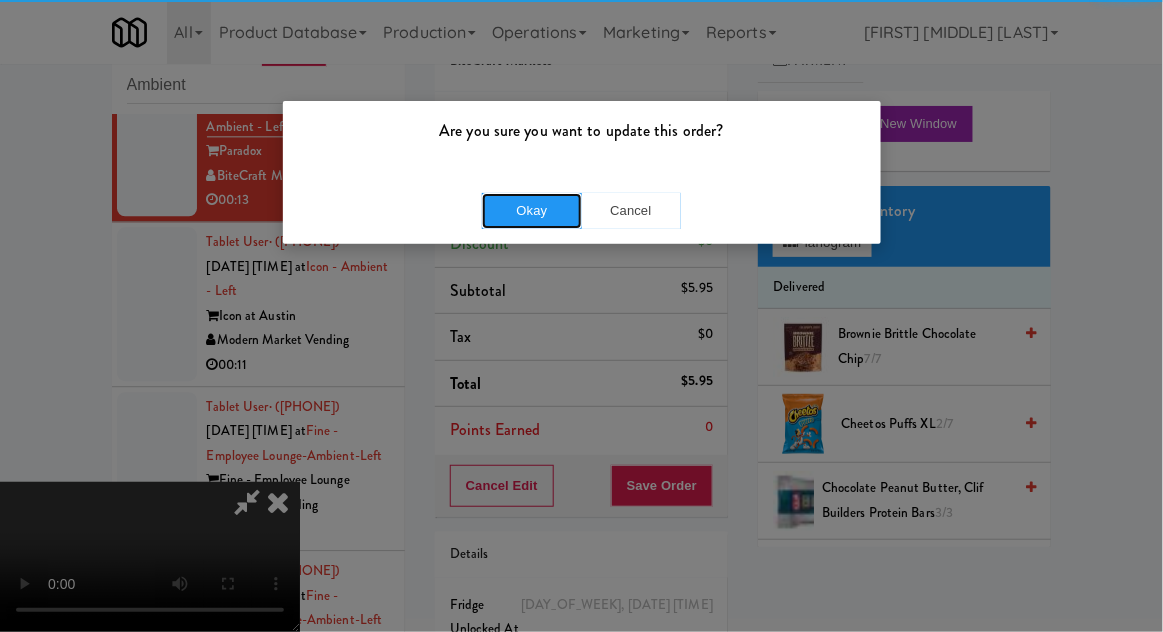 click on "Okay" at bounding box center [532, 211] 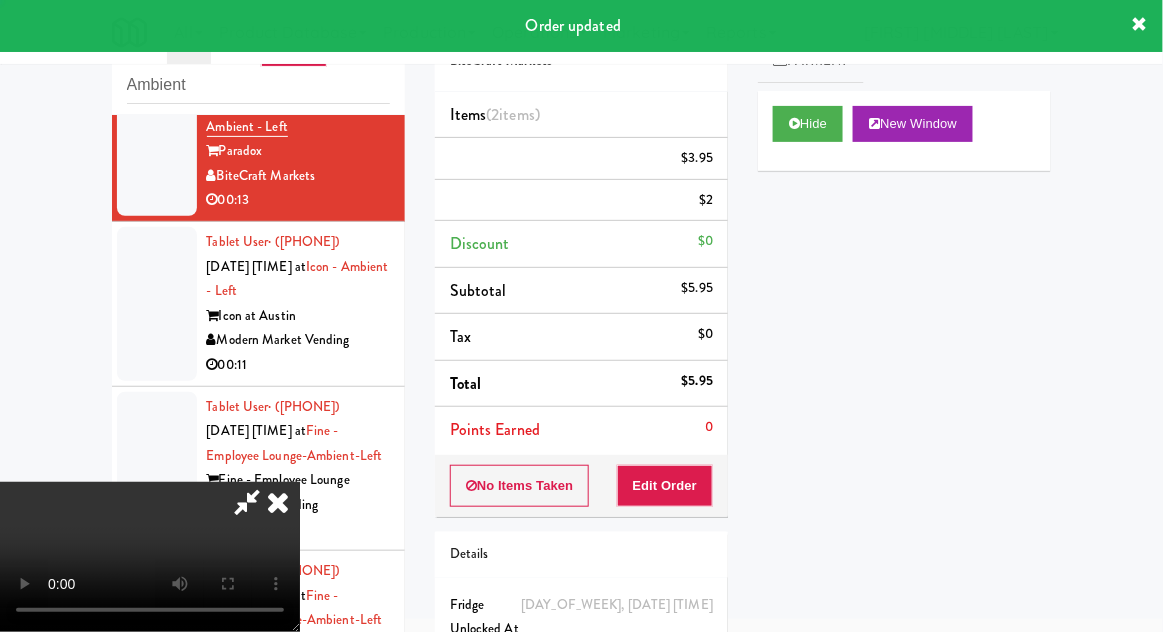 scroll, scrollTop: 0, scrollLeft: 0, axis: both 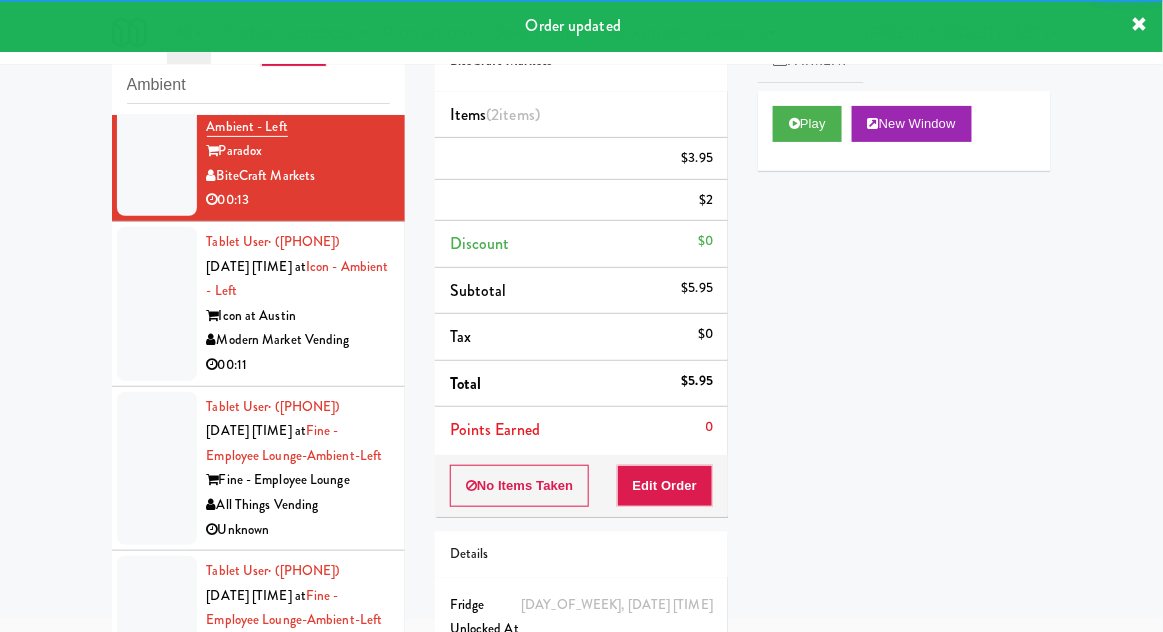 click on "Tablet User  · ([PHONE]) [DATE] [TIME] at  Icon - Ambient - Left  Icon at Austin  Modern Market Vending  00:11" at bounding box center [258, 304] 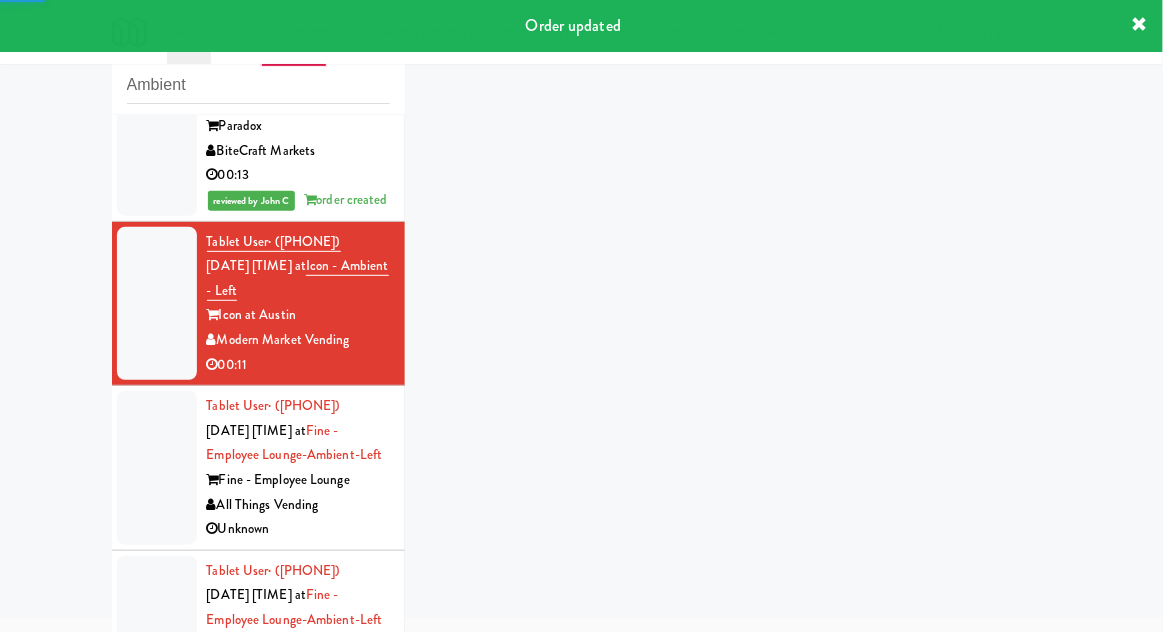 scroll, scrollTop: 1412, scrollLeft: 0, axis: vertical 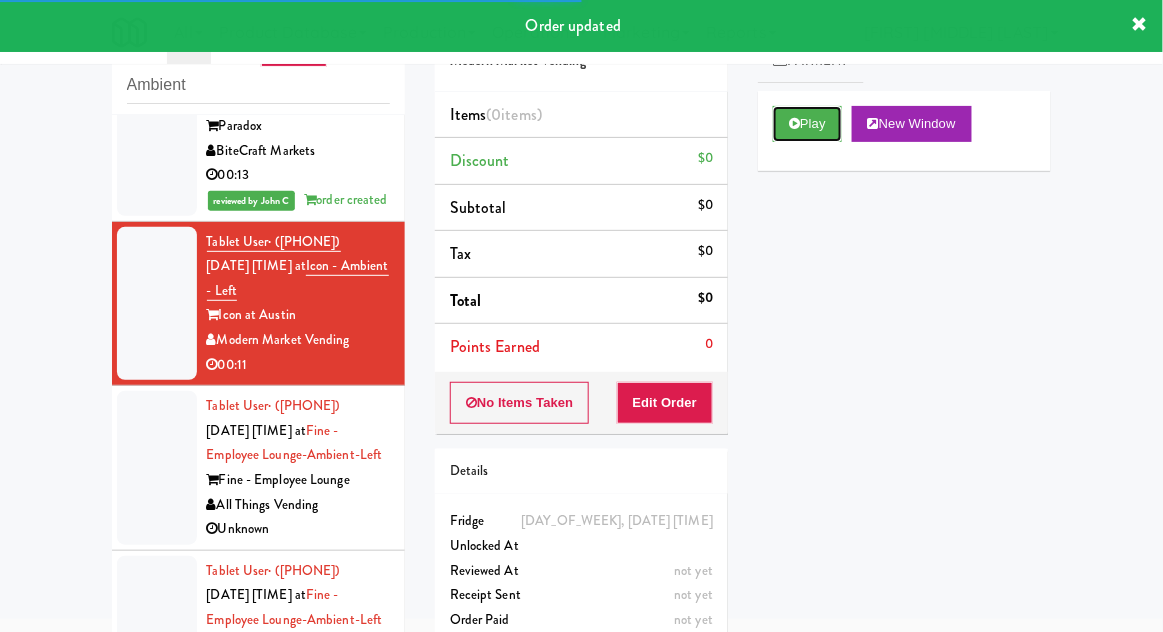 click on "Play" at bounding box center [807, 124] 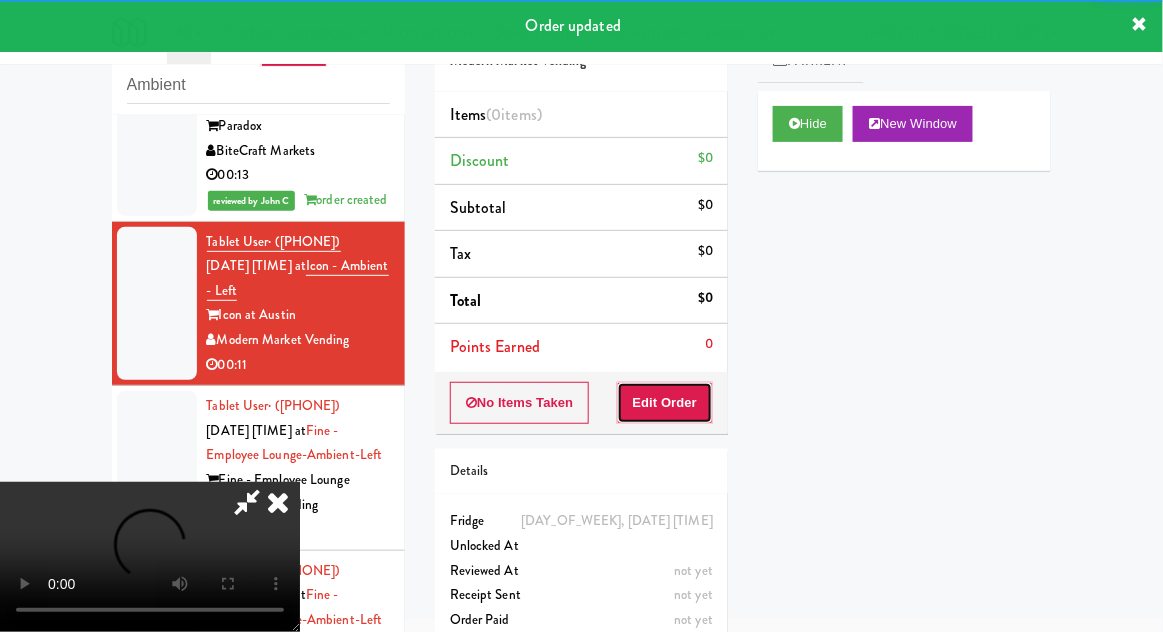 click on "Edit Order" at bounding box center [665, 403] 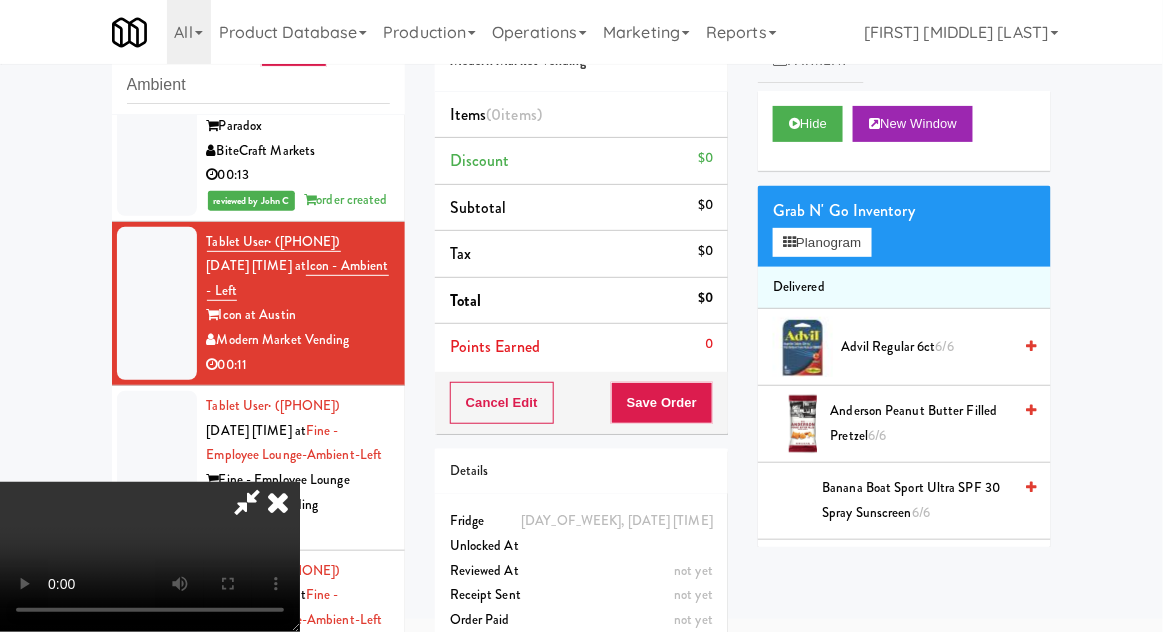 scroll, scrollTop: 73, scrollLeft: 0, axis: vertical 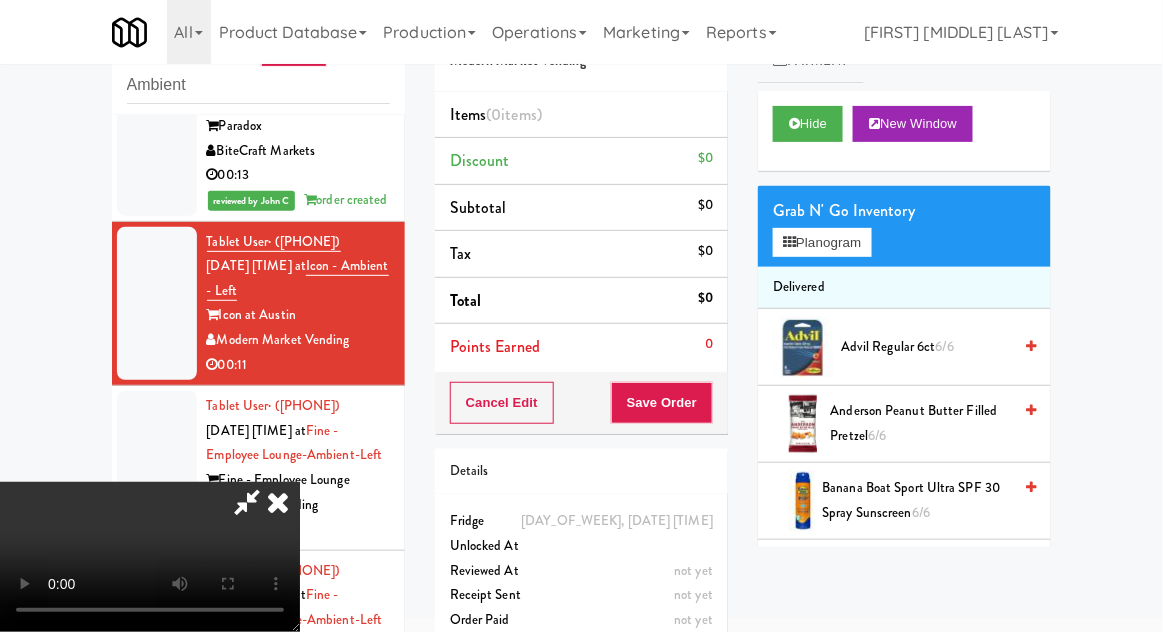 type 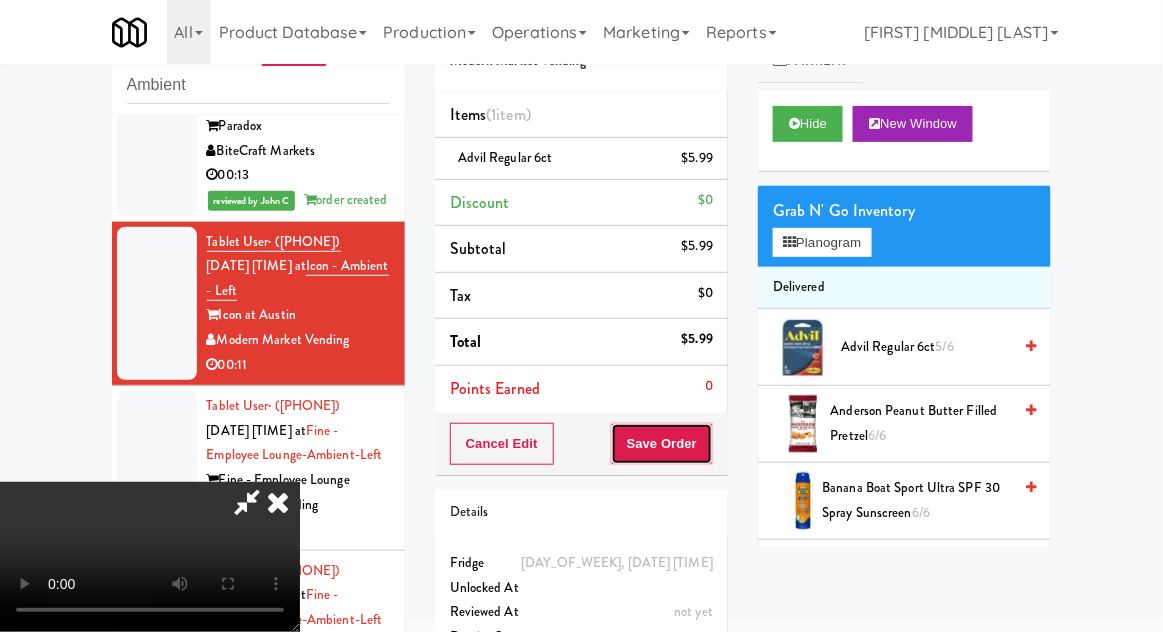 click on "Save Order" at bounding box center [662, 444] 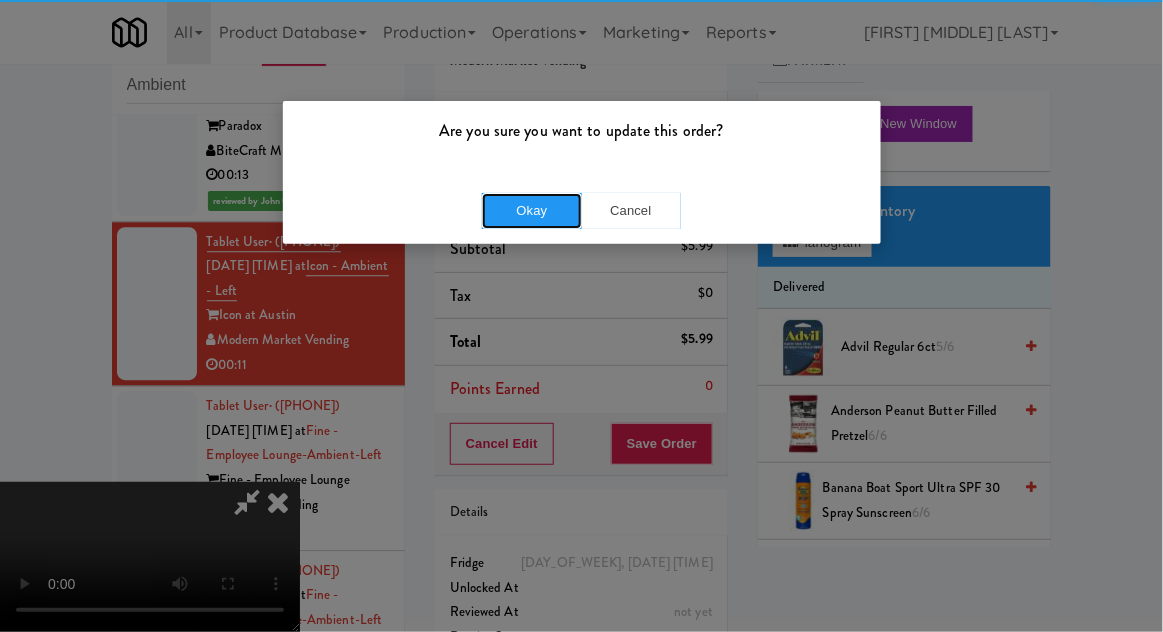 click on "Okay" at bounding box center (532, 211) 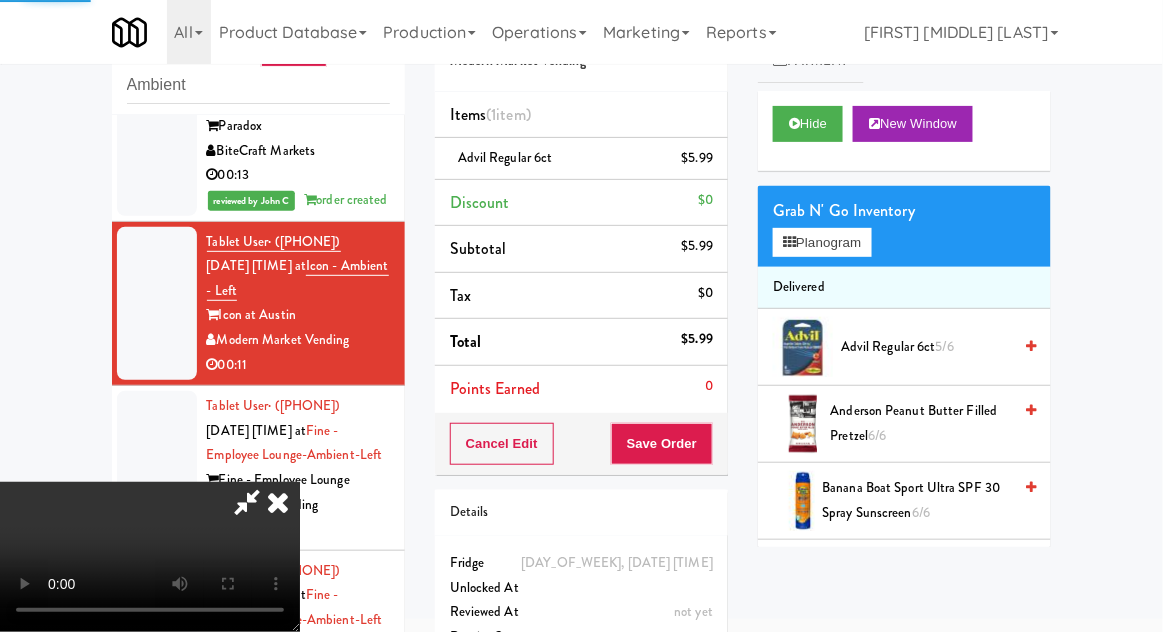 scroll, scrollTop: 0, scrollLeft: 0, axis: both 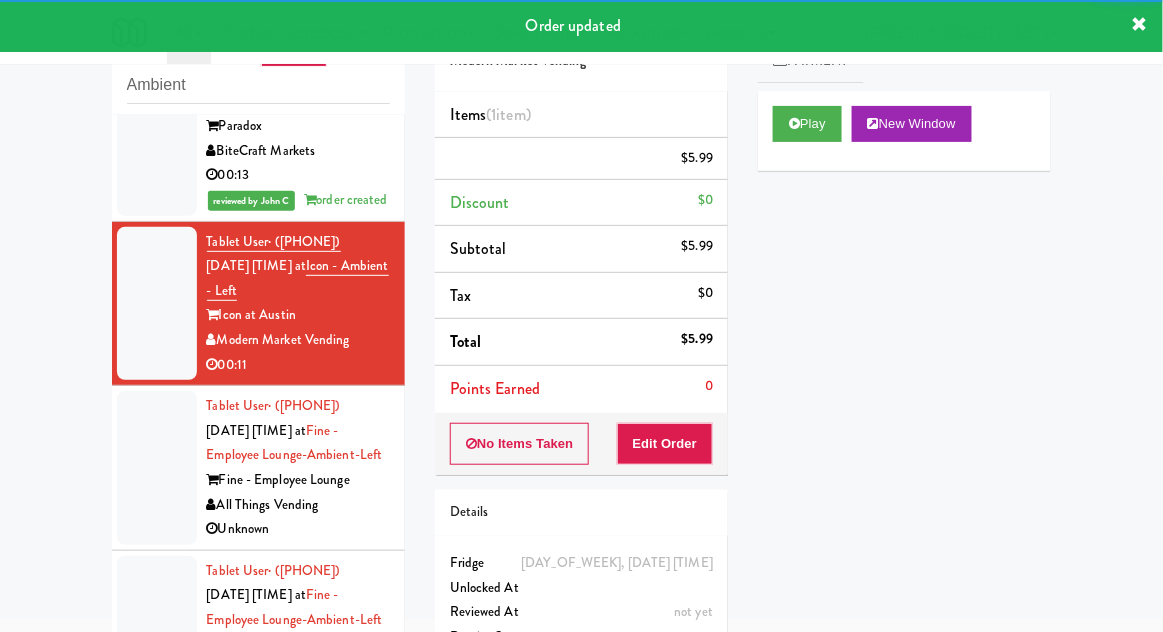 click at bounding box center (157, 468) 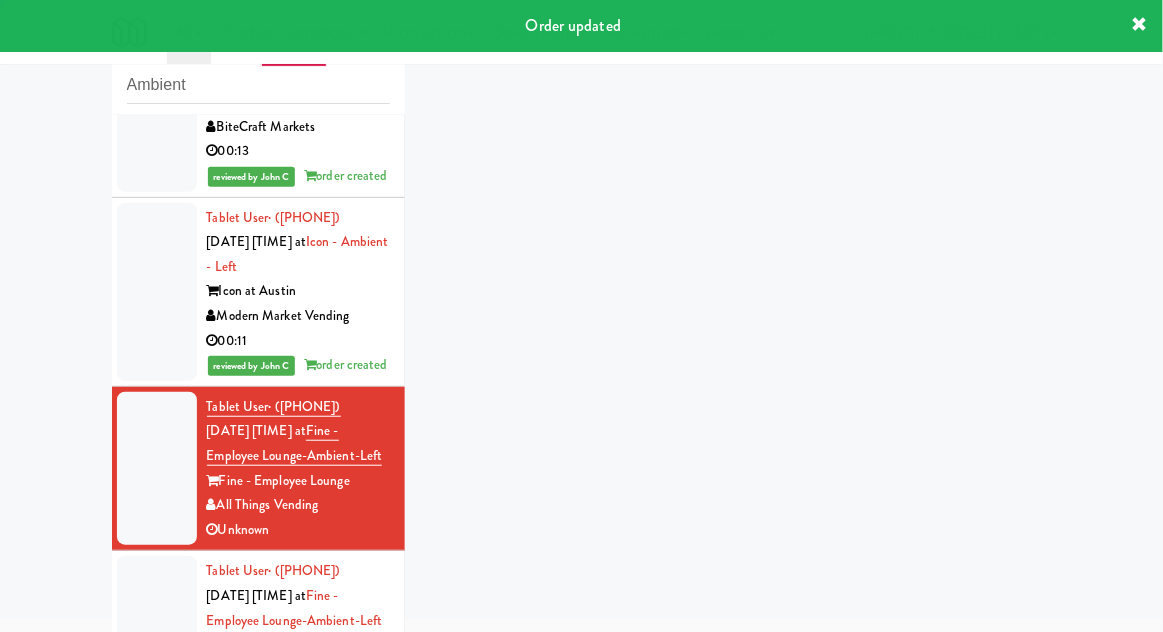 scroll, scrollTop: 1461, scrollLeft: 0, axis: vertical 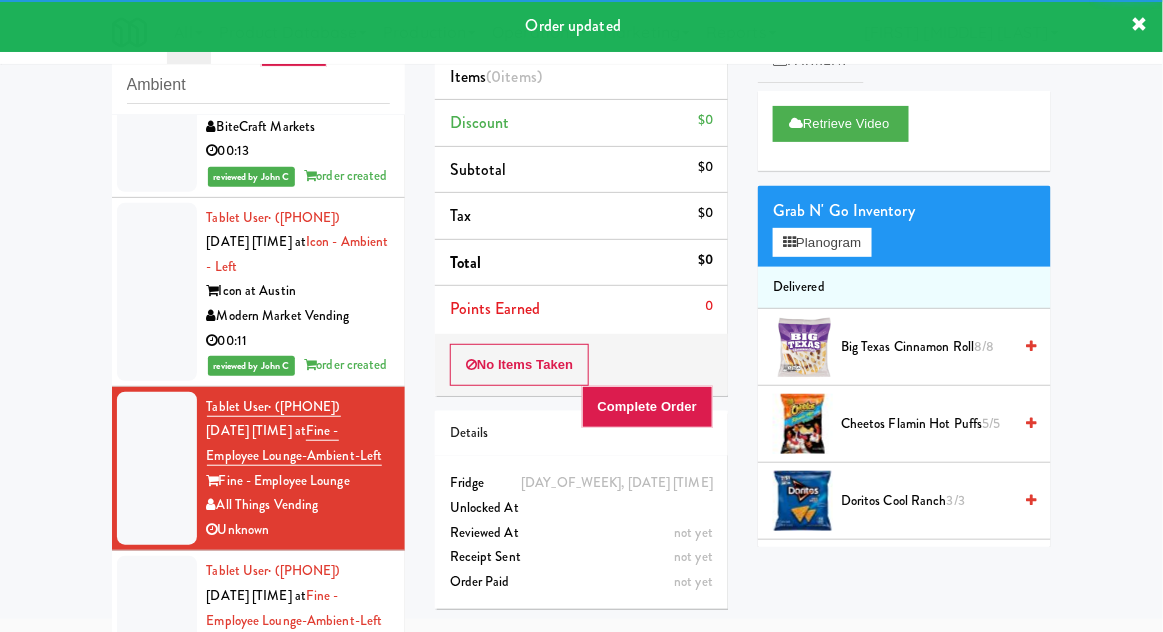 click at bounding box center [157, 633] 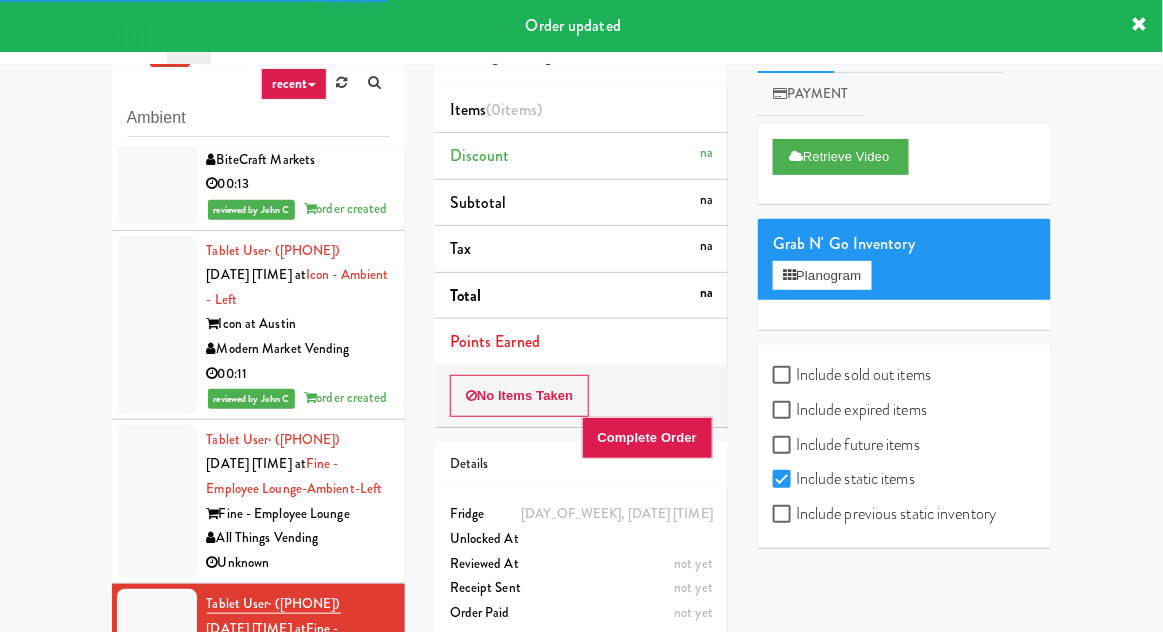 scroll, scrollTop: 0, scrollLeft: 0, axis: both 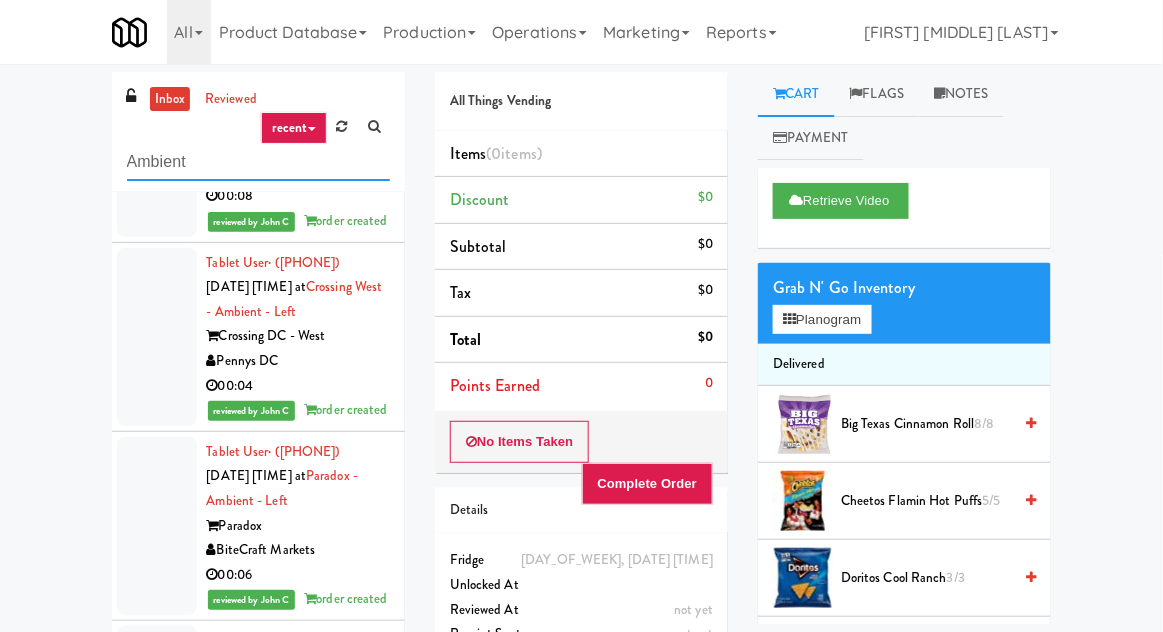 click on "Ambient" at bounding box center [258, 162] 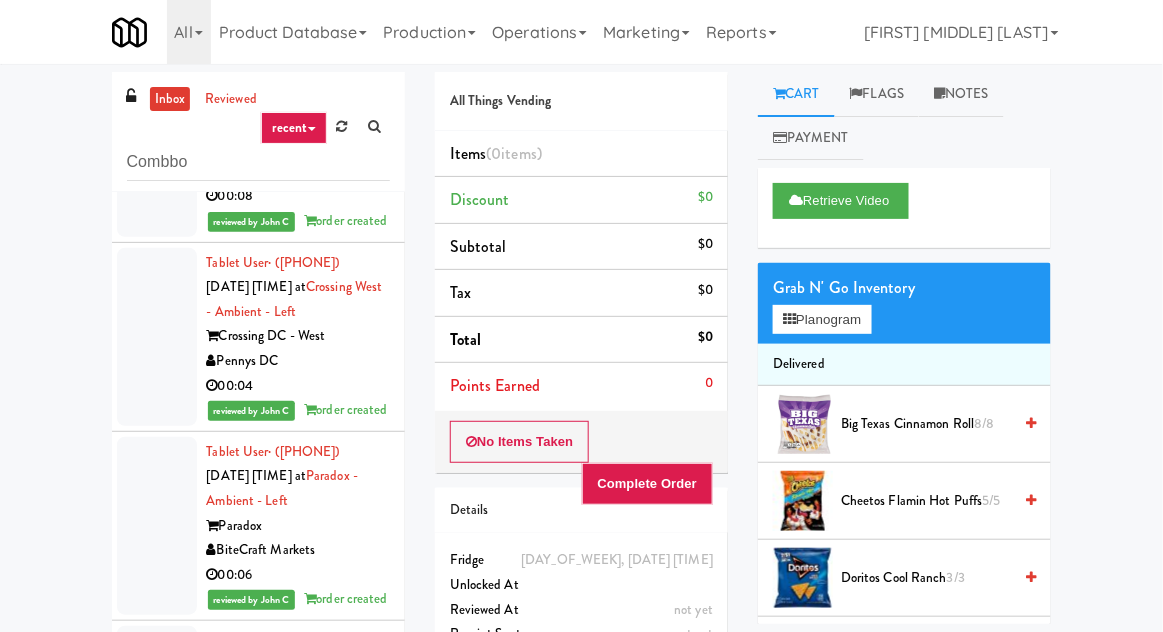 click on "Tablet User  · ([PHONE]) Aug 2, 2025 7:11:50 PM at  [CITY] - Ambient  [CITY]  [NAME] DC  00:08 reviewed by [FIRST] [LAST]  order created     Tablet User  · ([PHONE]) Aug 2, 2025 7:12:47 PM at  [CITY] - Ambient - Left  [CITY] DC - West  [NAME] DC  00:04 reviewed by [FIRST] [LAST]  order created     Tablet User  · ([PHONE]) Aug 2, 2025 7:26:14 PM at  [CITY] - Ambient - Left   [CITY]  [NAME]  00:06 reviewed by [FIRST] [LAST]  order created     Tablet User  · ([PHONE]) Aug 2, 2025 7:27:18 PM at  Ambient - Vantage - Pre Opening  [CITY]  [NAME]  00:22 reviewed by [FIRST] [LAST]  order created     Tablet User  · ([PHONE]) Aug 2, 2025 7:28:42 PM at  [CITY] Ambient   [CITY]  [NAME]  00:05 reviewed by [FIRST] [LAST]  order created     Tablet User  · ([PHONE]) Aug 2, 2025 7:31:29 PM at  [CITY] - Ambient - Right  [CITY]" at bounding box center [581, 439] 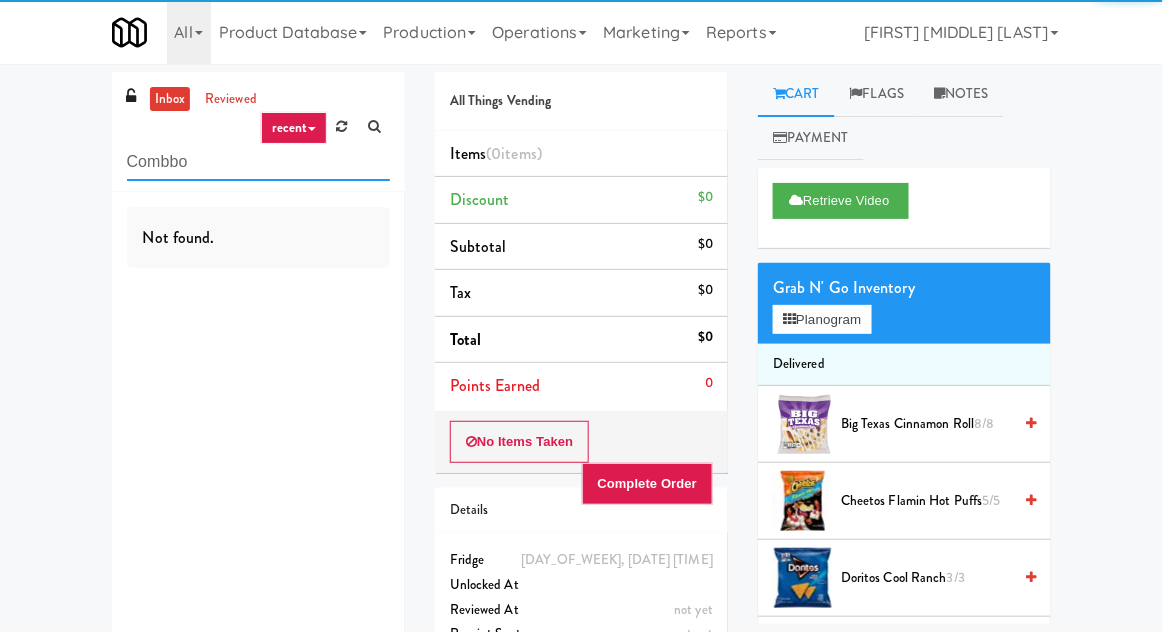 click on "Combbo" at bounding box center [258, 162] 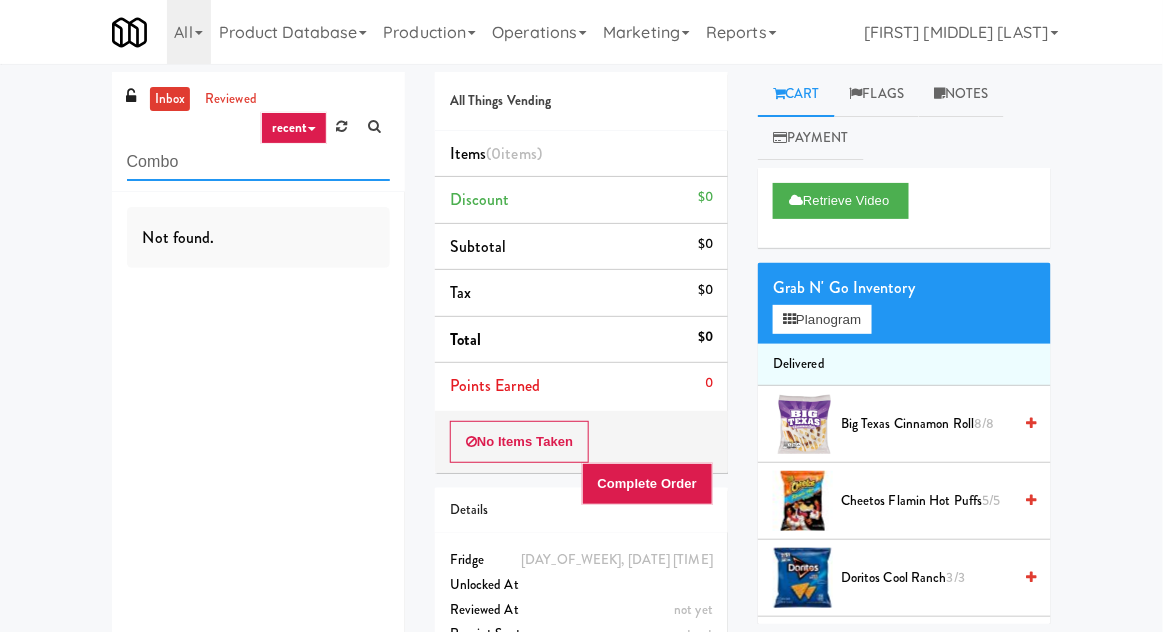 type on "Combo" 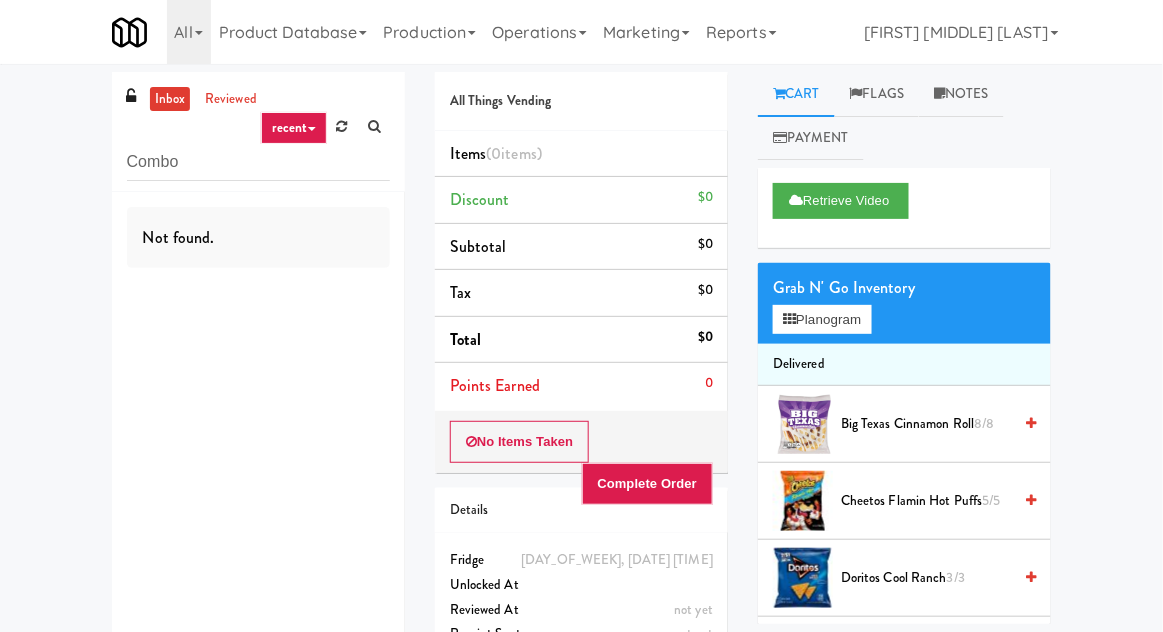 click on "Complete Order Details Saturday, August 2nd 2025 7:47:06 PM Fridge Unlocked At not yet Reviewed At not yet Receipt Sent not yet Order Paid  Cart  Flags  Notes  Payment  Retrieve Video   Grab N' Go Inventory  Planogram Delivered  Big Texas Cinnamon Roll  8/8 Cheetos Flamin Hot Puffs  5/5 Doritos Cool Ranch  3/3 Doritos Nacho Cheese  5/5 Fit Crunch - Milk & Cookies  12/12 Flamin' Hot Nacho Doritos   5/5 Haribo Goldbears  6/6 KitKat 4 Snacksize  12/12 Lance ToastChee Cheddar Cheese  10/10 Lay's Barbecue  5/5 Lay's Classic  5/5 Lenny & Larry's The Complete Cookie, White Chocolate Flavored Macadamia  5/5 Miss Vickie's Jalapeno  5/5 M&Ms - Peanut  5/5 Munchies Flamin' Hot Snack Mix  6/6 Nutella & Go!  3/3 Peanut Butter Toasty Sandwich Crackers, Lance  10/10 4/4 9/9 5/5" at bounding box center [581, 389] 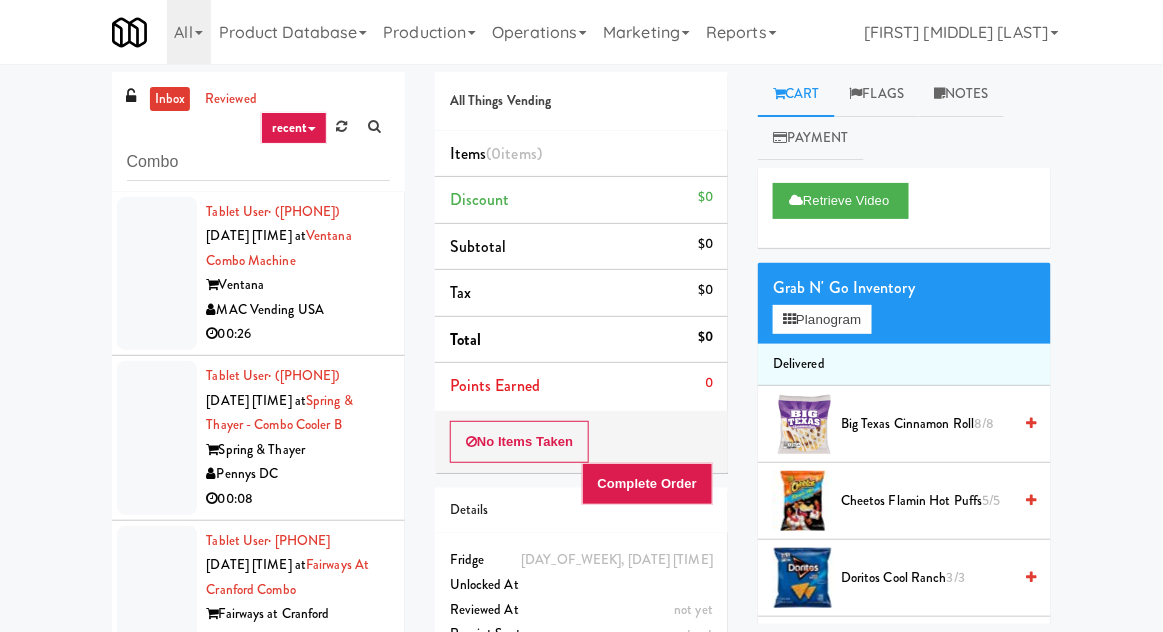 scroll, scrollTop: 173, scrollLeft: 0, axis: vertical 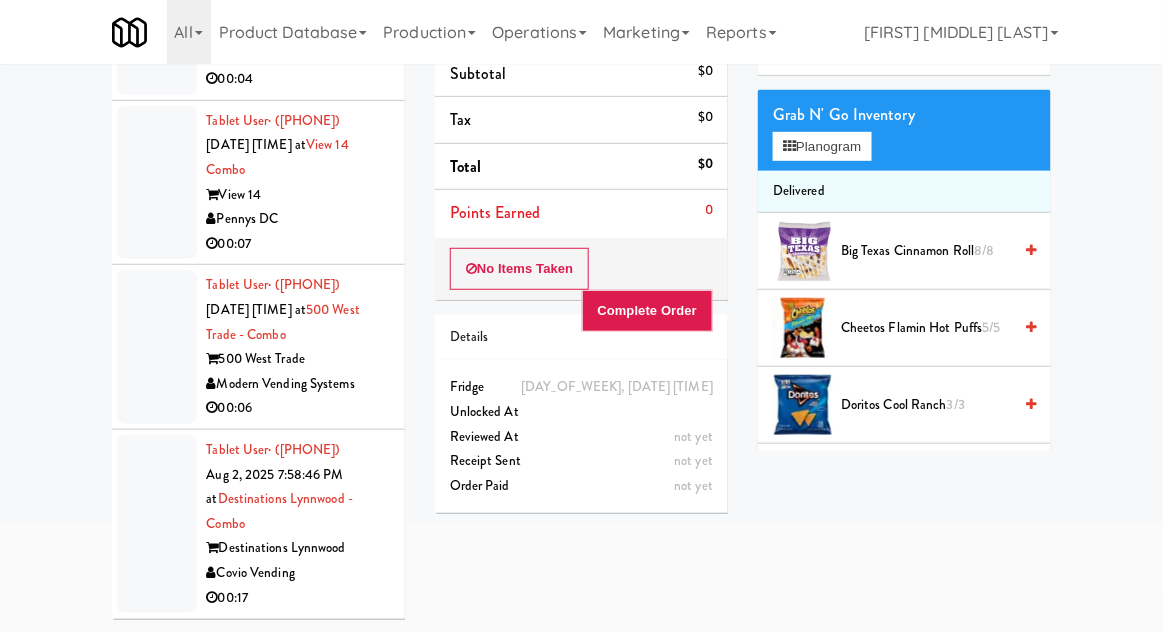 click at bounding box center (157, 183) 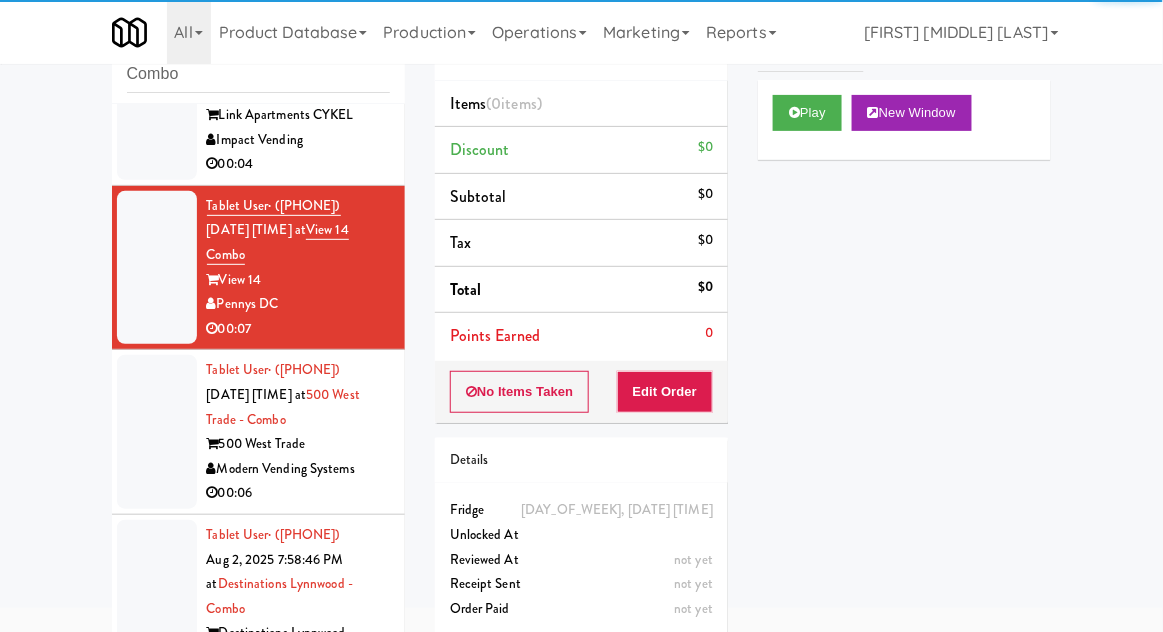 scroll, scrollTop: 0, scrollLeft: 0, axis: both 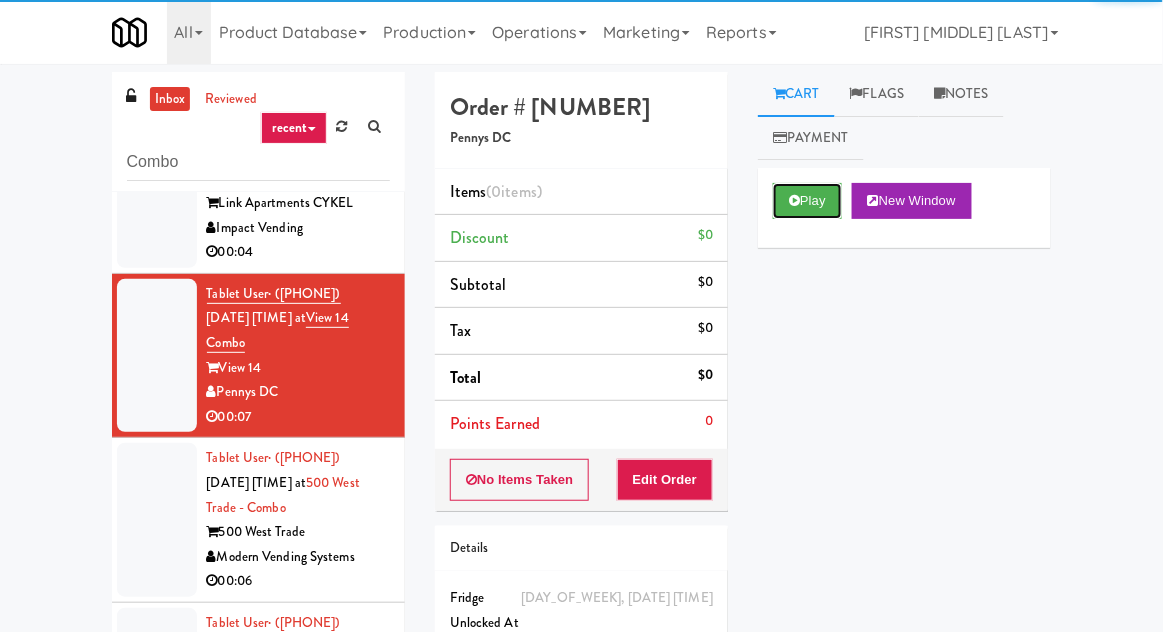 click on "Play" at bounding box center [807, 201] 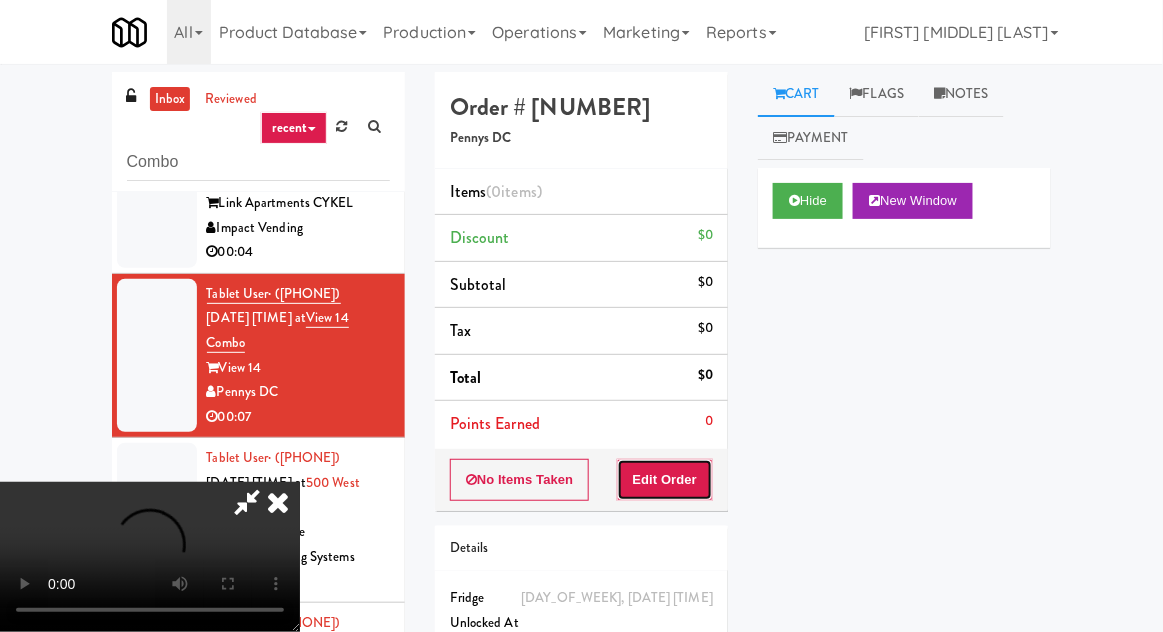 click on "Edit Order" at bounding box center [665, 480] 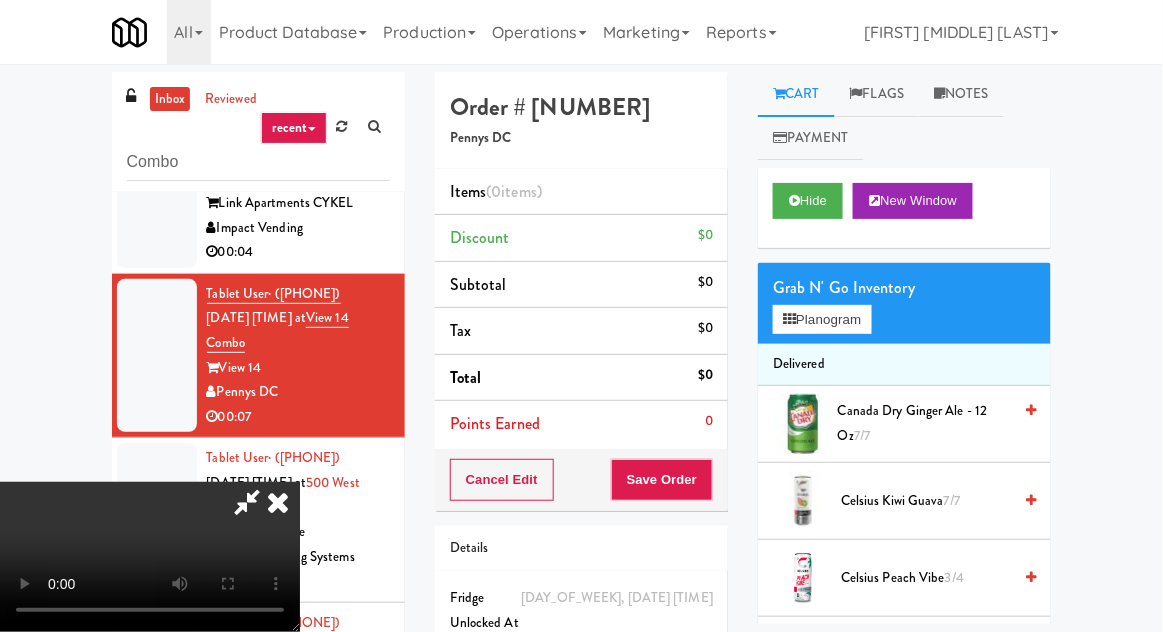 scroll, scrollTop: 73, scrollLeft: 0, axis: vertical 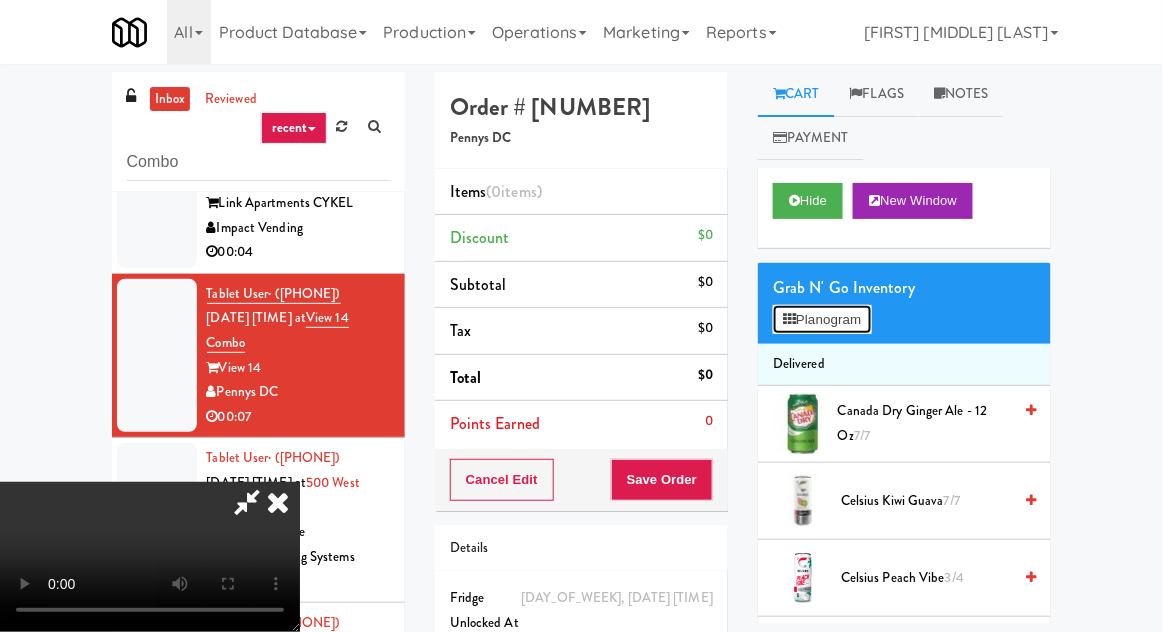 click on "Planogram" at bounding box center [822, 320] 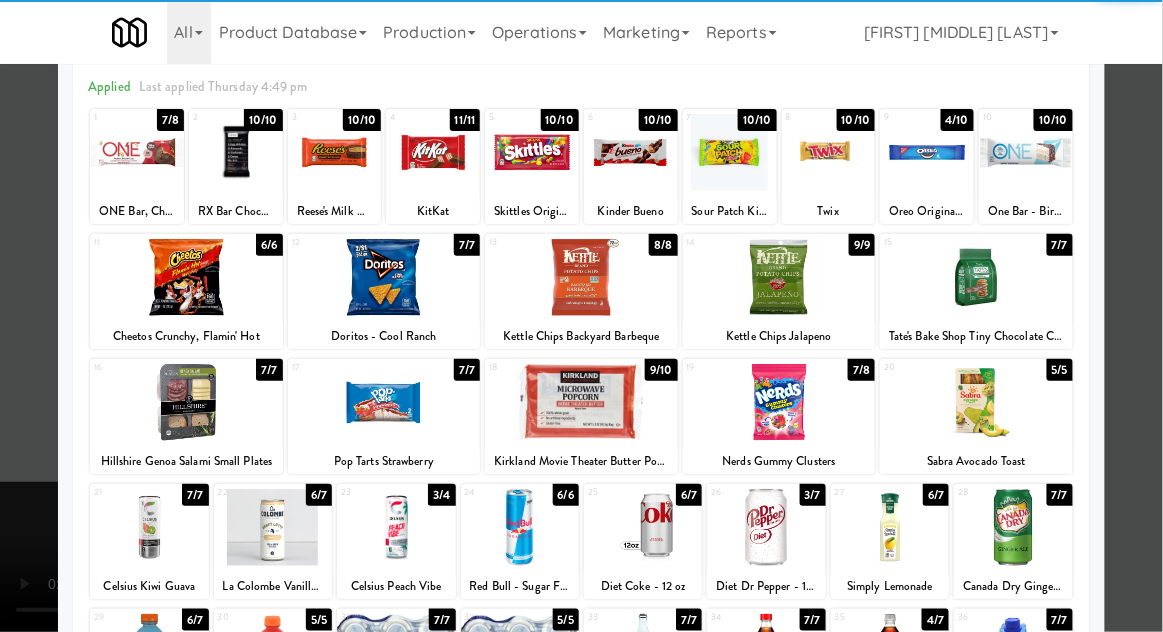 scroll, scrollTop: 120, scrollLeft: 0, axis: vertical 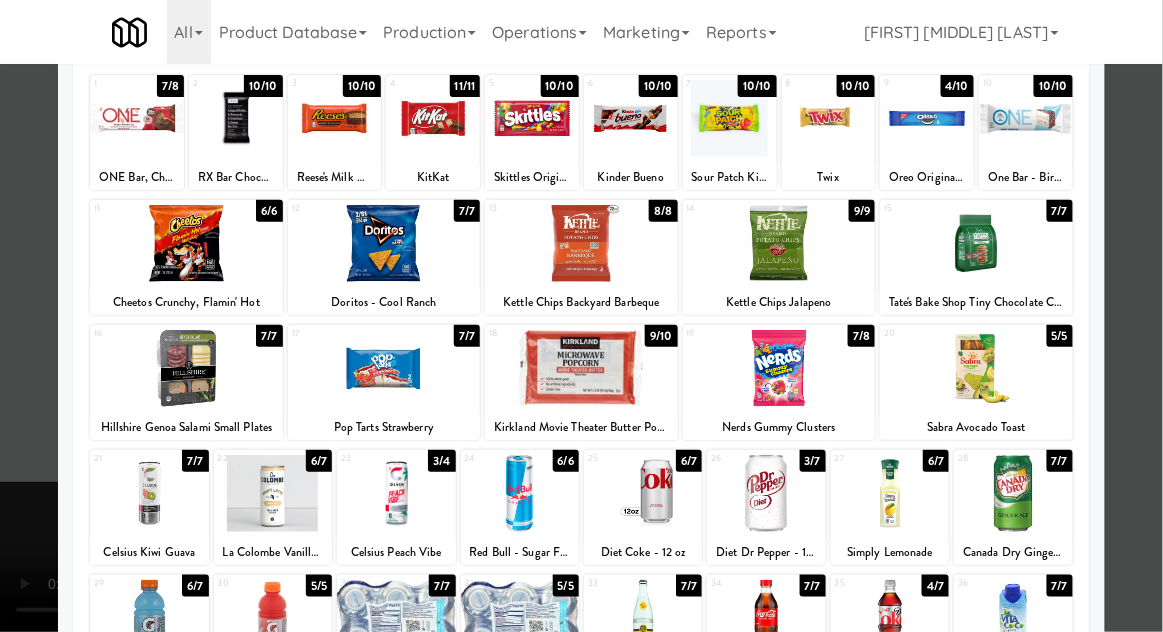 click at bounding box center (186, 368) 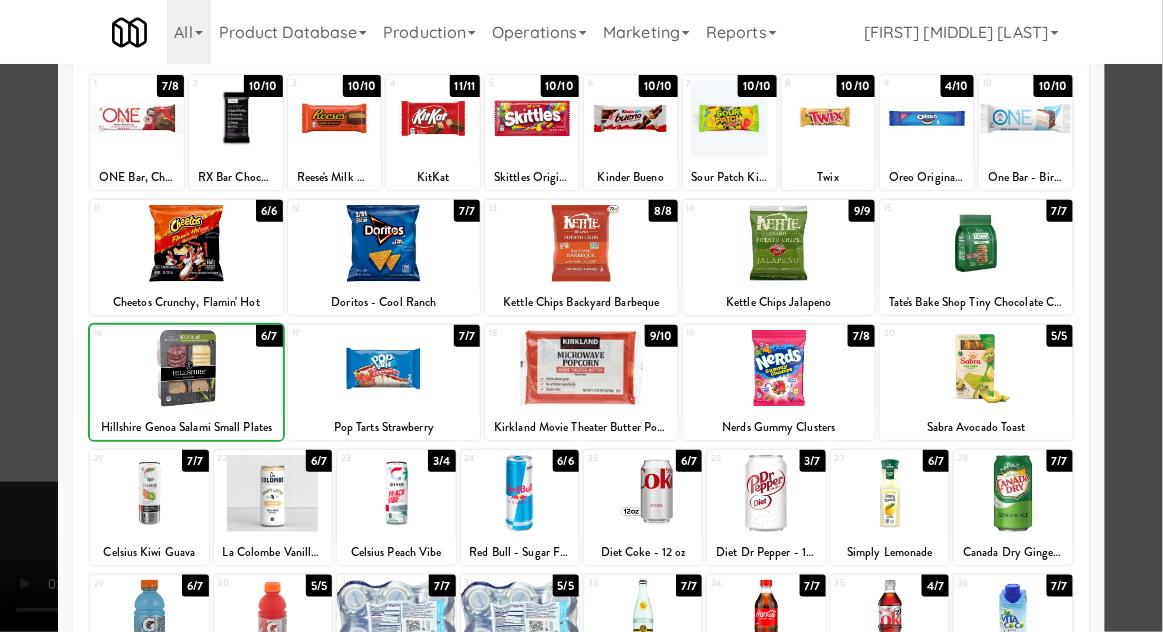 click at bounding box center [581, 316] 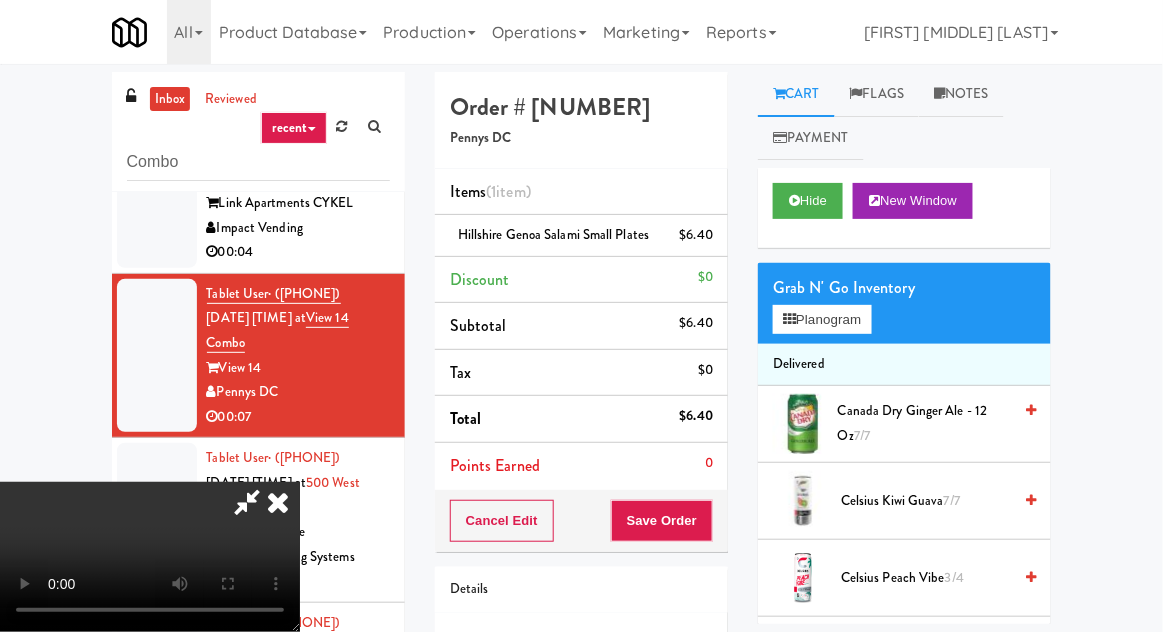scroll, scrollTop: 43, scrollLeft: 0, axis: vertical 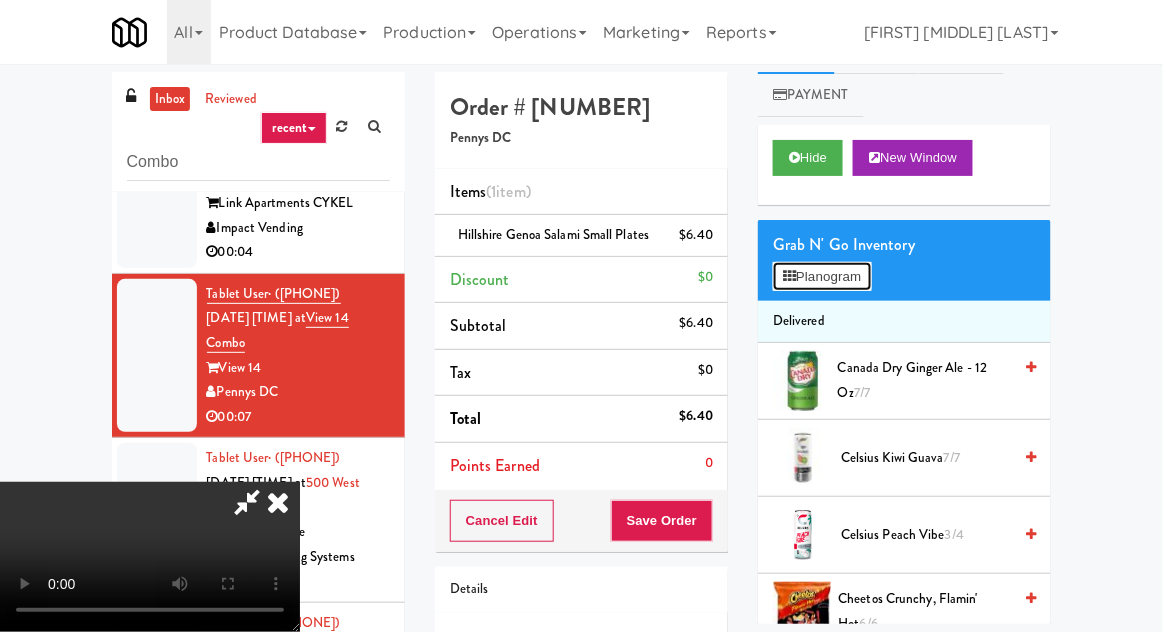 click on "Planogram" at bounding box center [822, 277] 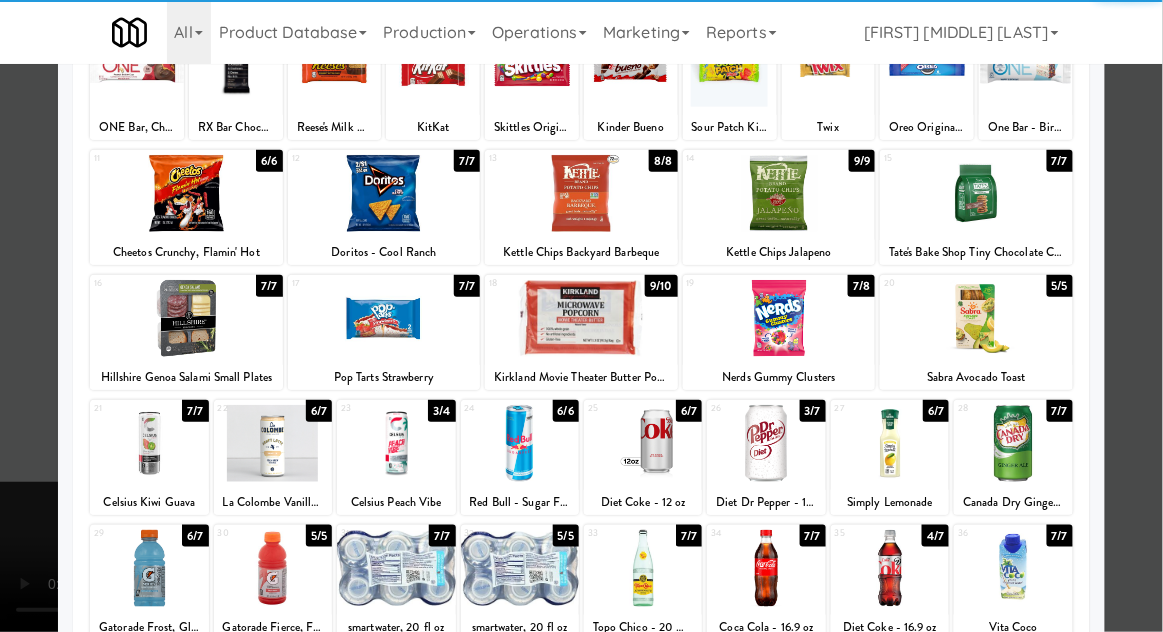 scroll, scrollTop: 172, scrollLeft: 0, axis: vertical 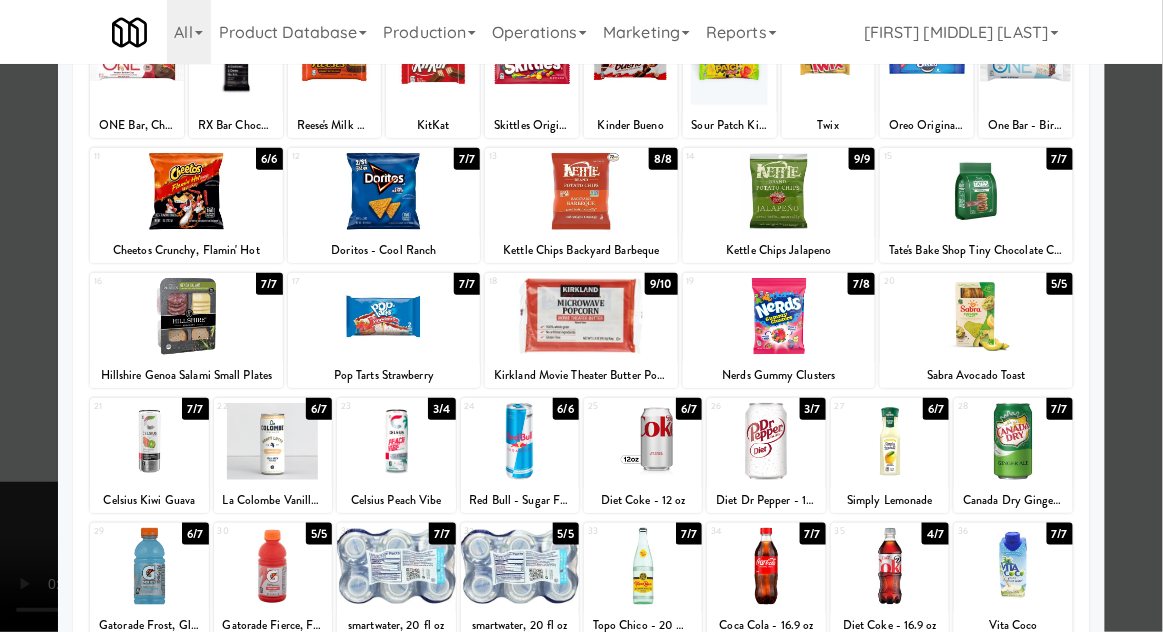 click at bounding box center (976, 316) 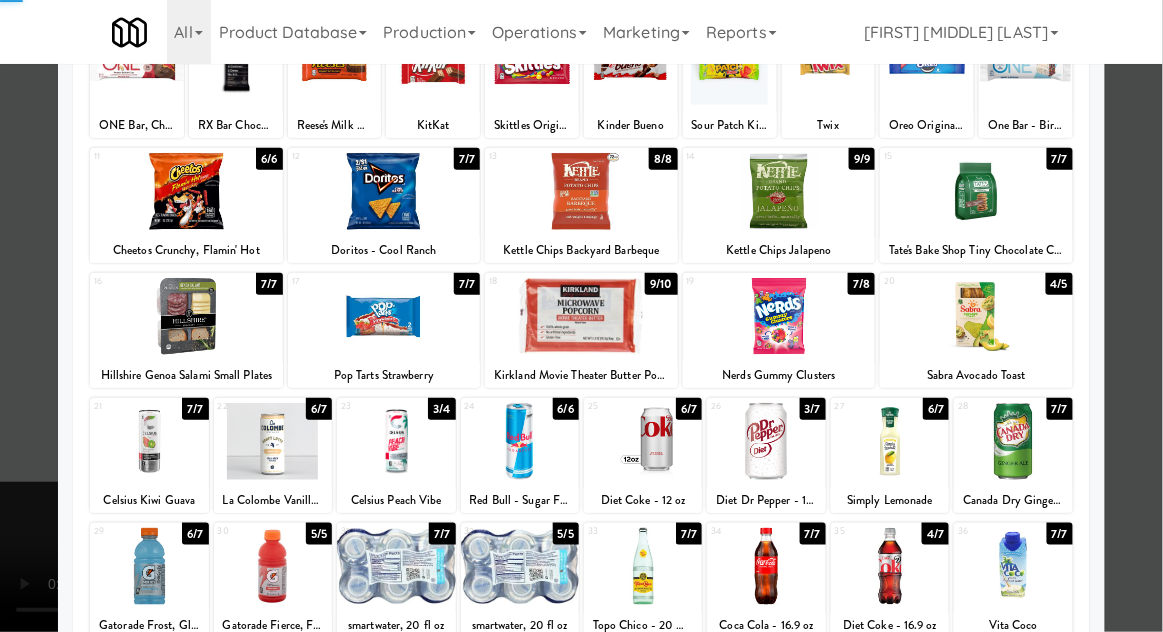 click at bounding box center [581, 316] 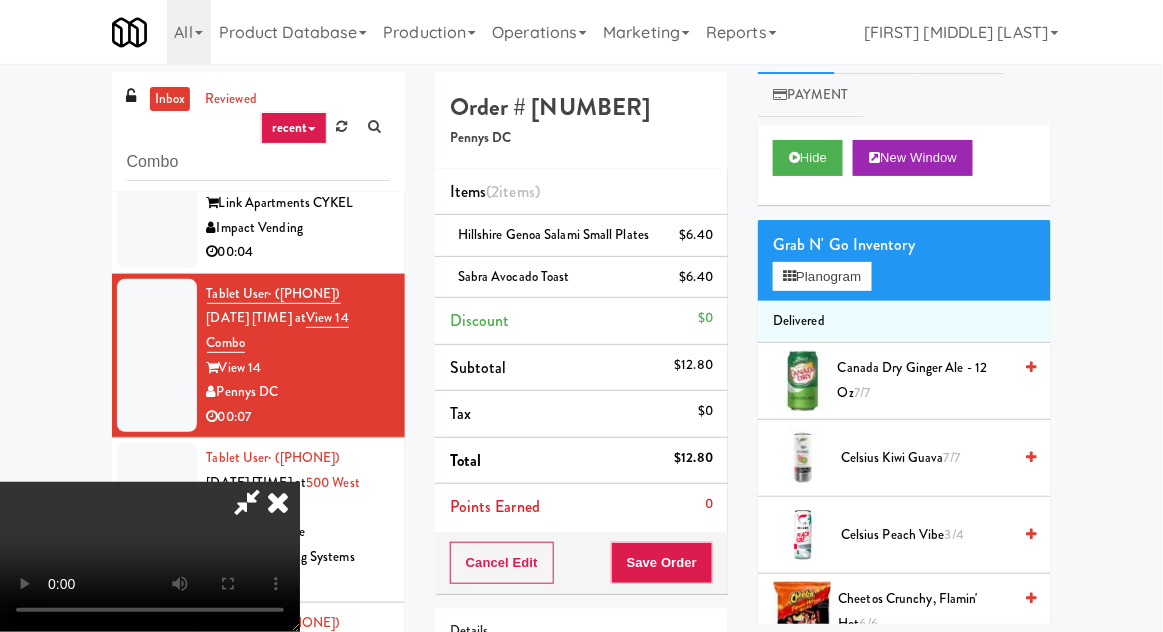 click on "Hillshire Genoa Salami Small Plates  $6.40" at bounding box center [581, 236] 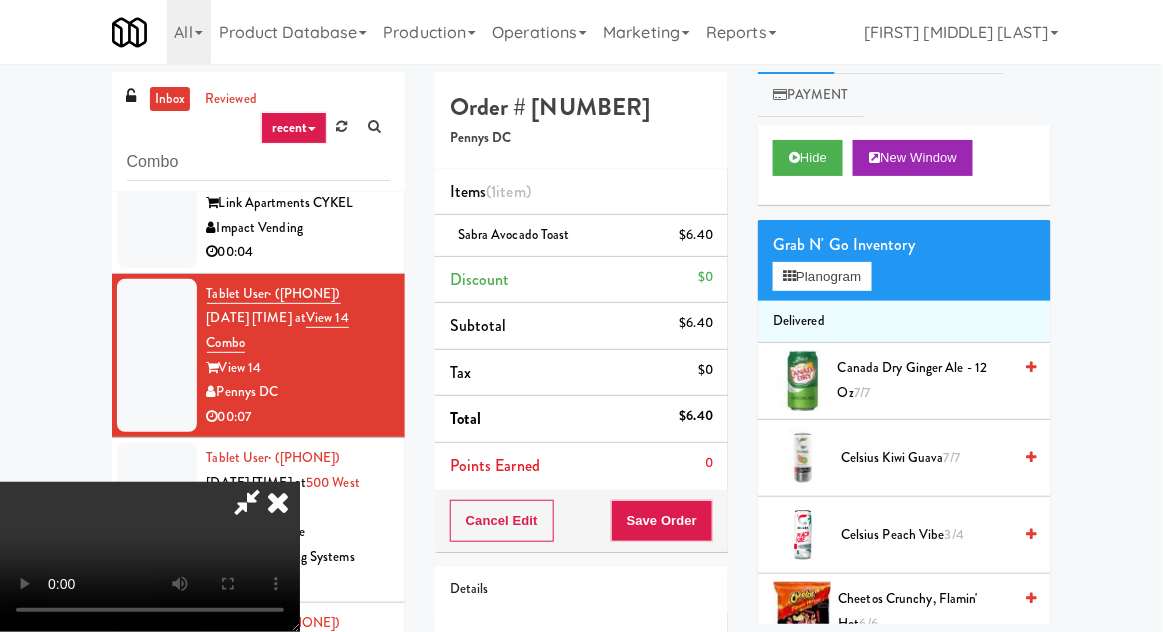 scroll, scrollTop: 73, scrollLeft: 0, axis: vertical 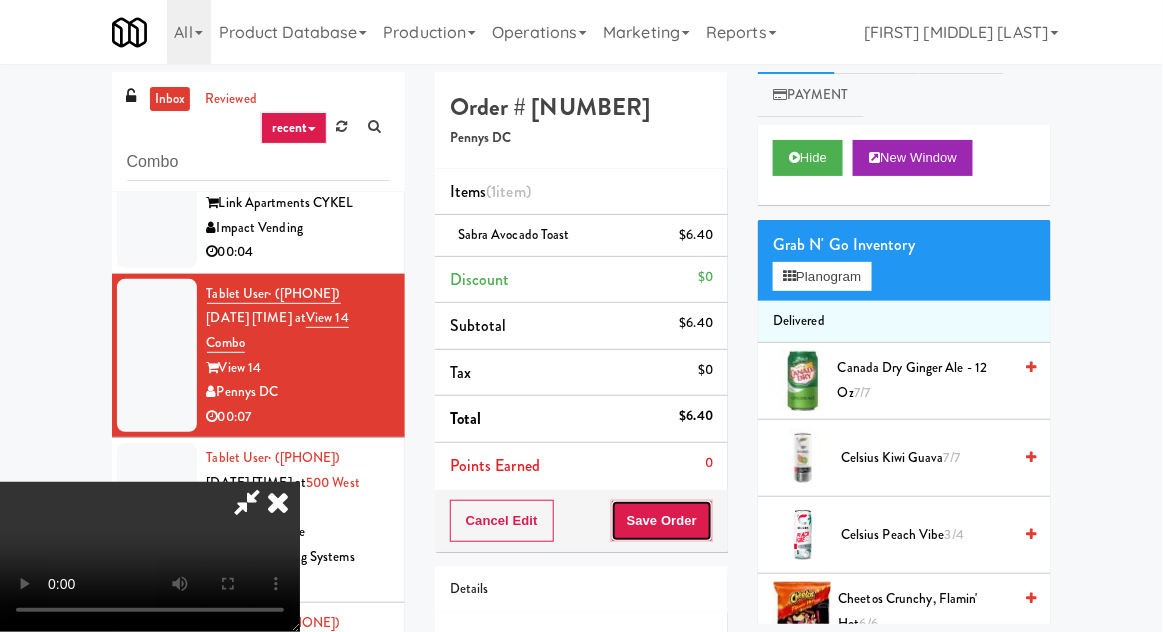 click on "Save Order" at bounding box center [662, 521] 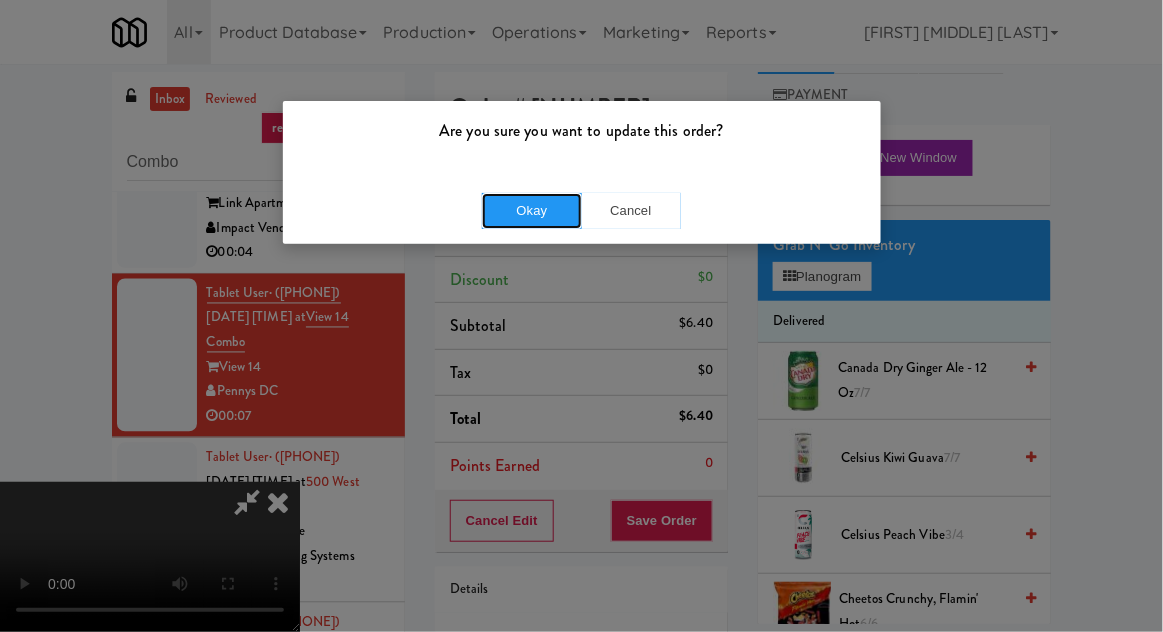 click on "Okay" at bounding box center [532, 211] 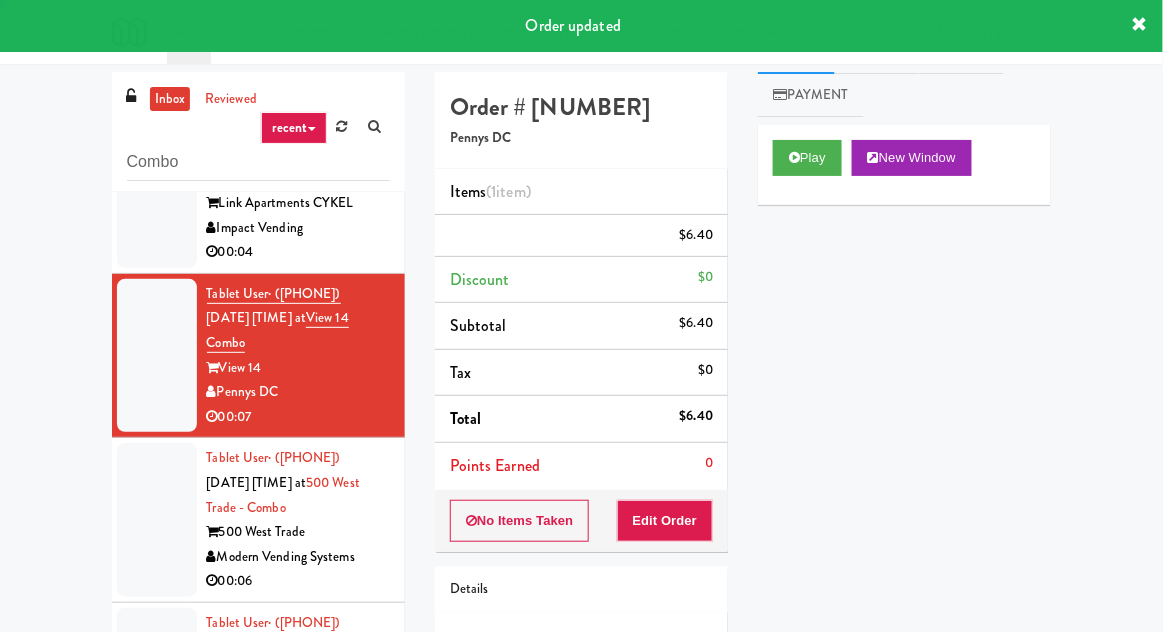 scroll, scrollTop: 0, scrollLeft: 0, axis: both 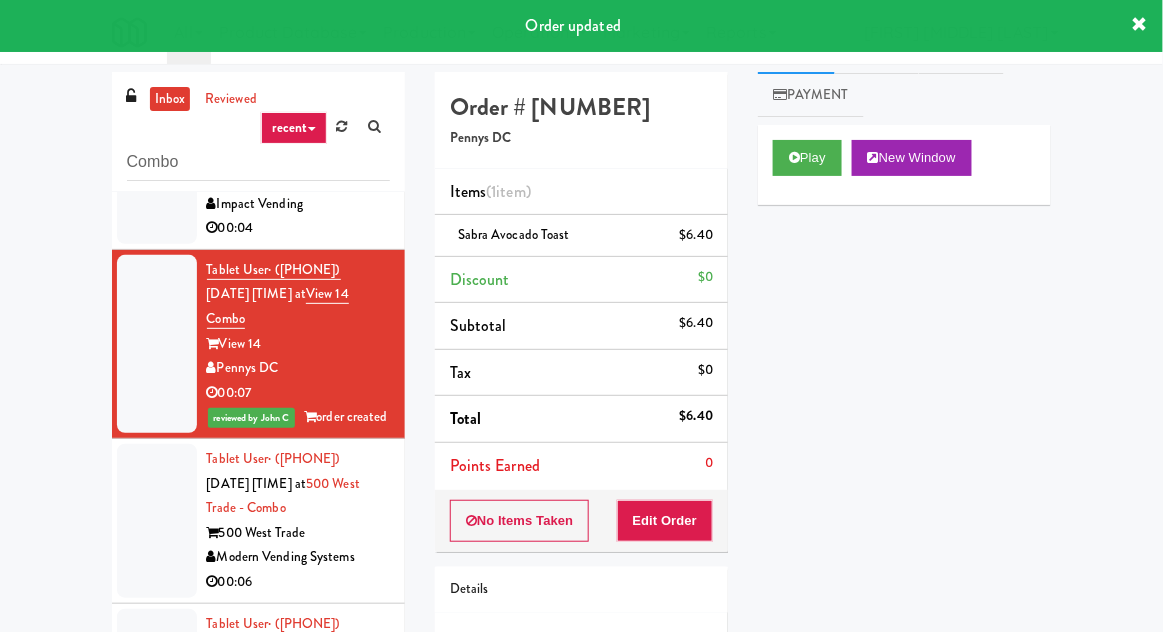 click at bounding box center (157, 521) 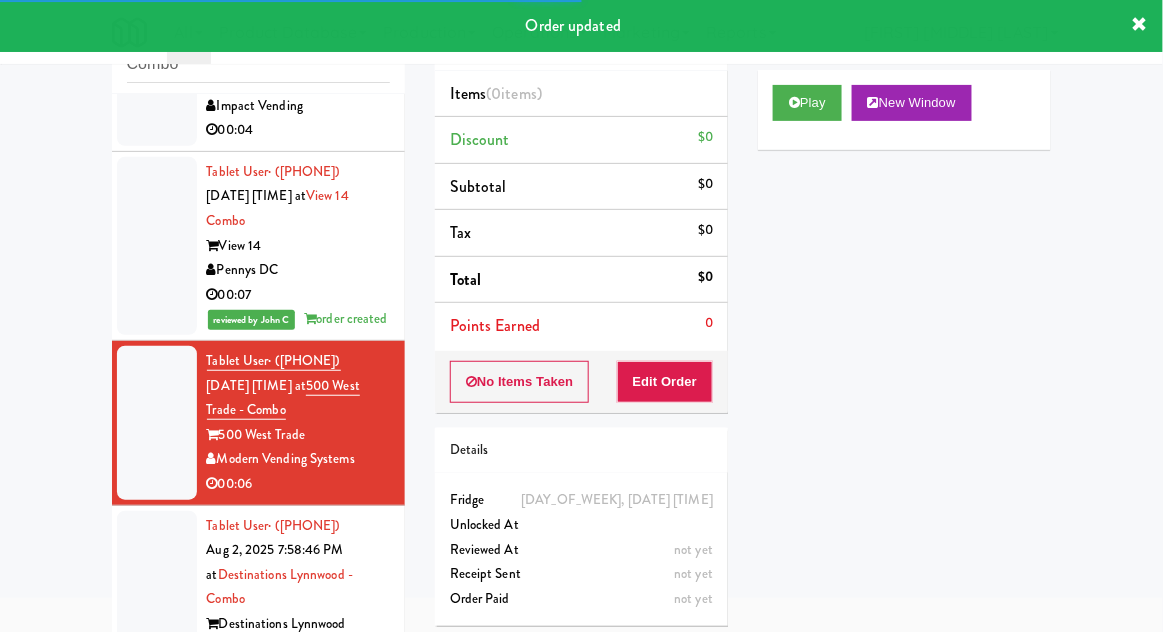 scroll, scrollTop: 0, scrollLeft: 0, axis: both 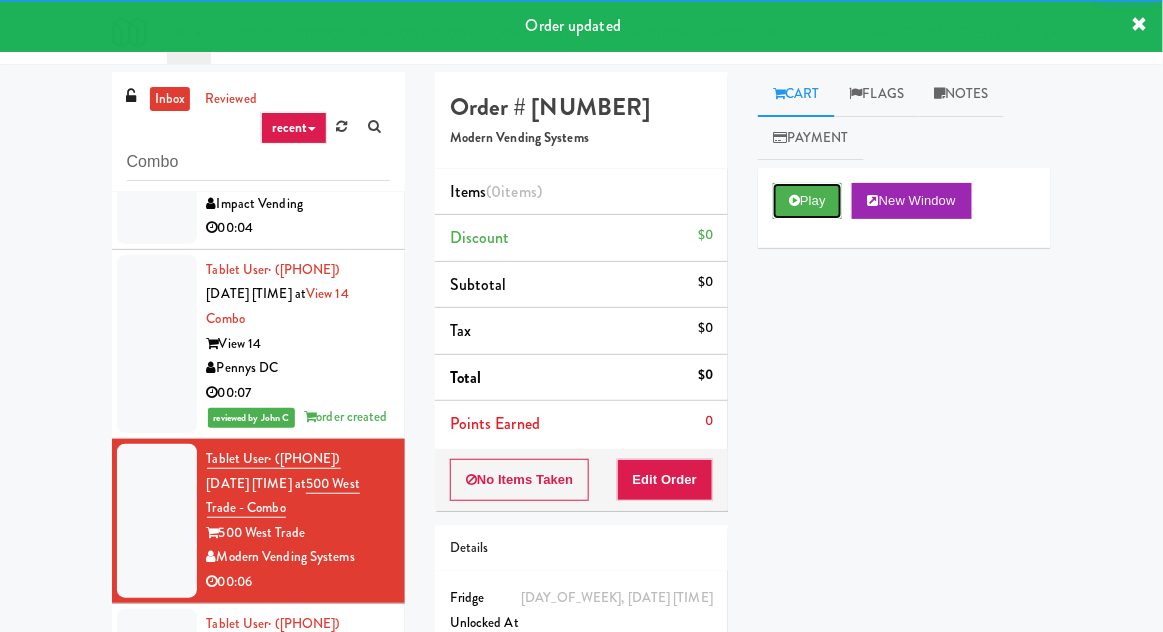 click on "Play" at bounding box center [807, 201] 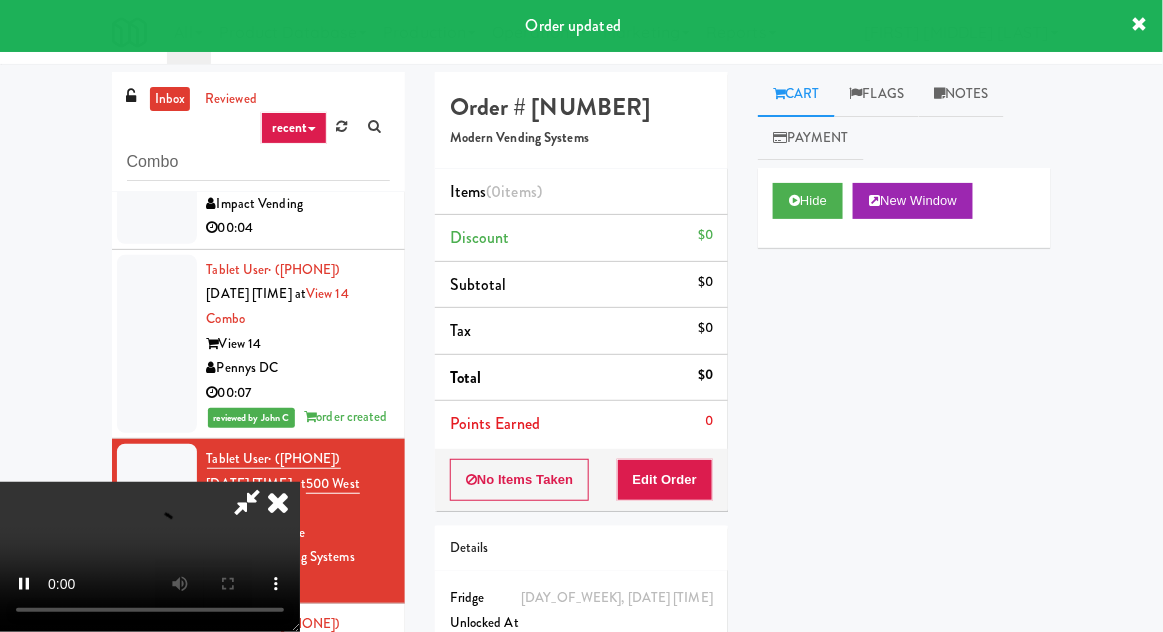 click on "Points Earned  0" at bounding box center [581, 424] 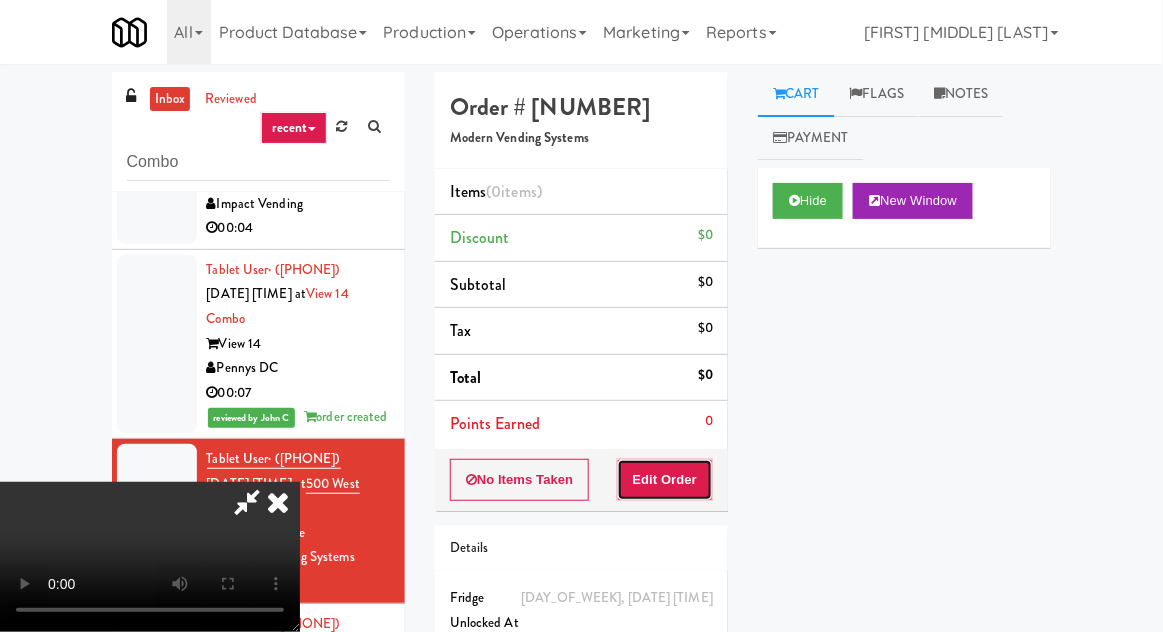 click on "Edit Order" at bounding box center (665, 480) 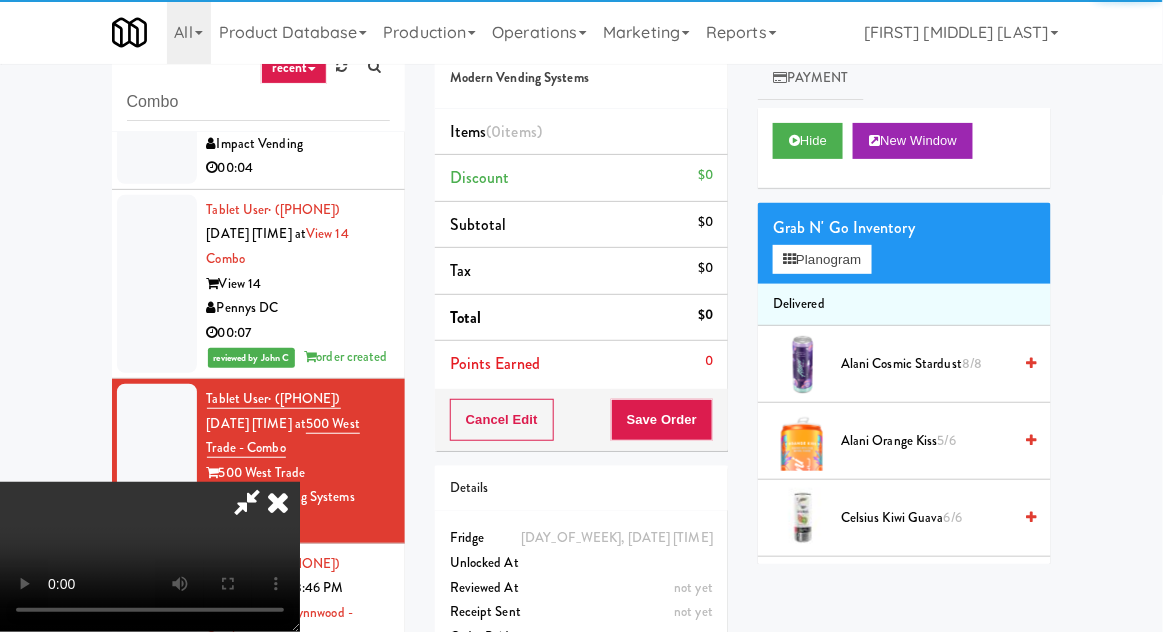 scroll, scrollTop: 77, scrollLeft: 0, axis: vertical 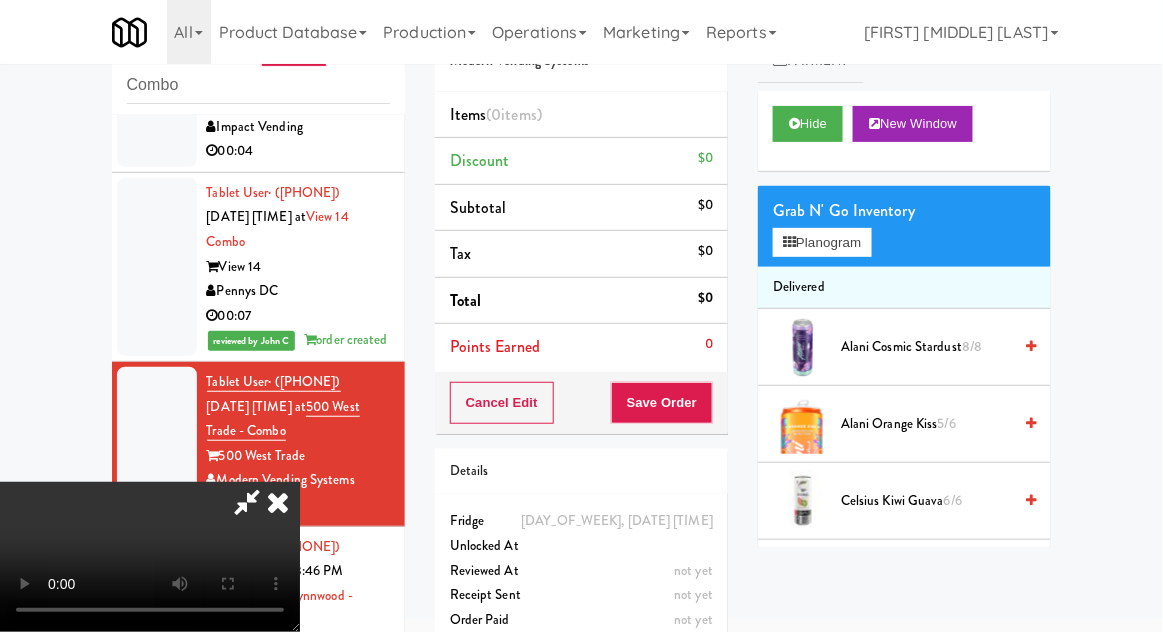 type 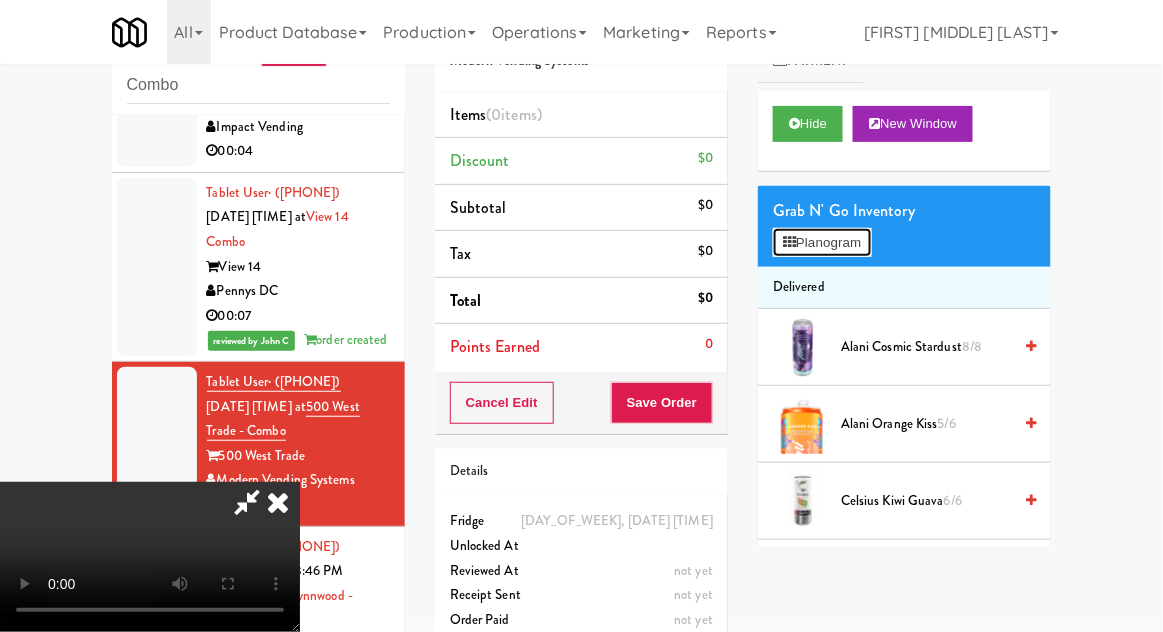 click on "Planogram" at bounding box center (822, 243) 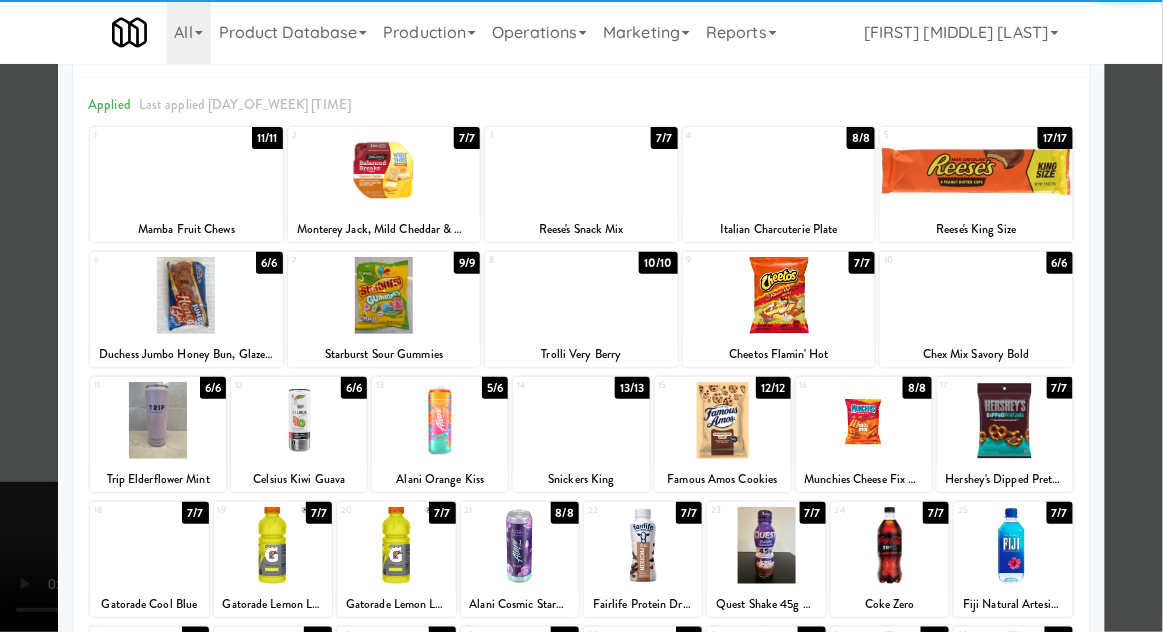 scroll, scrollTop: 253, scrollLeft: 0, axis: vertical 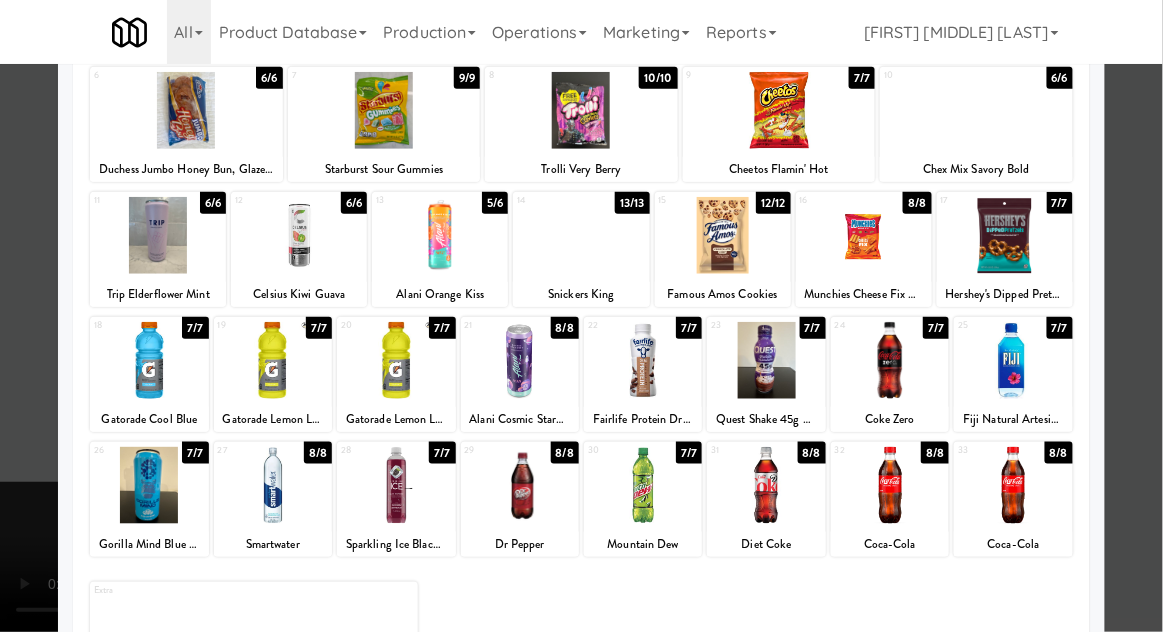 click at bounding box center [890, 485] 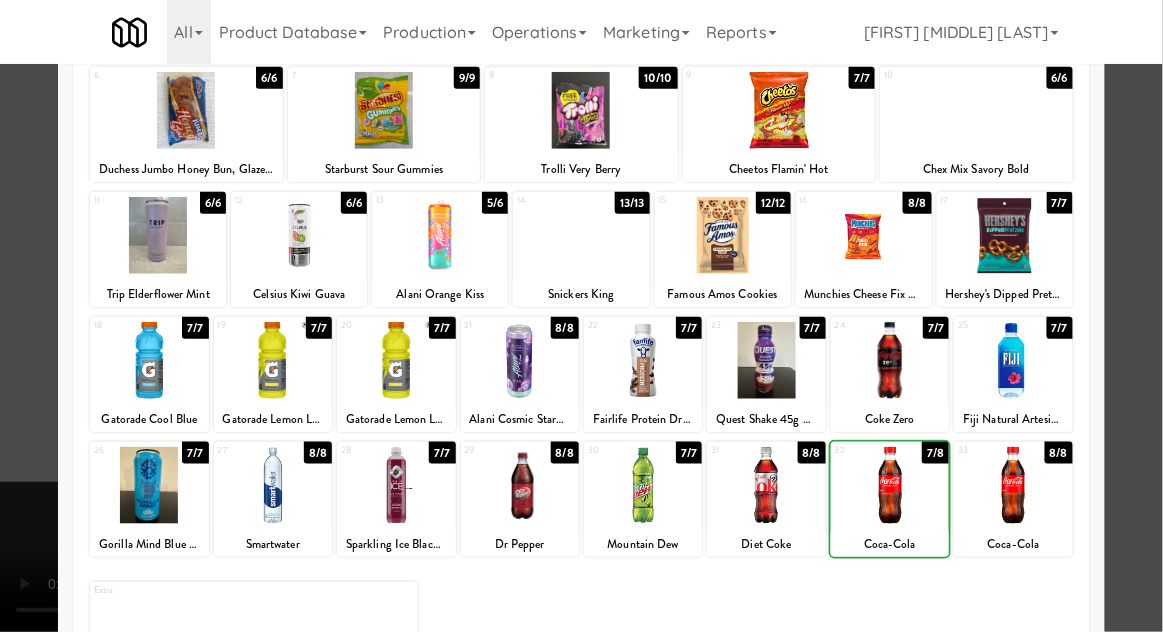 click at bounding box center (581, 316) 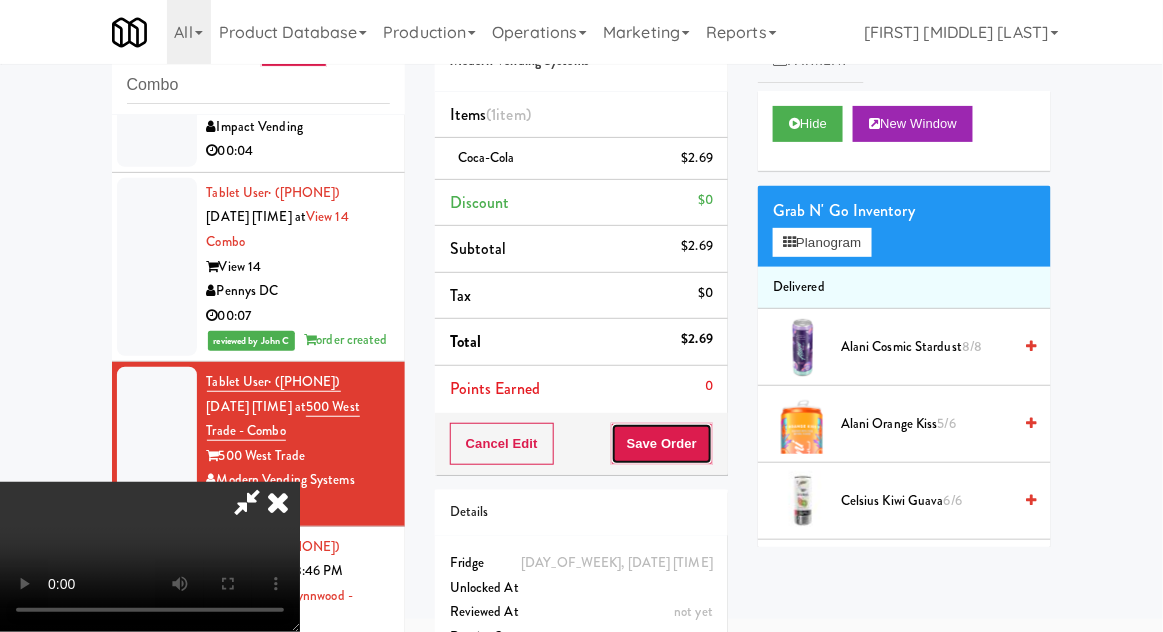 click on "Save Order" at bounding box center (662, 444) 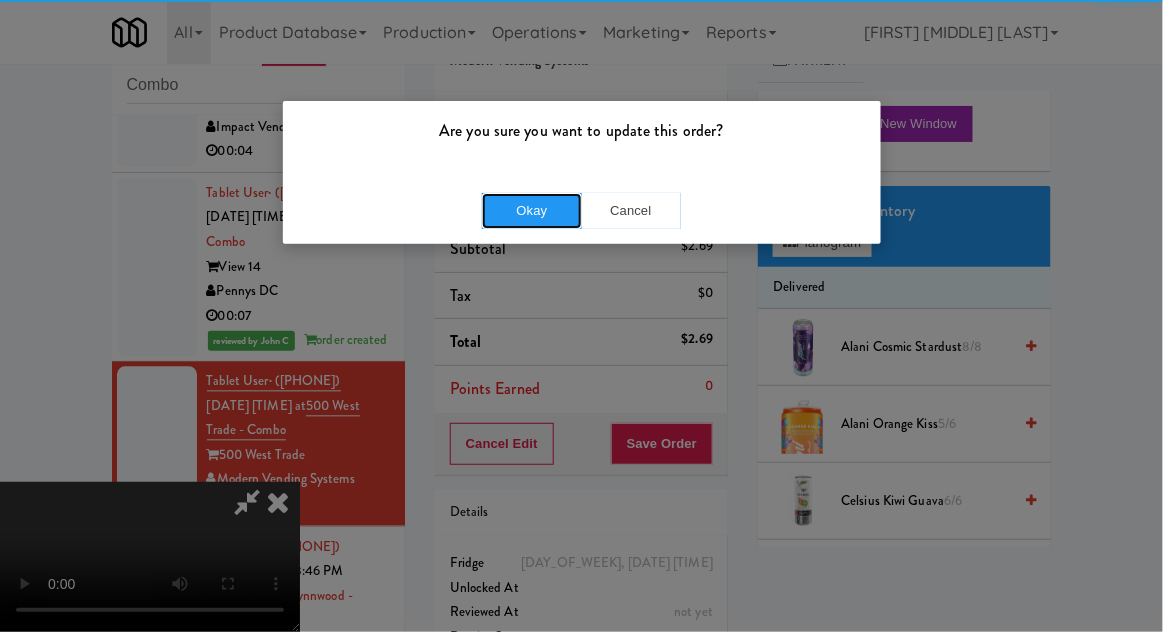 click on "Okay" at bounding box center [532, 211] 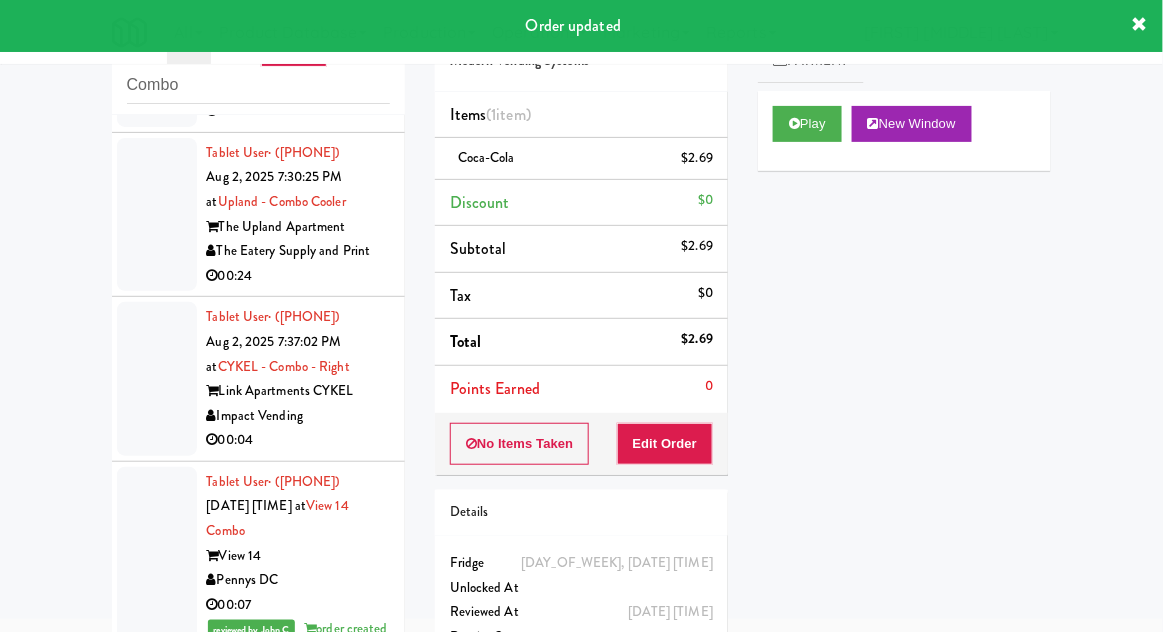 scroll, scrollTop: 635, scrollLeft: 0, axis: vertical 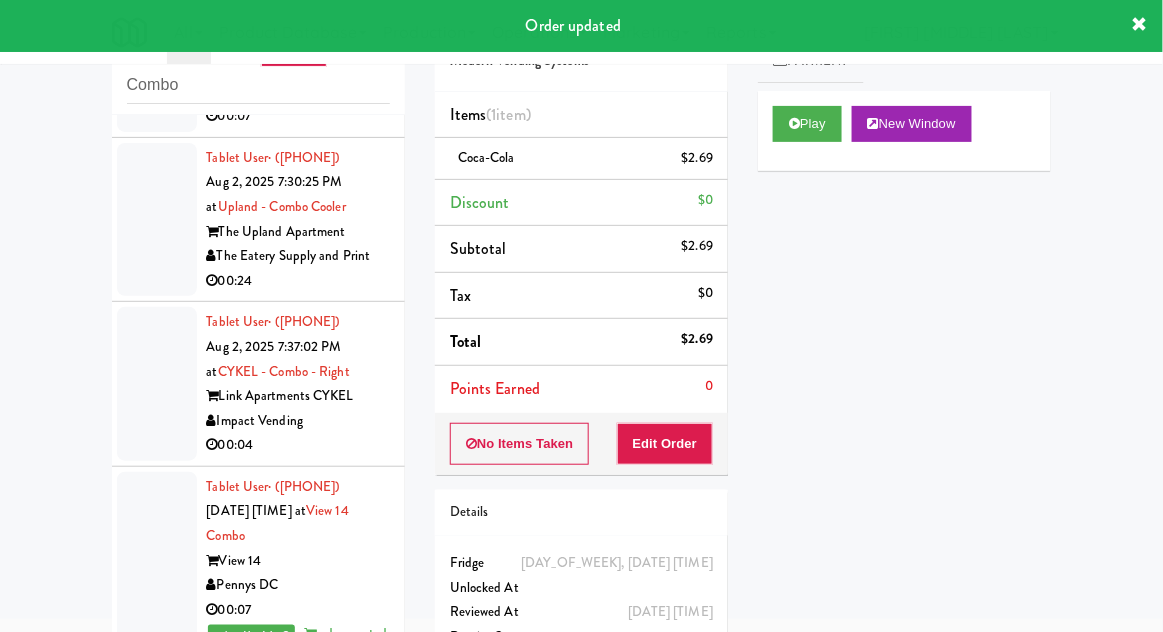 click at bounding box center [157, 384] 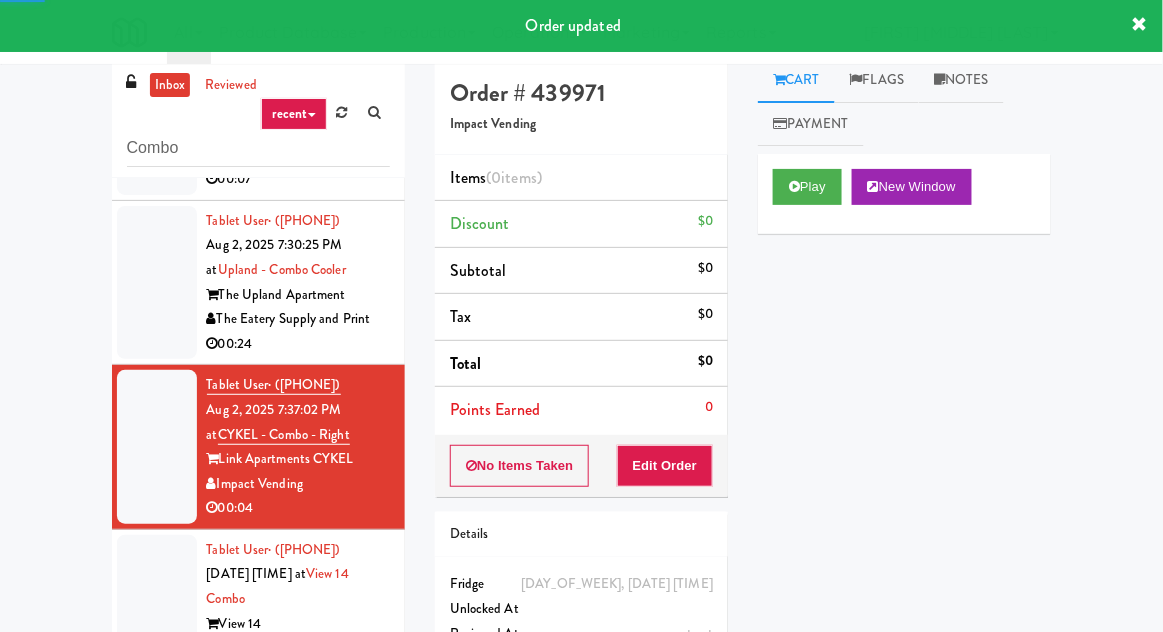 scroll, scrollTop: 0, scrollLeft: 0, axis: both 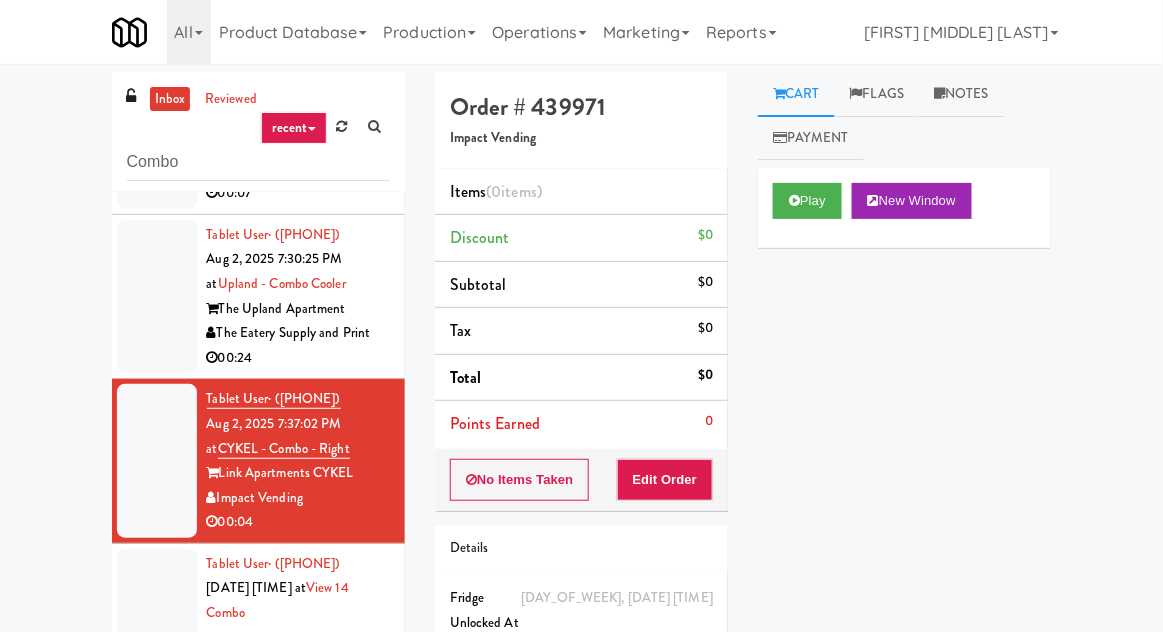 click on "inbox" at bounding box center (170, 99) 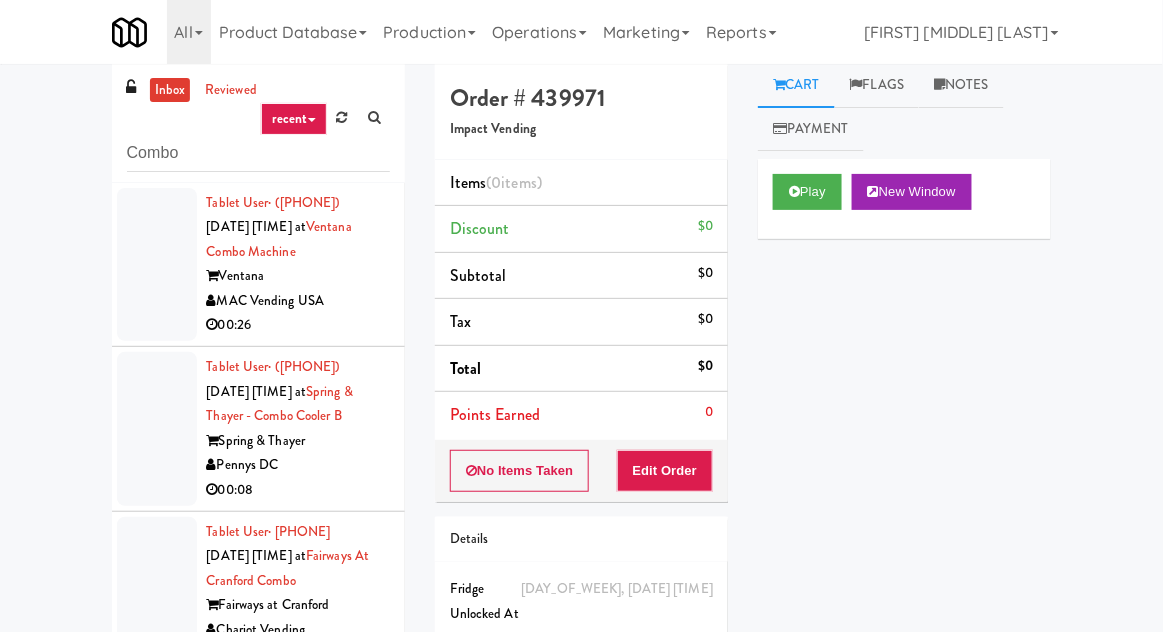 scroll, scrollTop: 23, scrollLeft: 0, axis: vertical 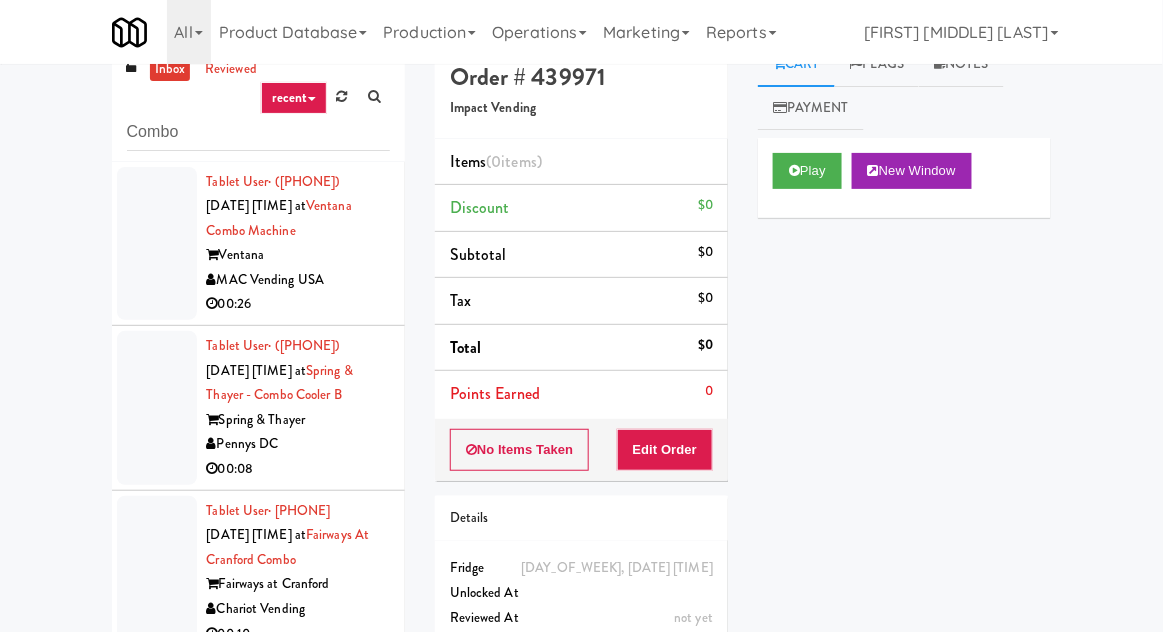 click at bounding box center [157, 244] 